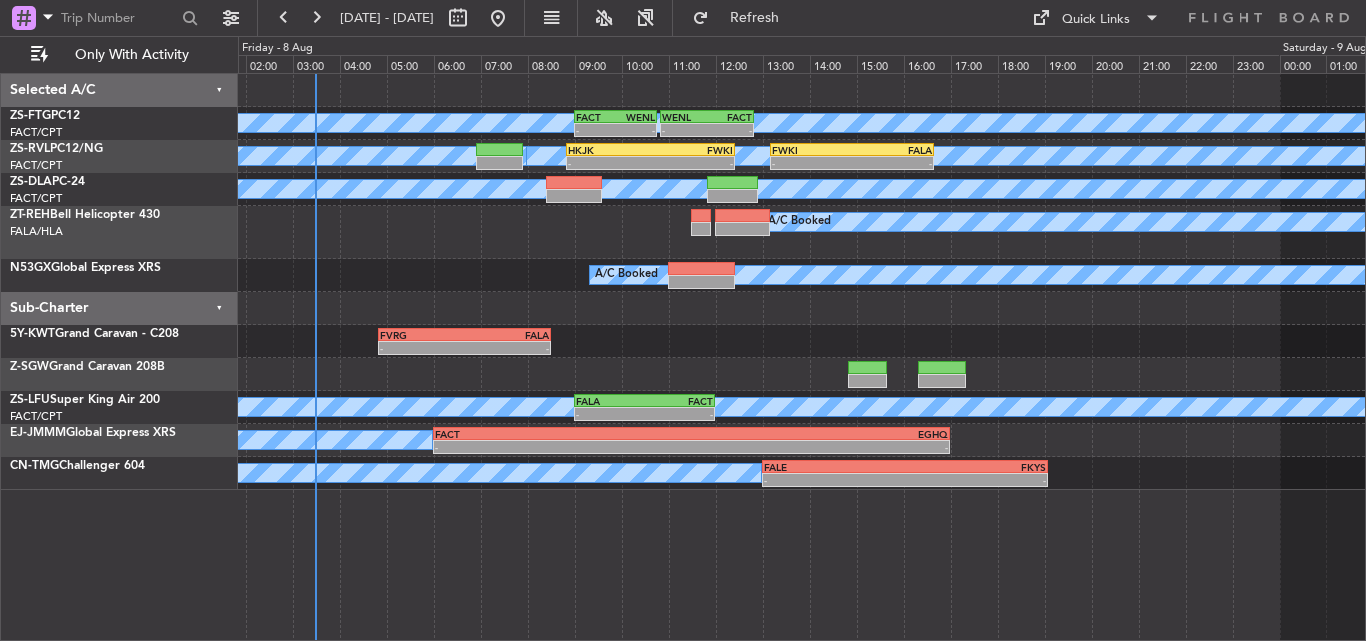 scroll, scrollTop: 0, scrollLeft: 0, axis: both 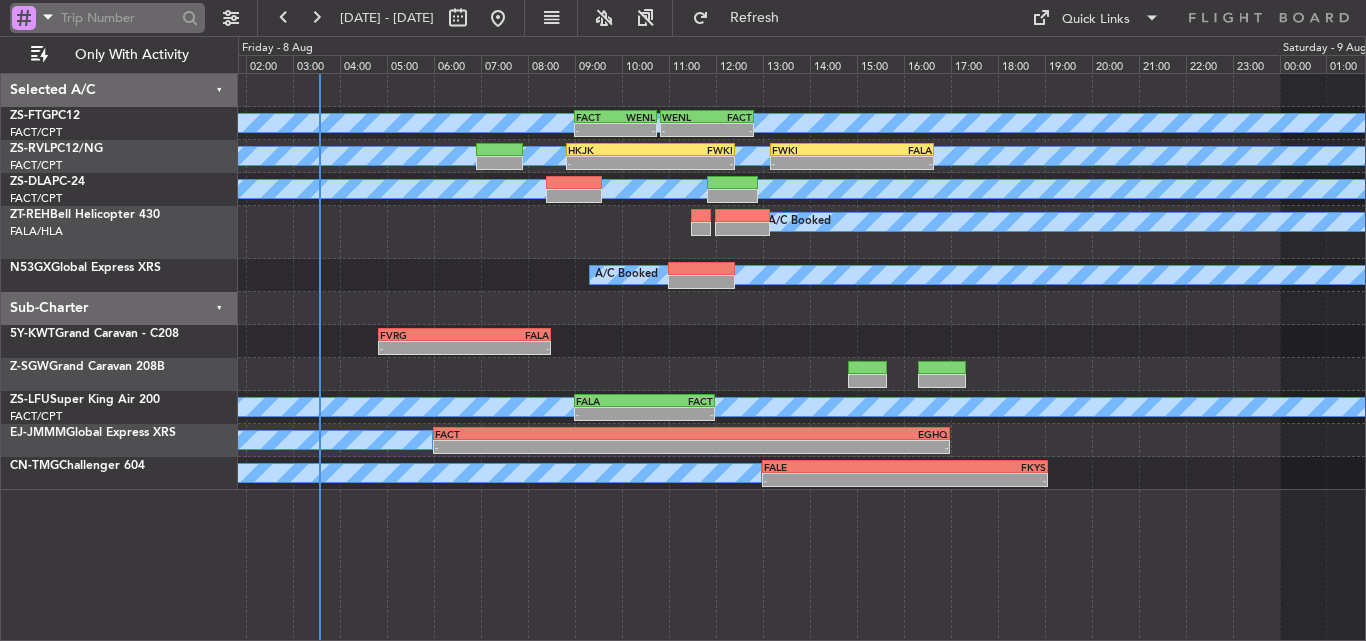 click at bounding box center (24, 18) 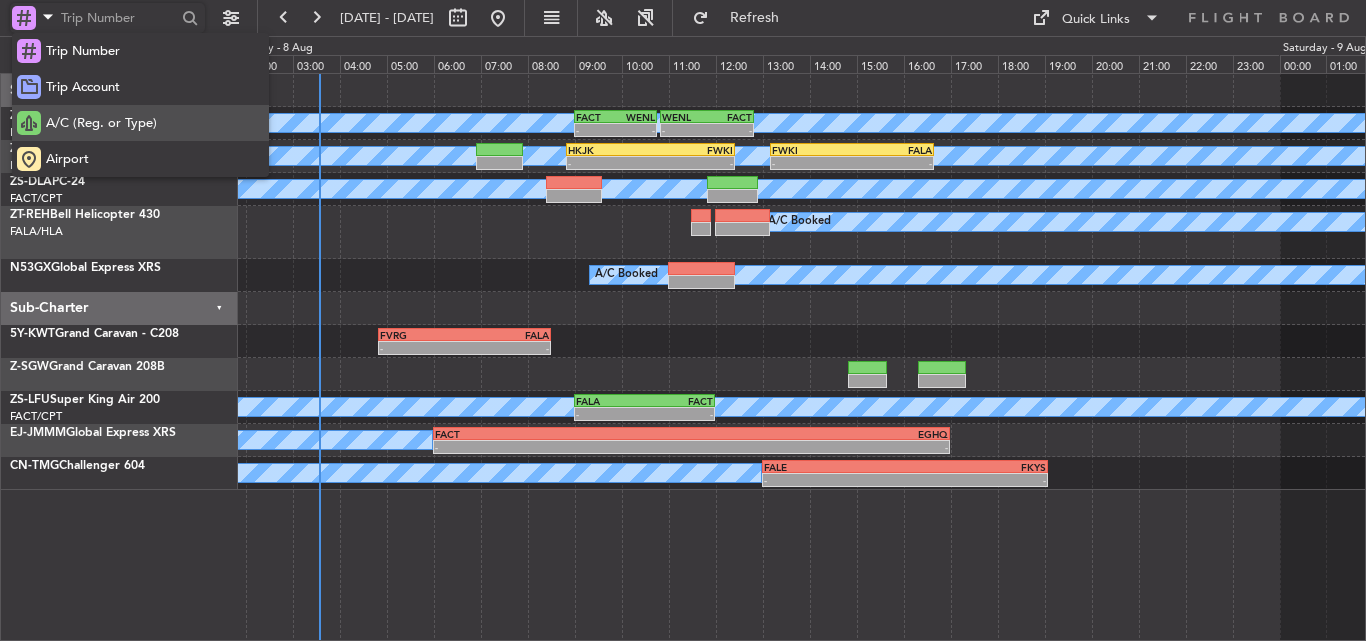 click on "A/C (Reg. or Type)" at bounding box center [140, 123] 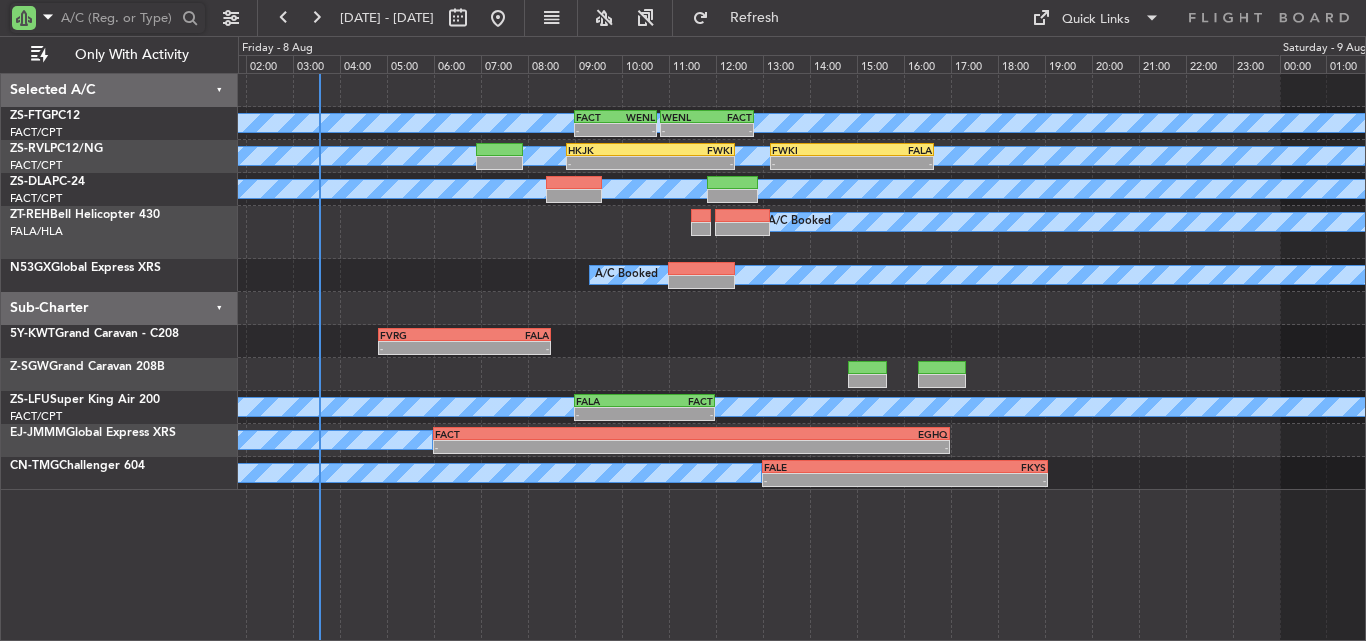 click at bounding box center (118, 18) 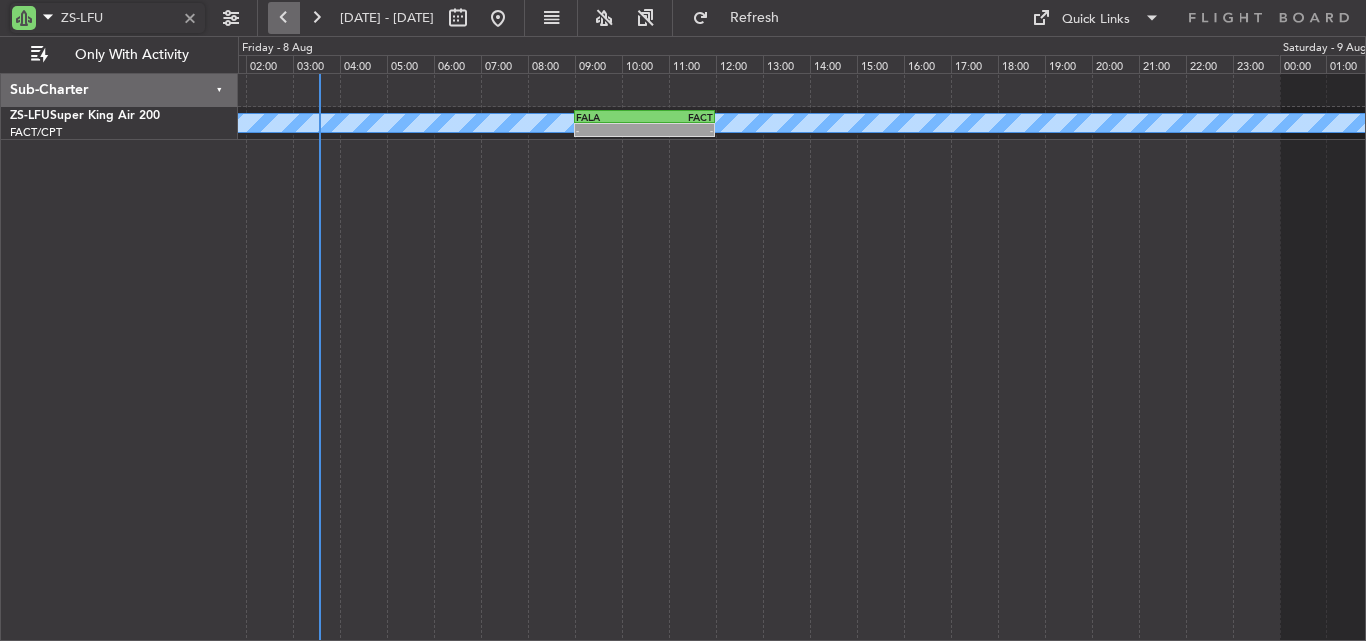 type on "ZS-LFU" 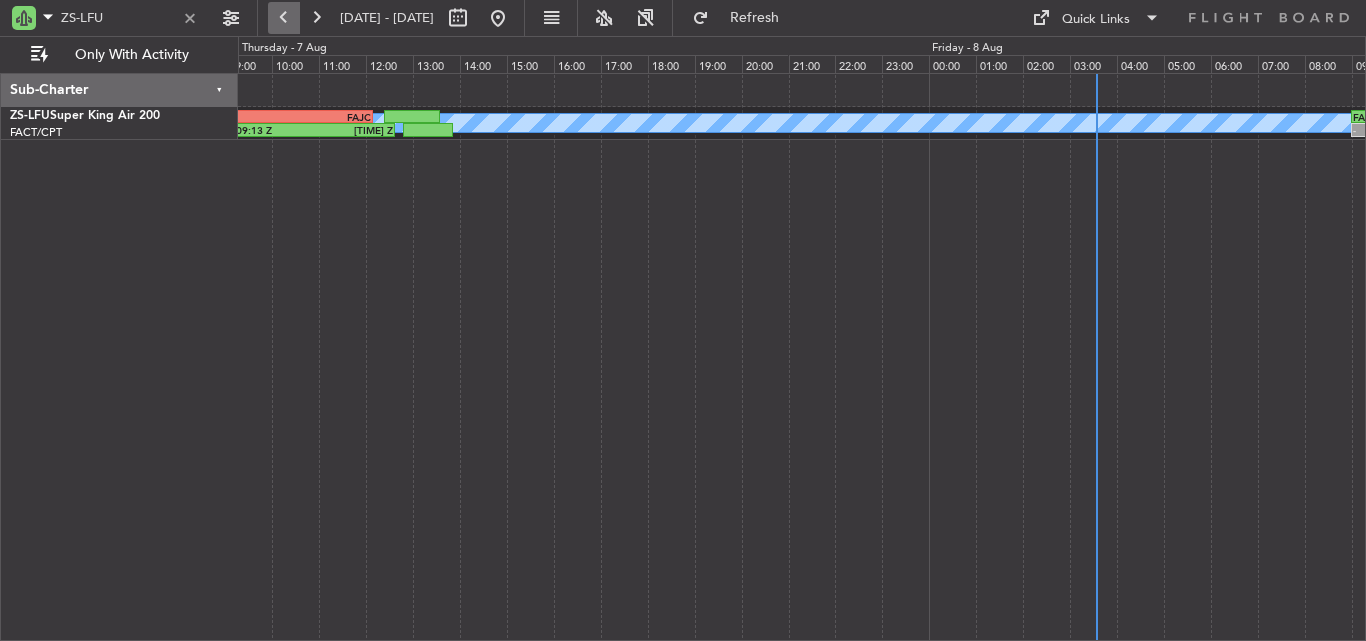 click at bounding box center [284, 18] 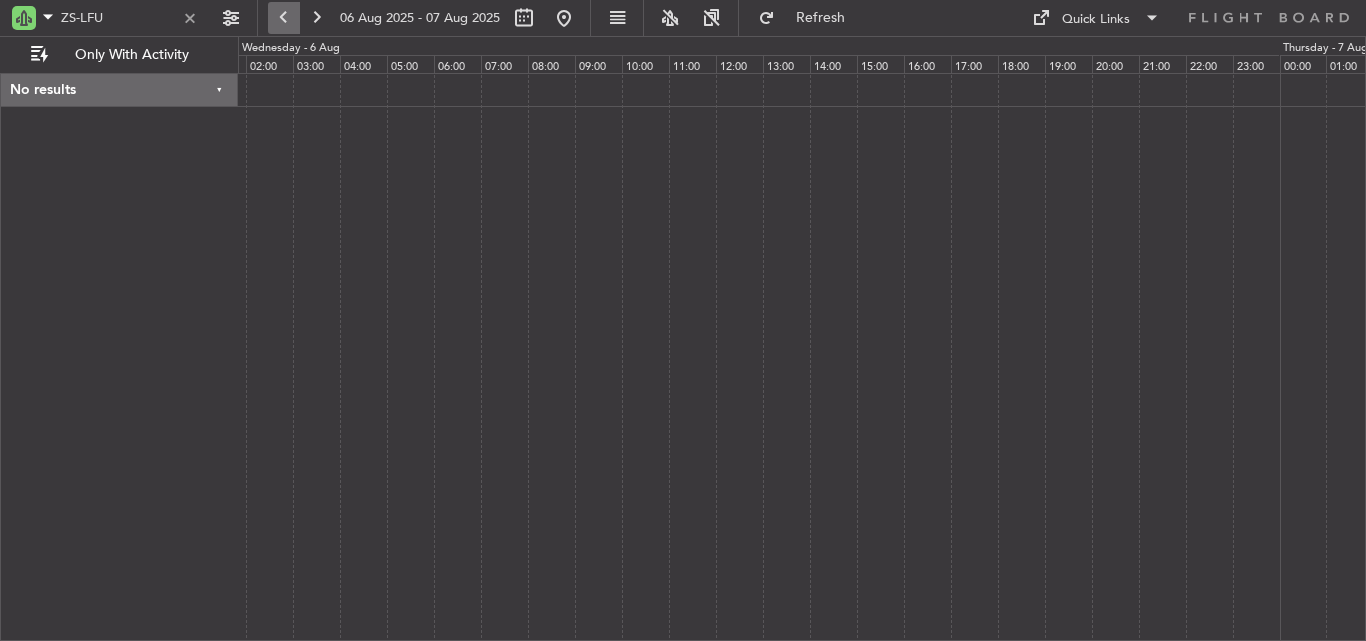 click at bounding box center (284, 18) 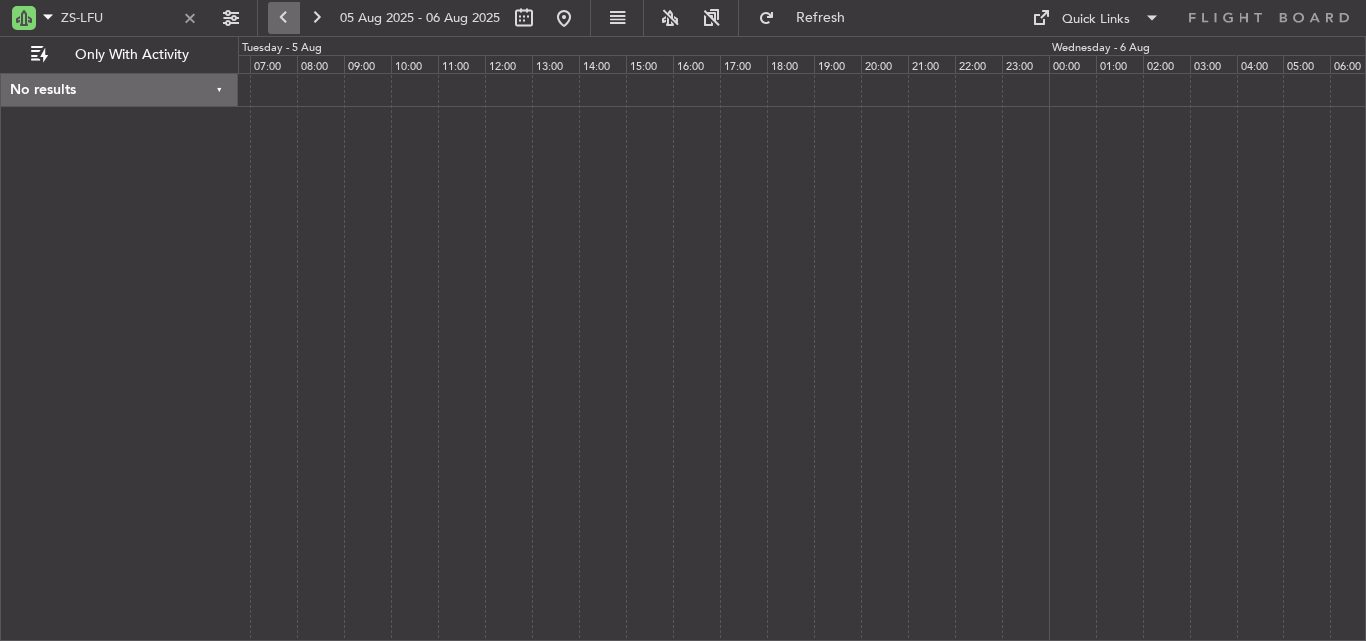 click at bounding box center [284, 18] 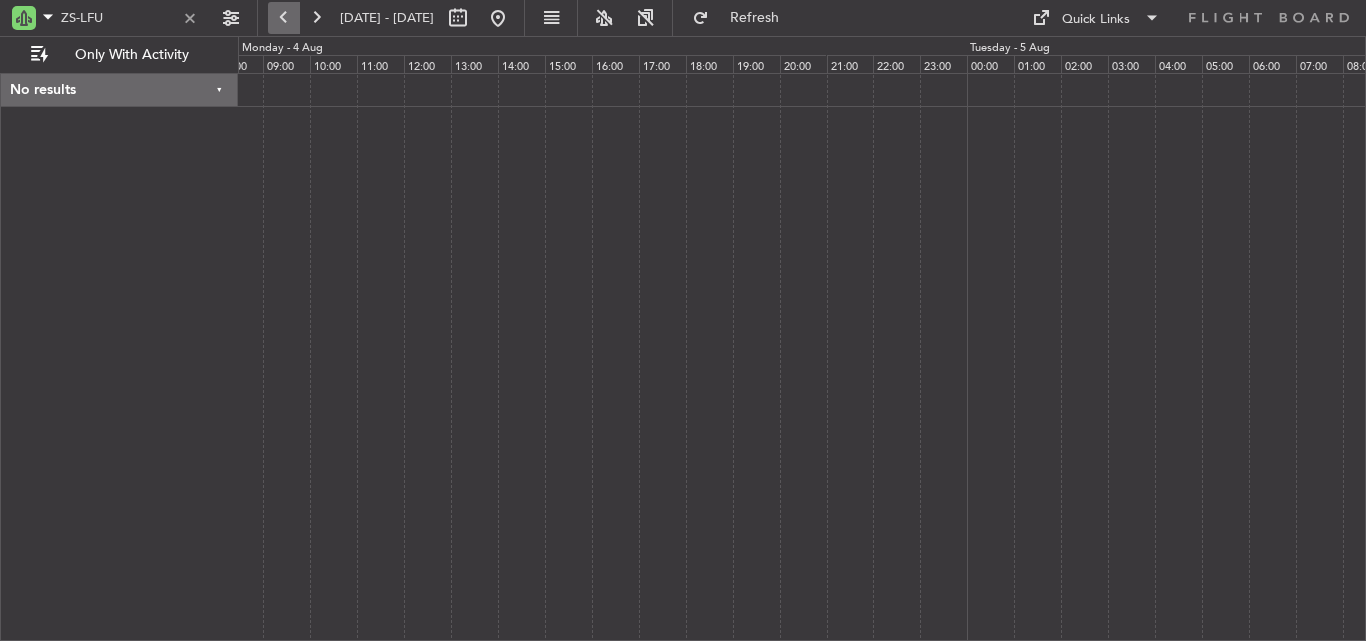 click at bounding box center (284, 18) 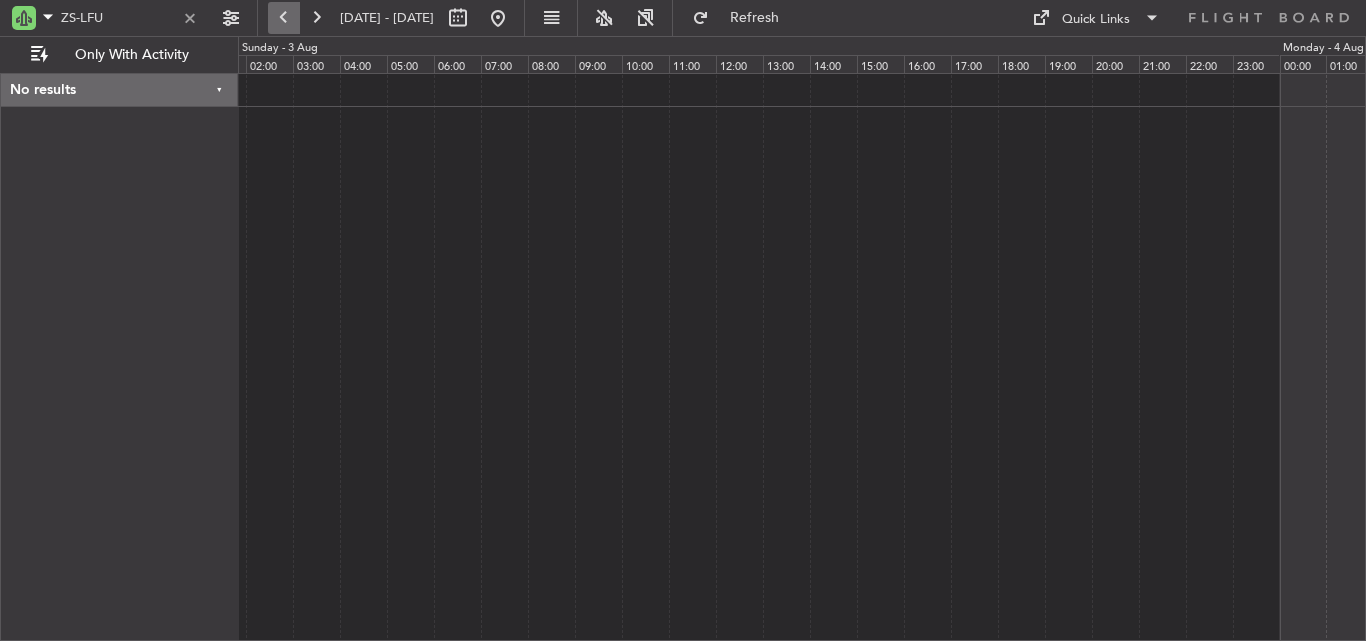 click at bounding box center (284, 18) 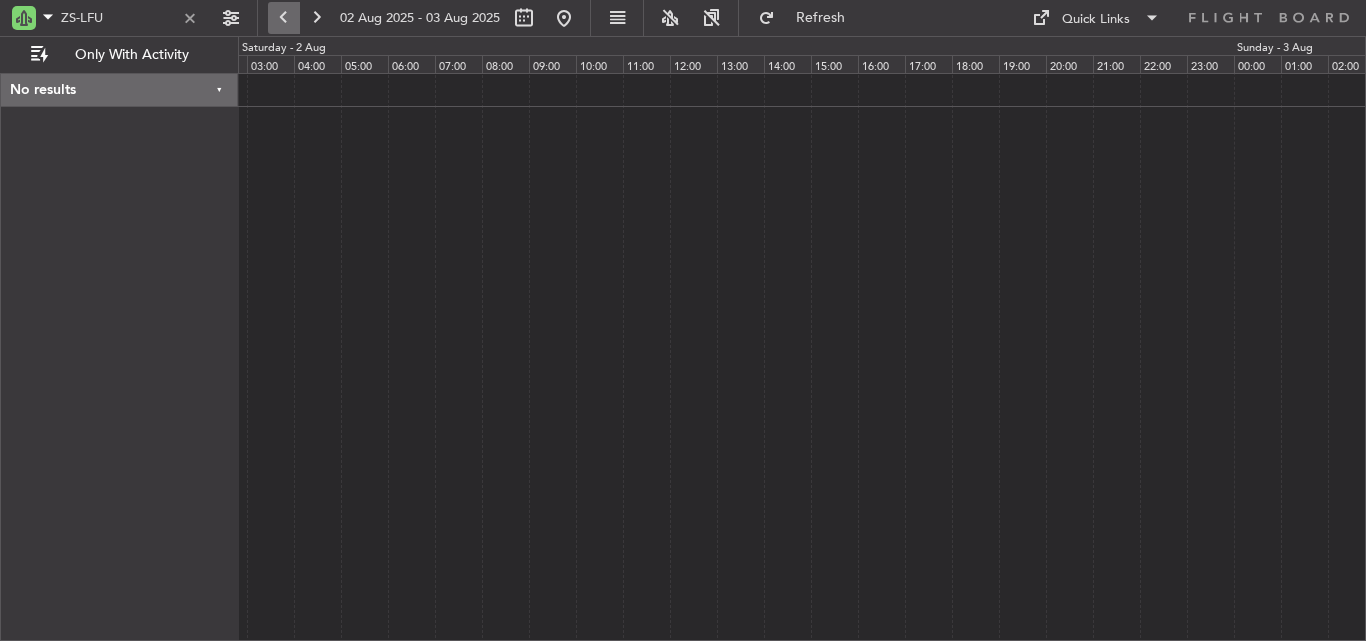 click at bounding box center (284, 18) 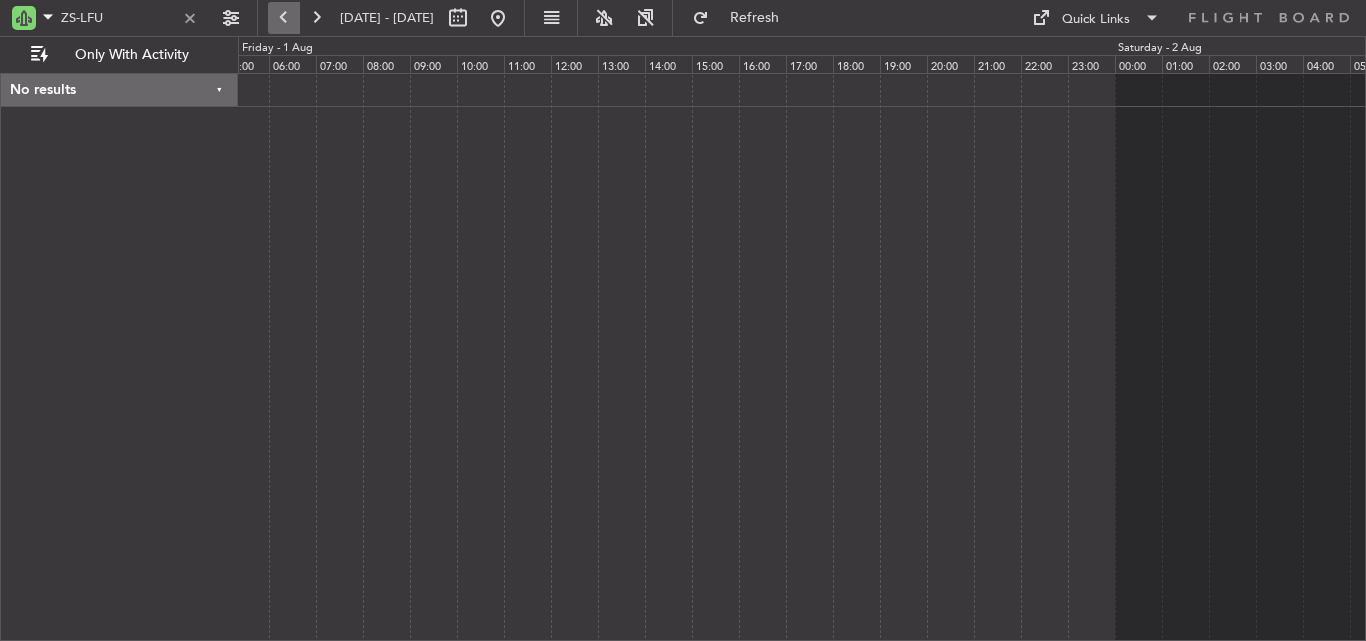 click at bounding box center [284, 18] 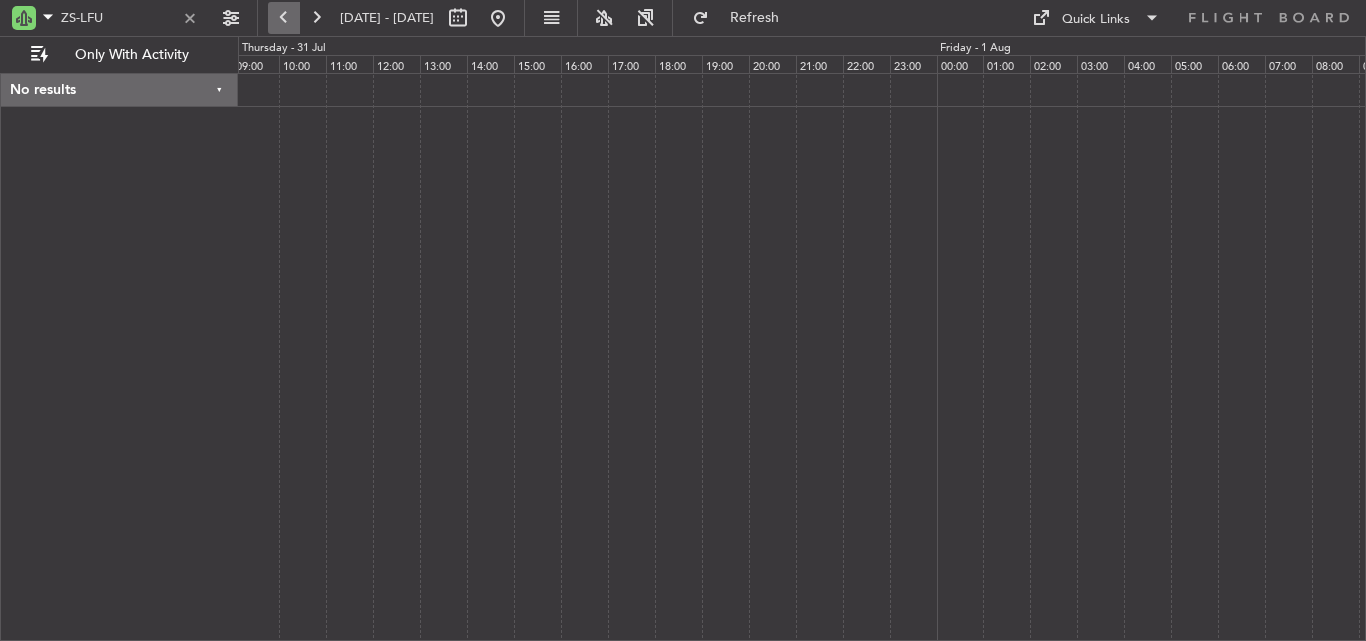 click at bounding box center (284, 18) 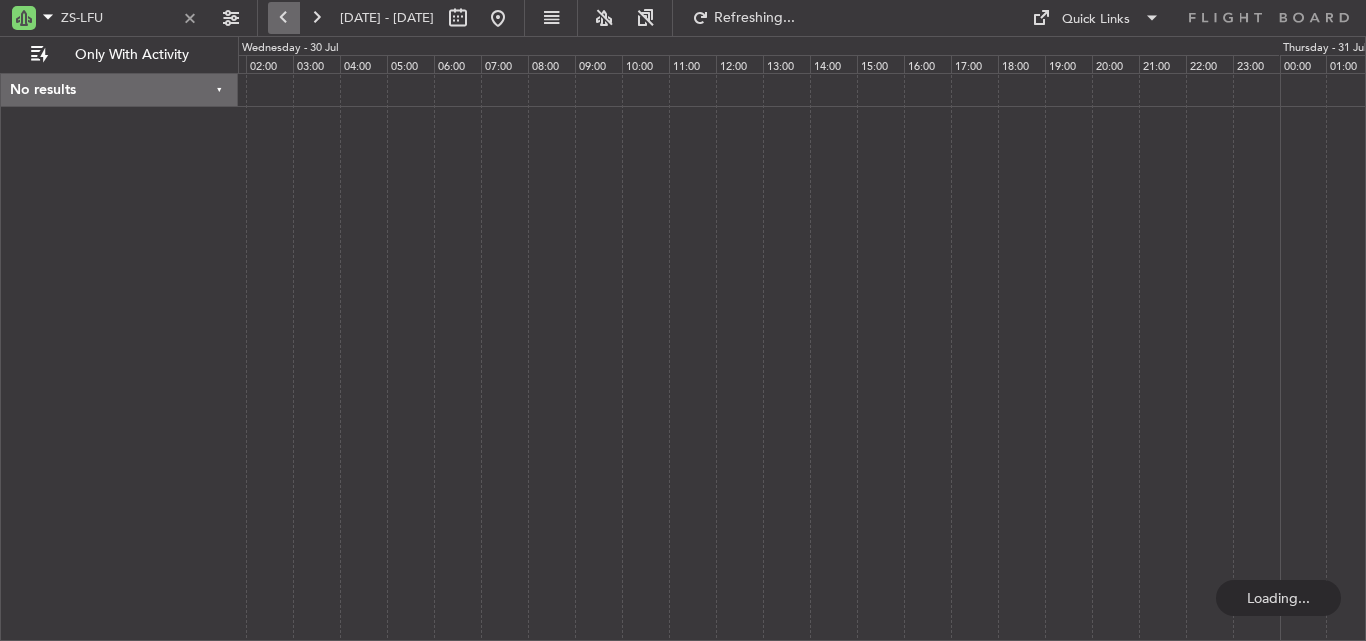click at bounding box center (284, 18) 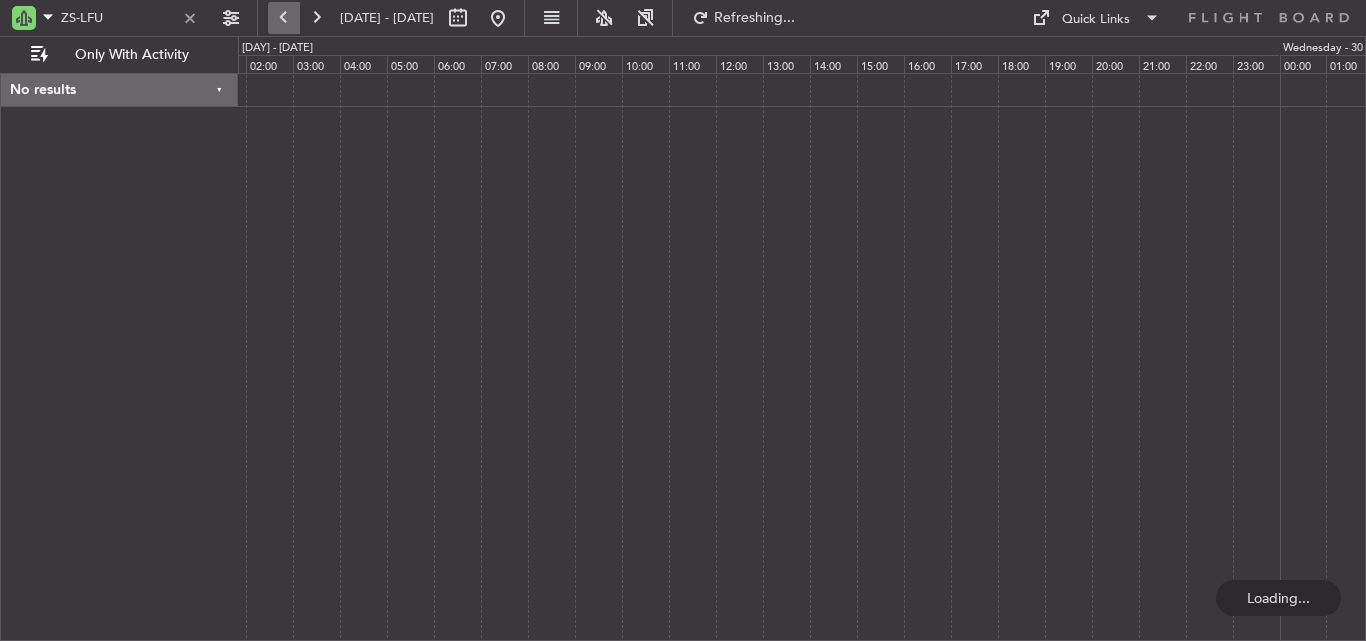 click at bounding box center (284, 18) 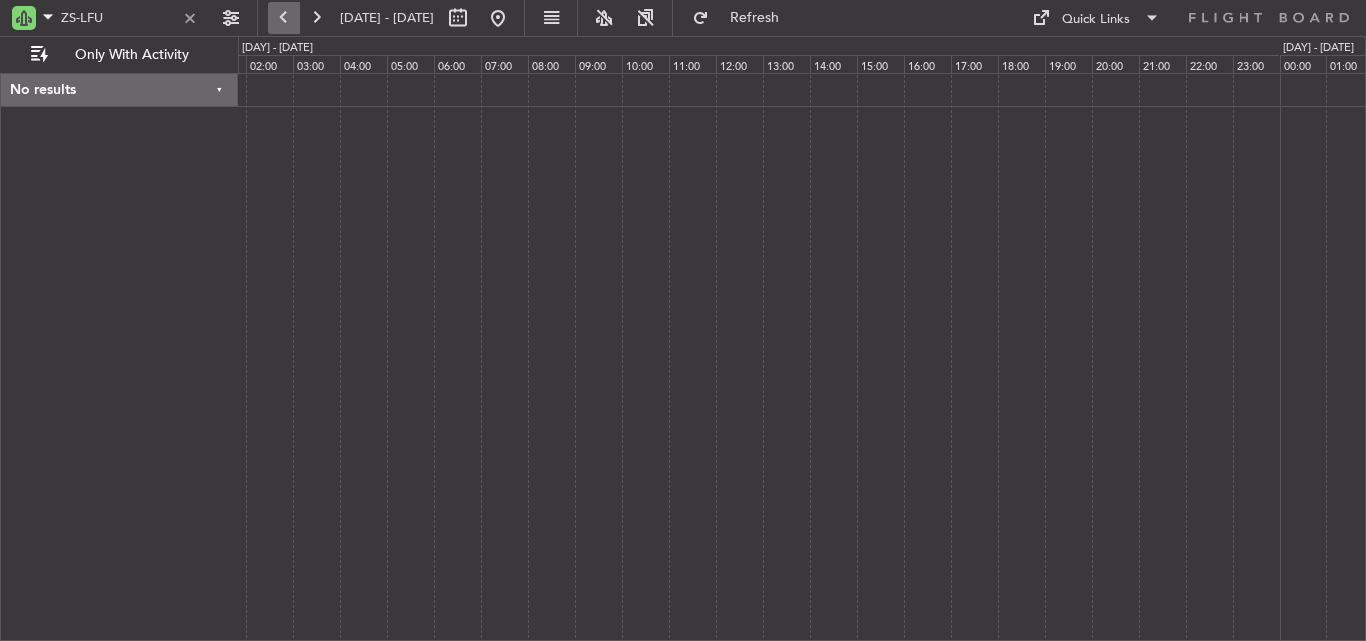 click at bounding box center [284, 18] 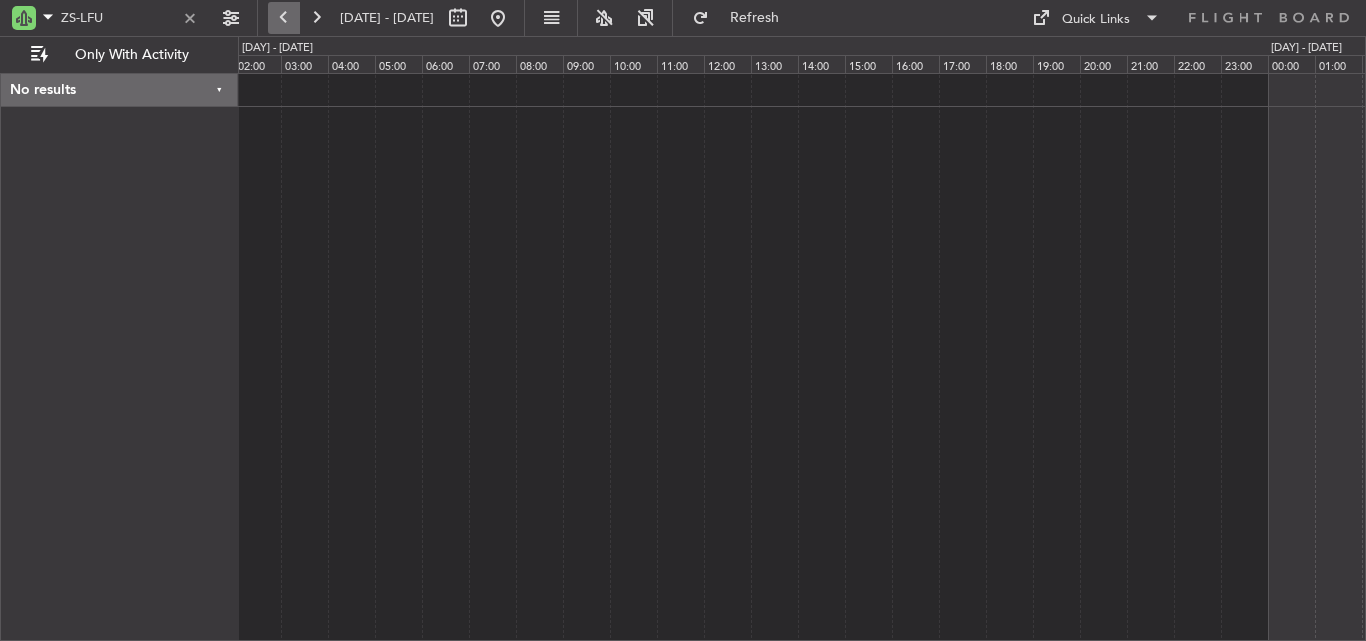 click at bounding box center [284, 18] 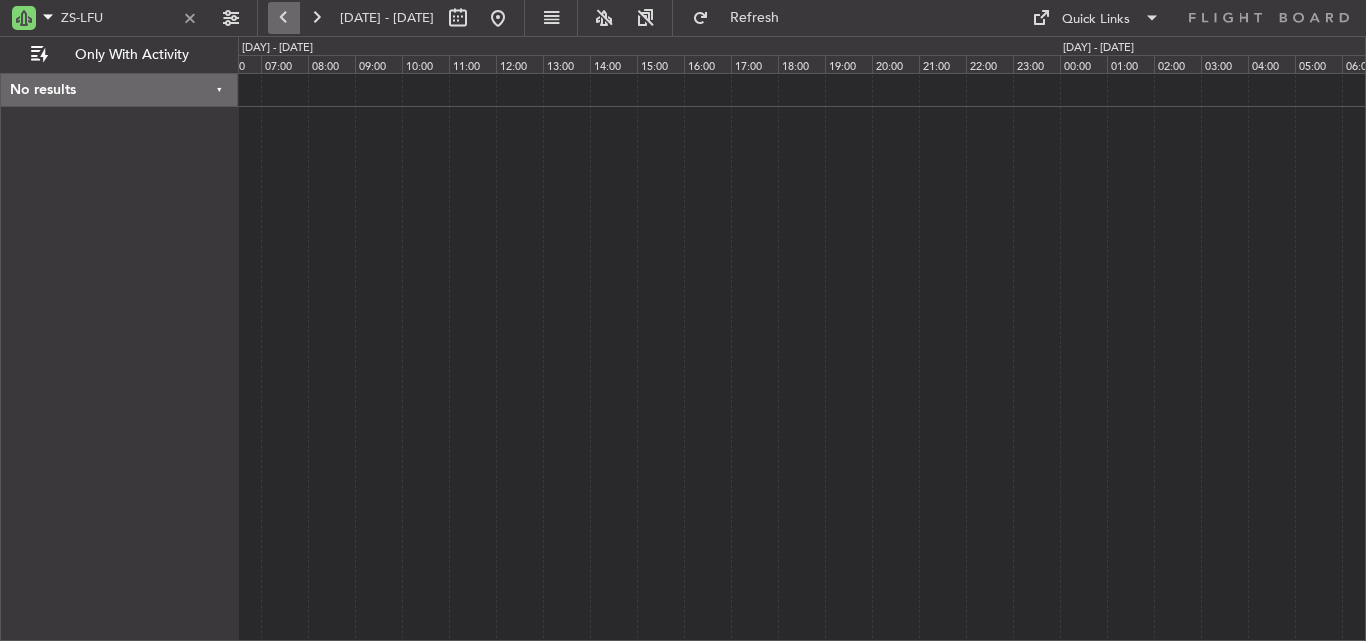 click at bounding box center (284, 18) 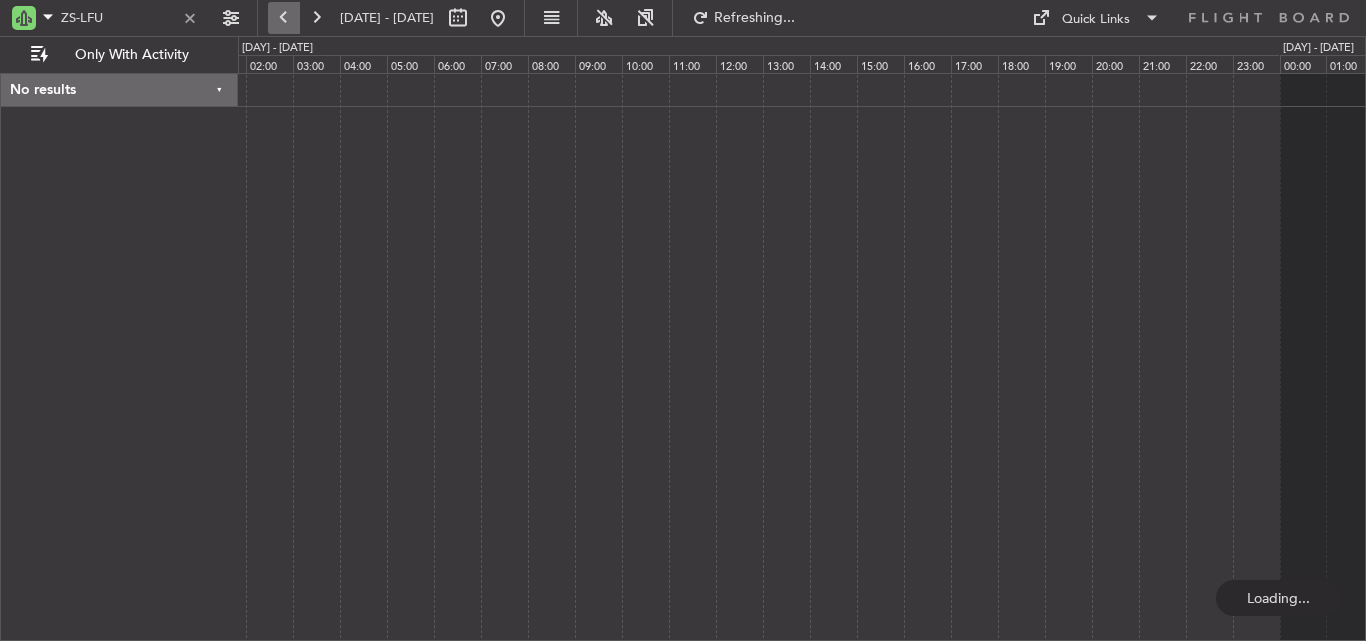click at bounding box center (284, 18) 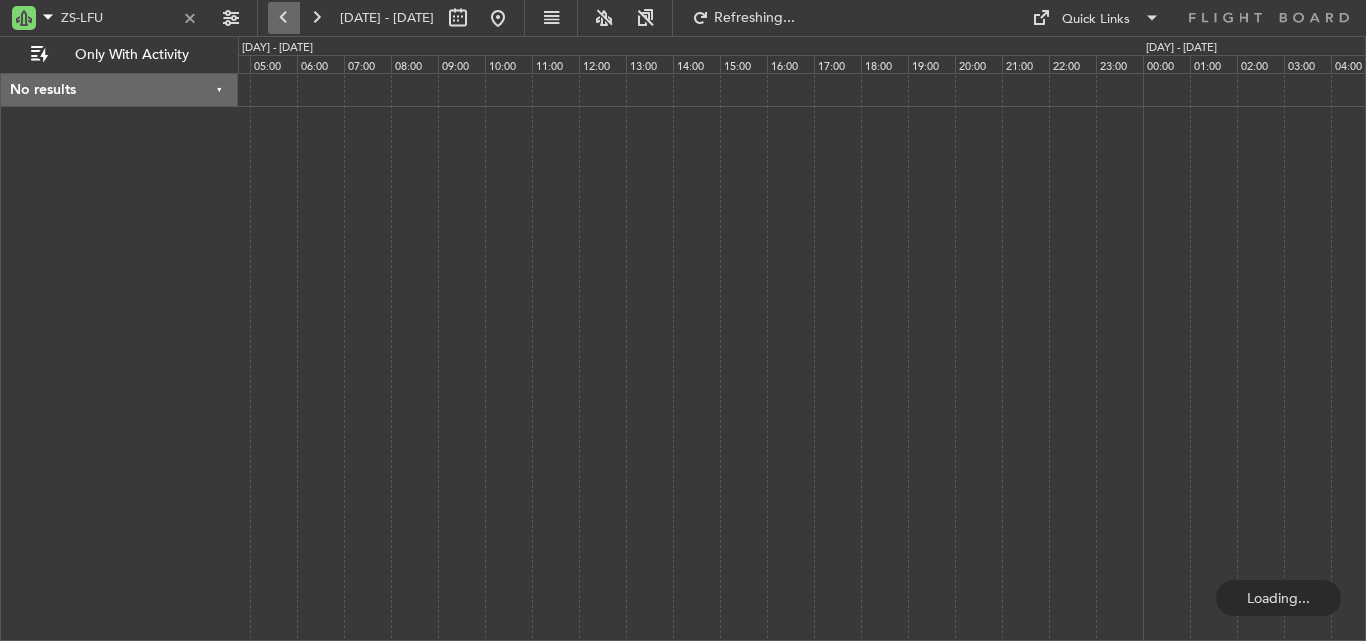 click at bounding box center (284, 18) 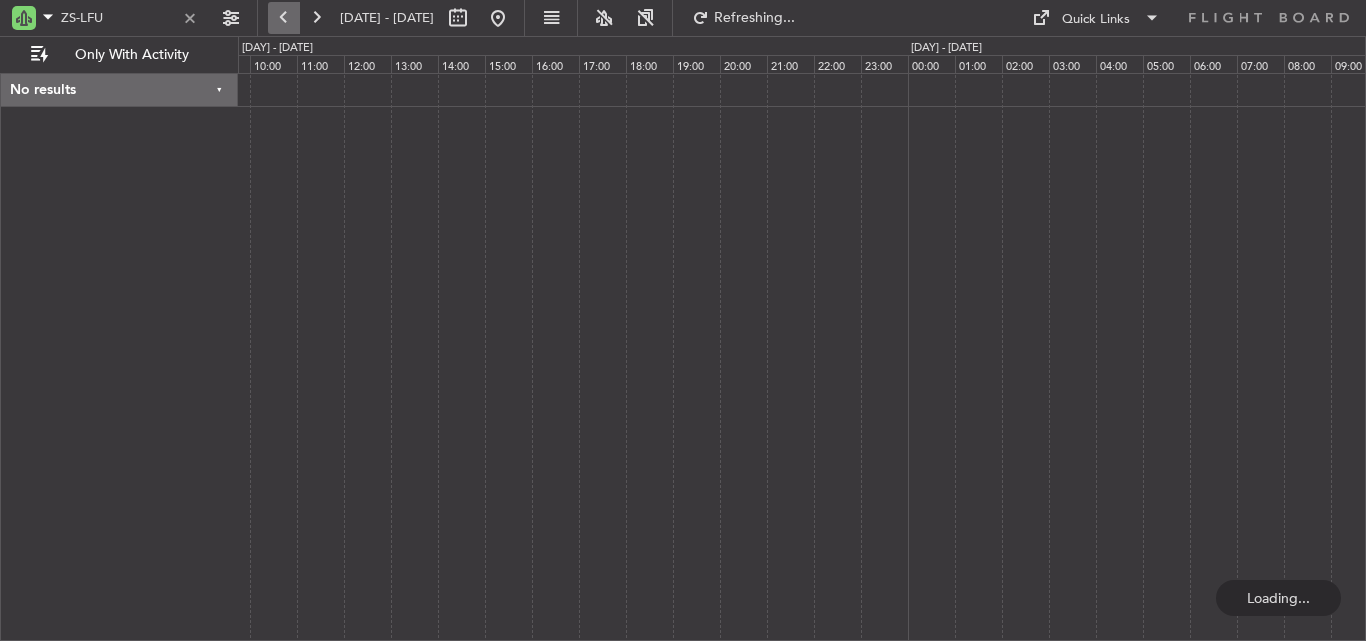 click at bounding box center (284, 18) 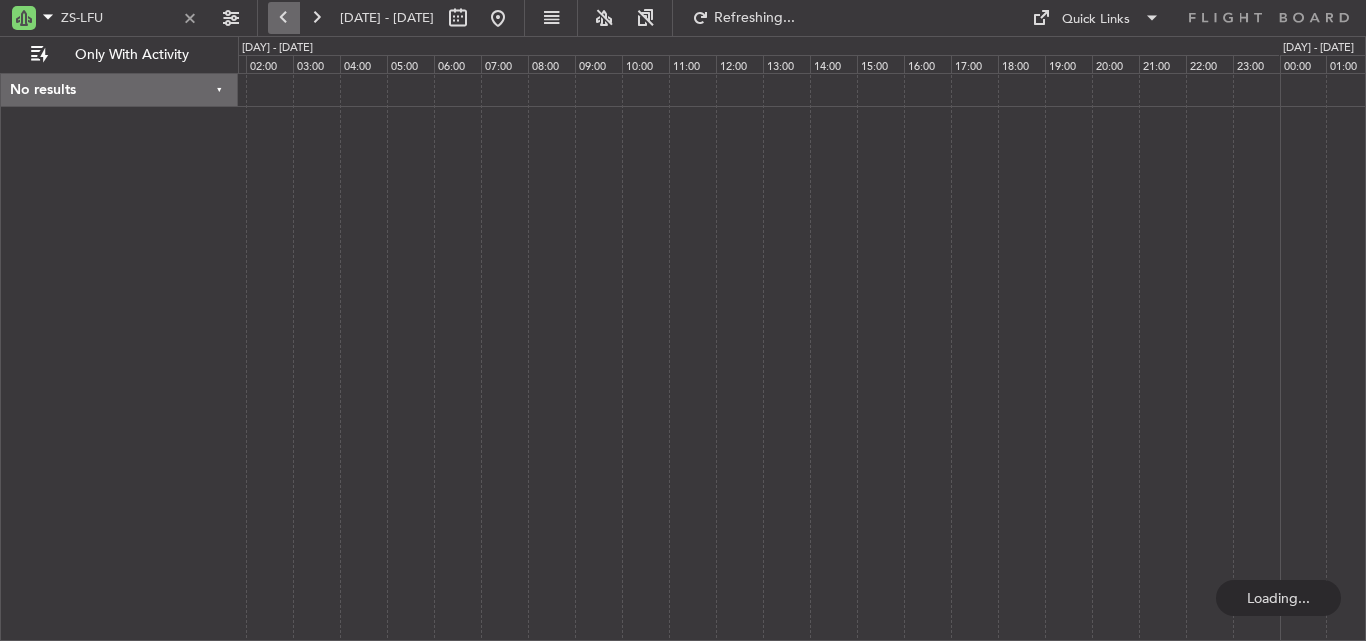 click at bounding box center (284, 18) 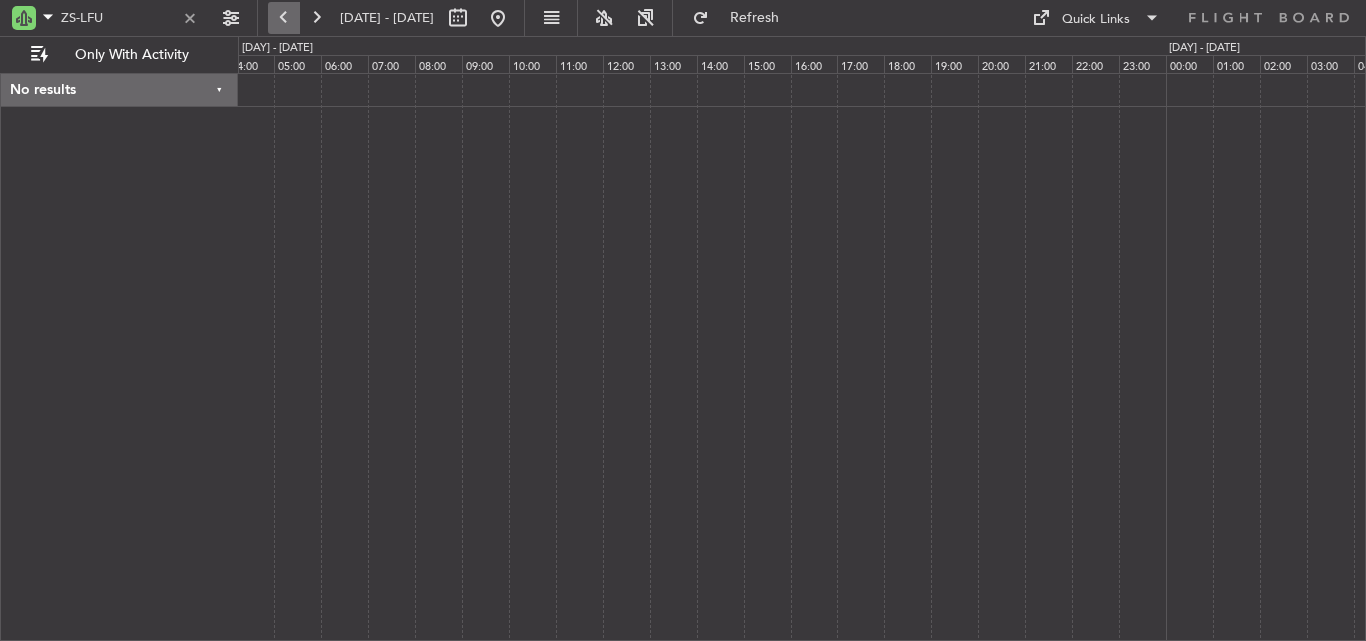click at bounding box center [284, 18] 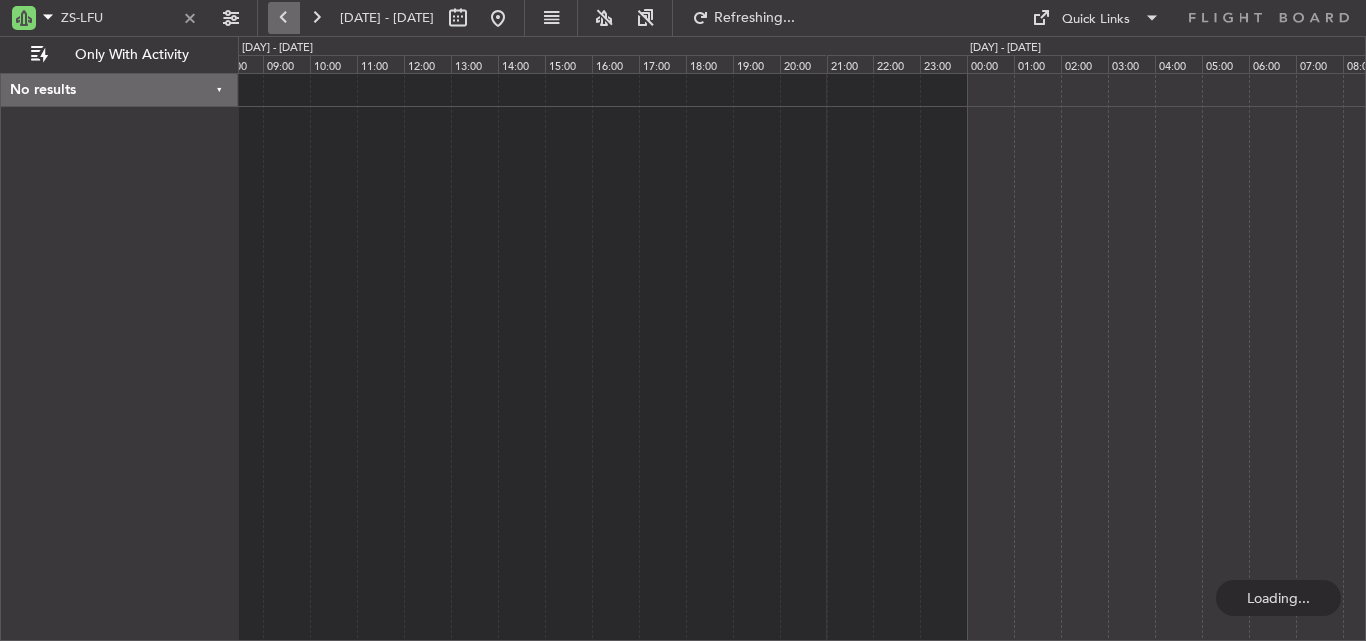 click at bounding box center [284, 18] 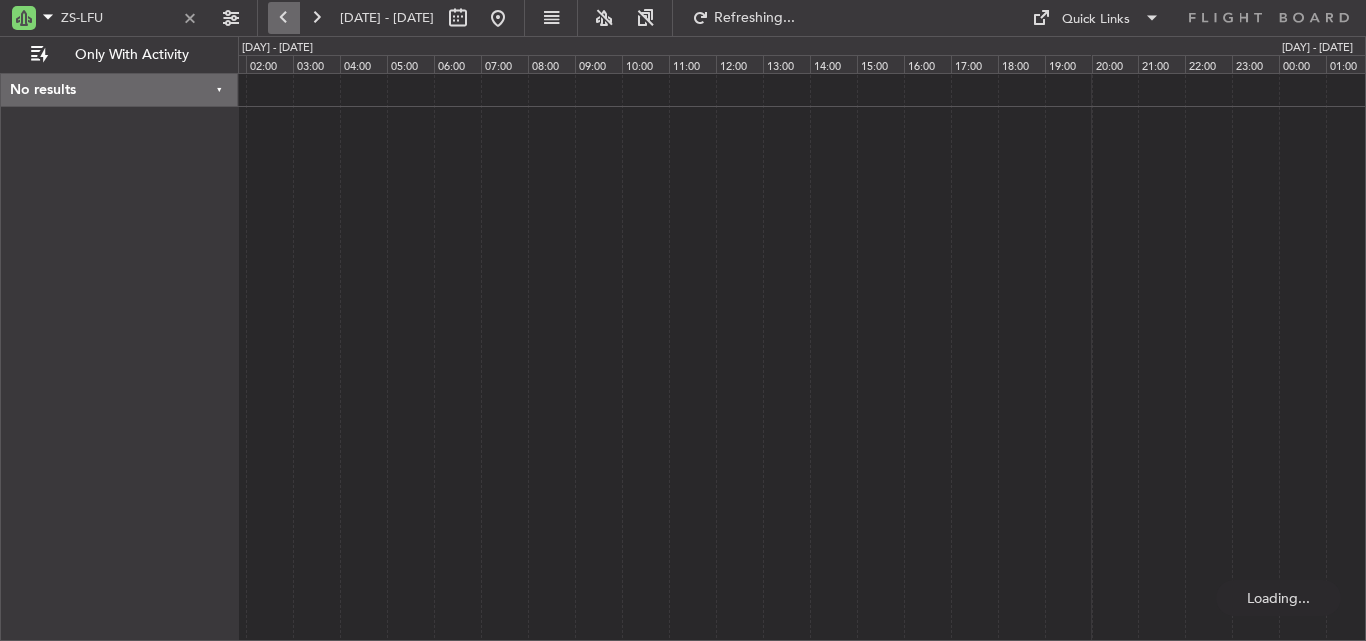 click at bounding box center (284, 18) 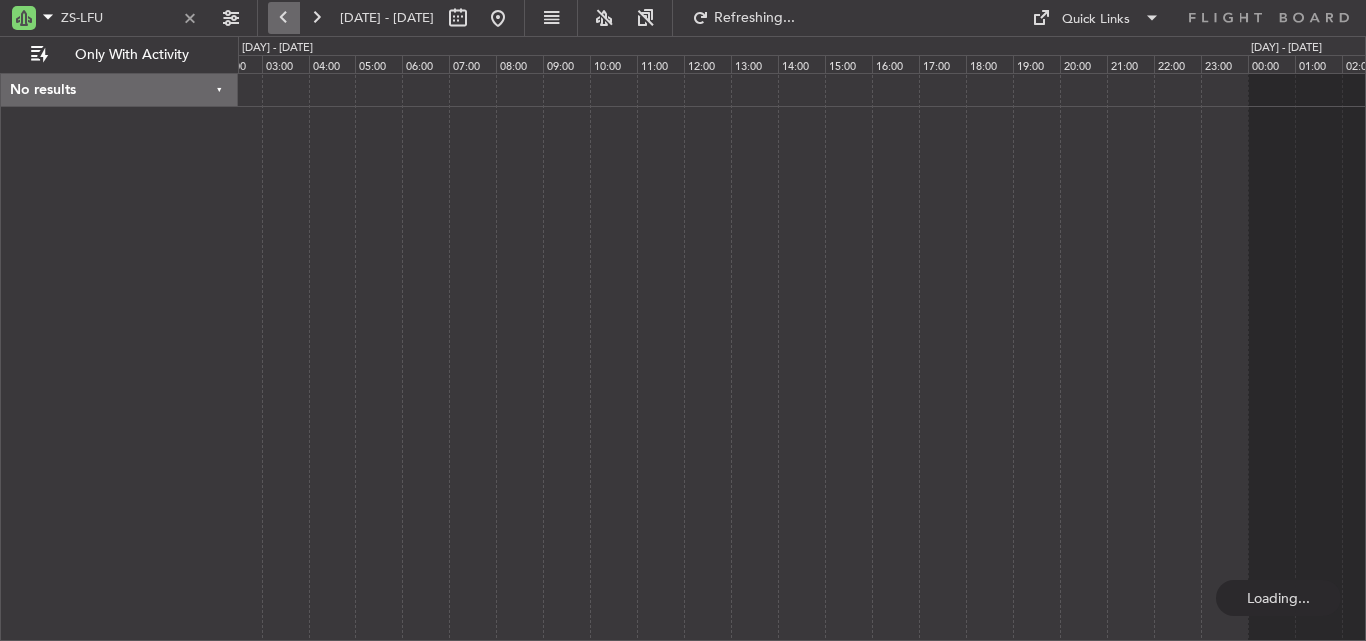 click at bounding box center [284, 18] 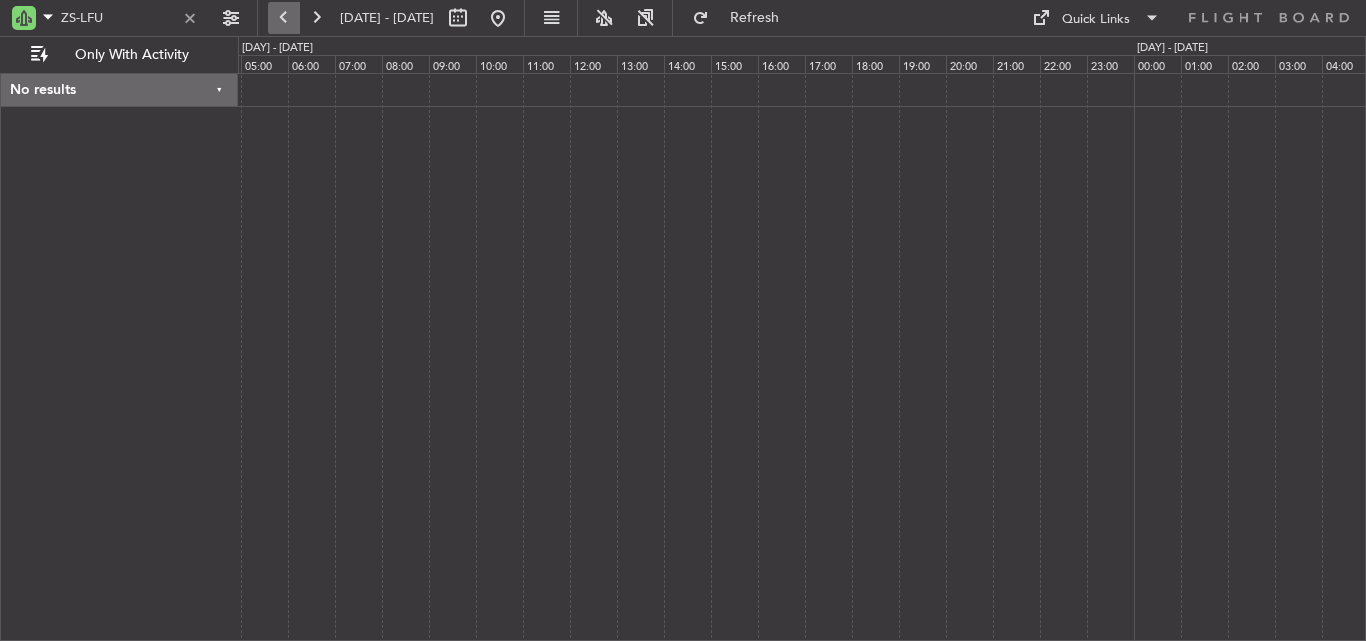 click at bounding box center (284, 18) 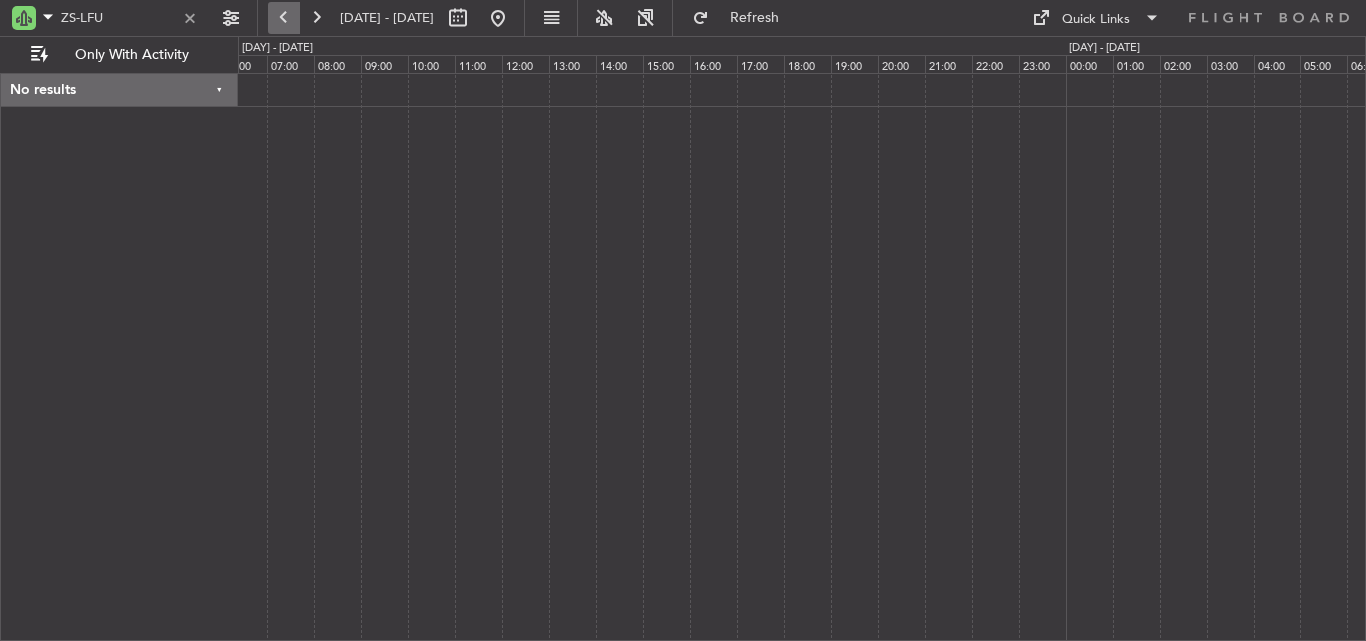 click at bounding box center [284, 18] 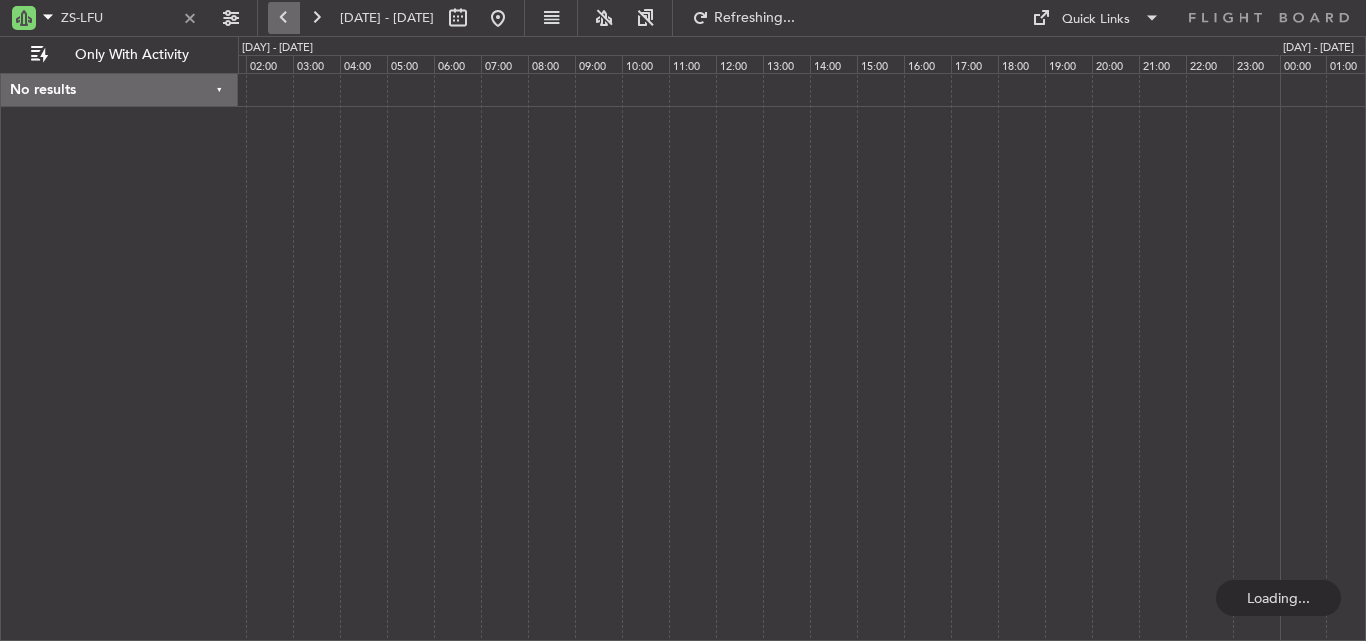 click at bounding box center [284, 18] 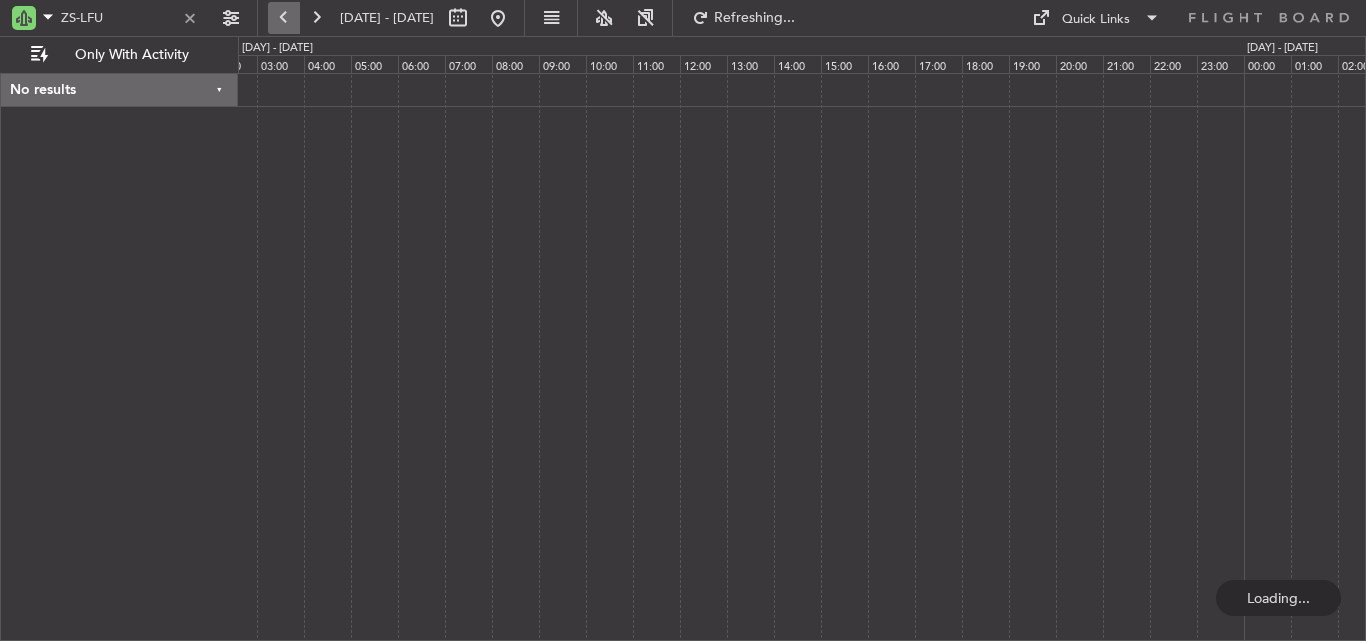 click at bounding box center (284, 18) 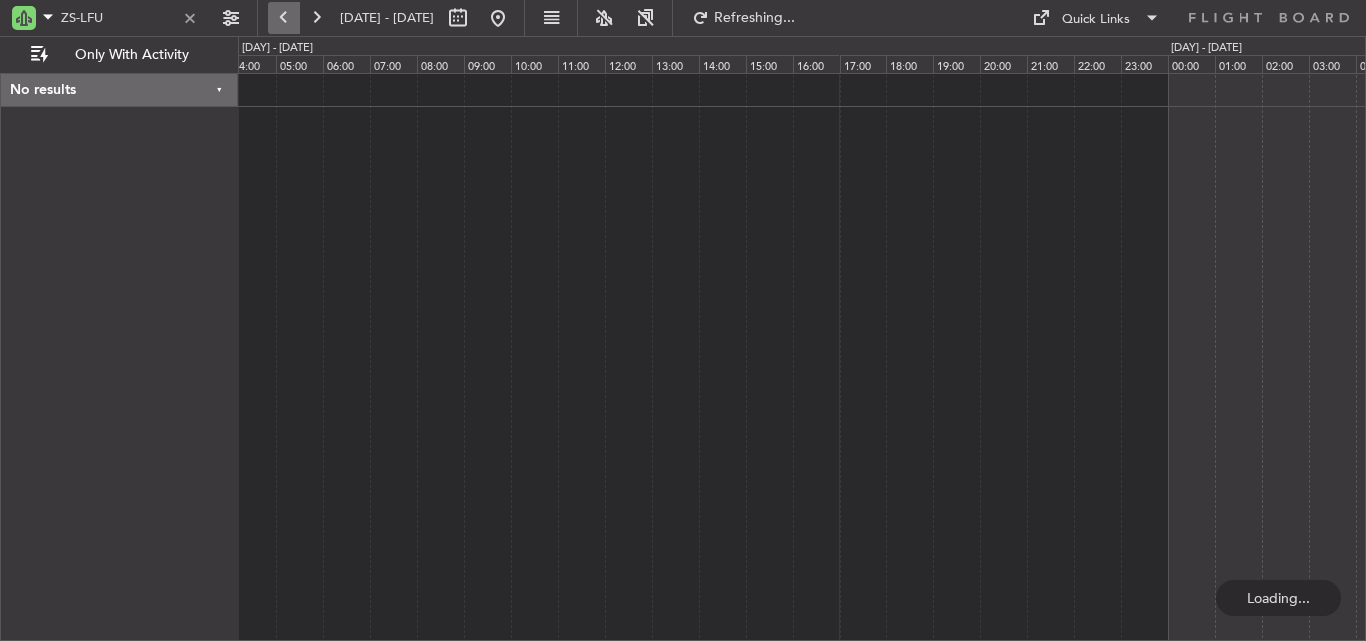 click at bounding box center [284, 18] 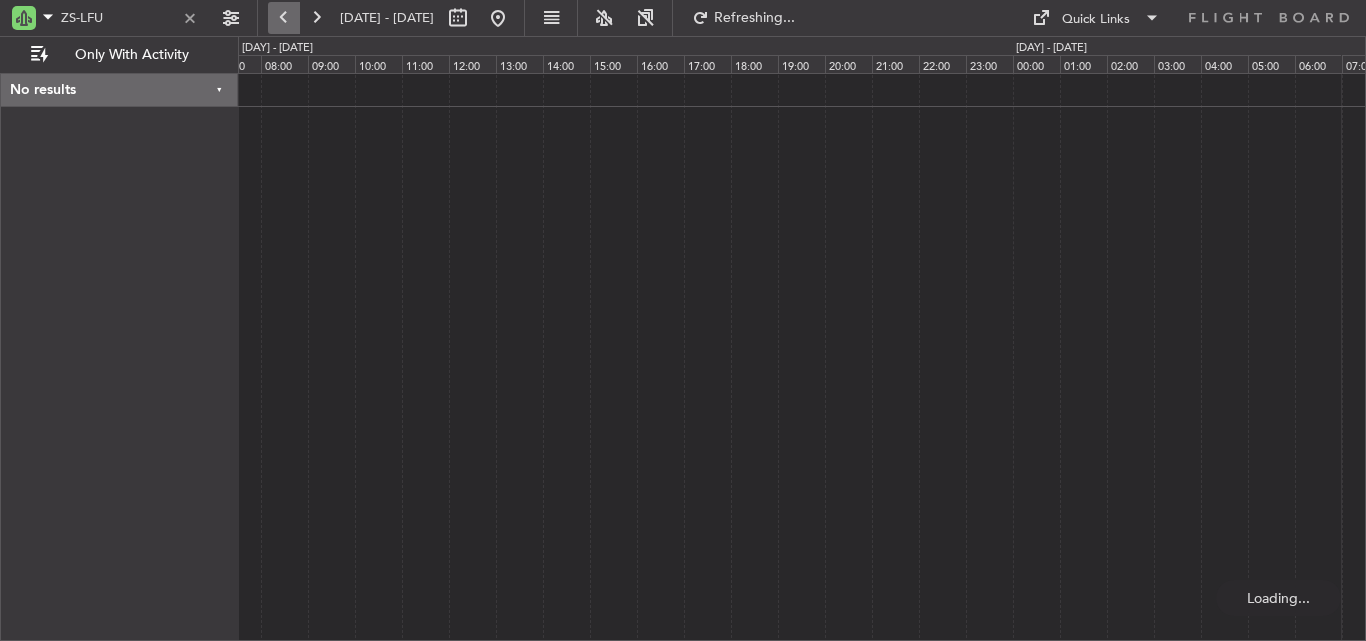 click at bounding box center [284, 18] 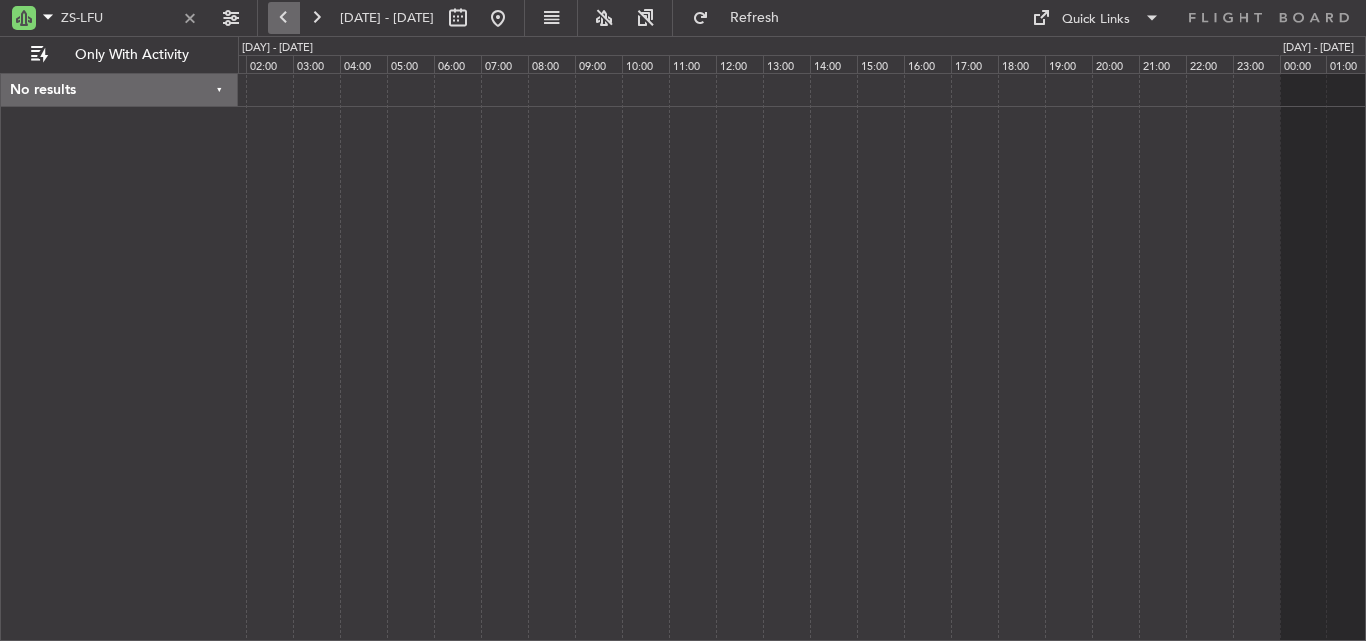 click at bounding box center [284, 18] 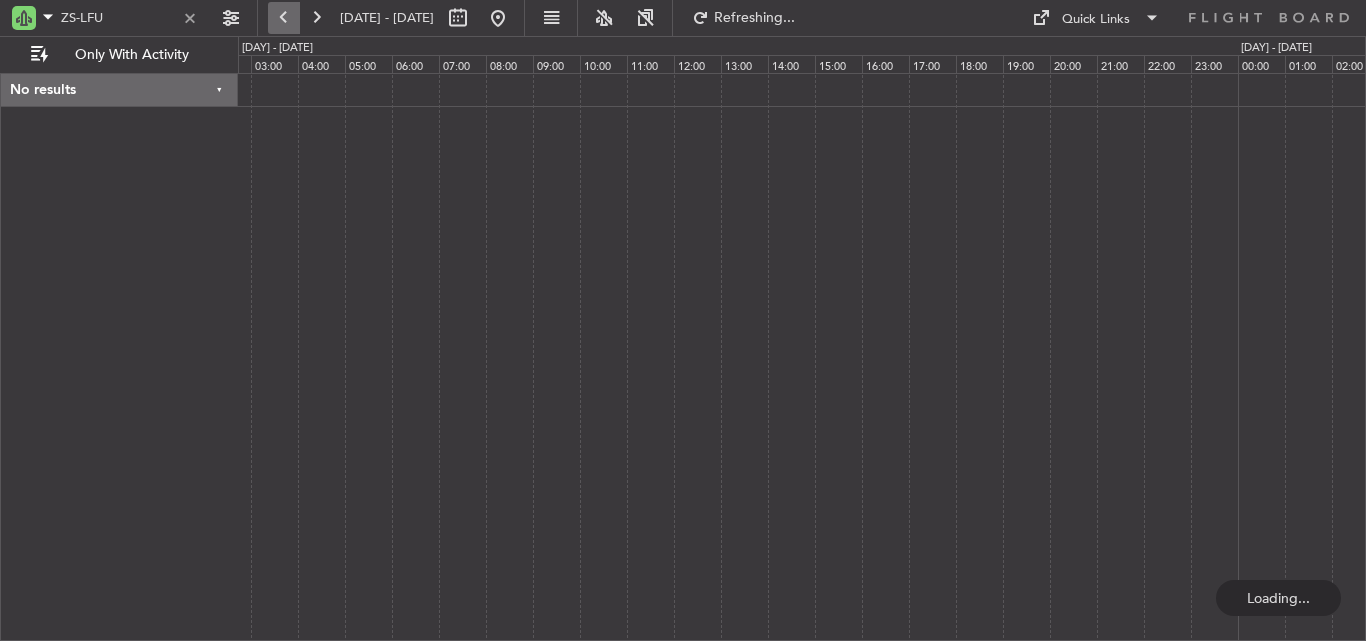 click at bounding box center [284, 18] 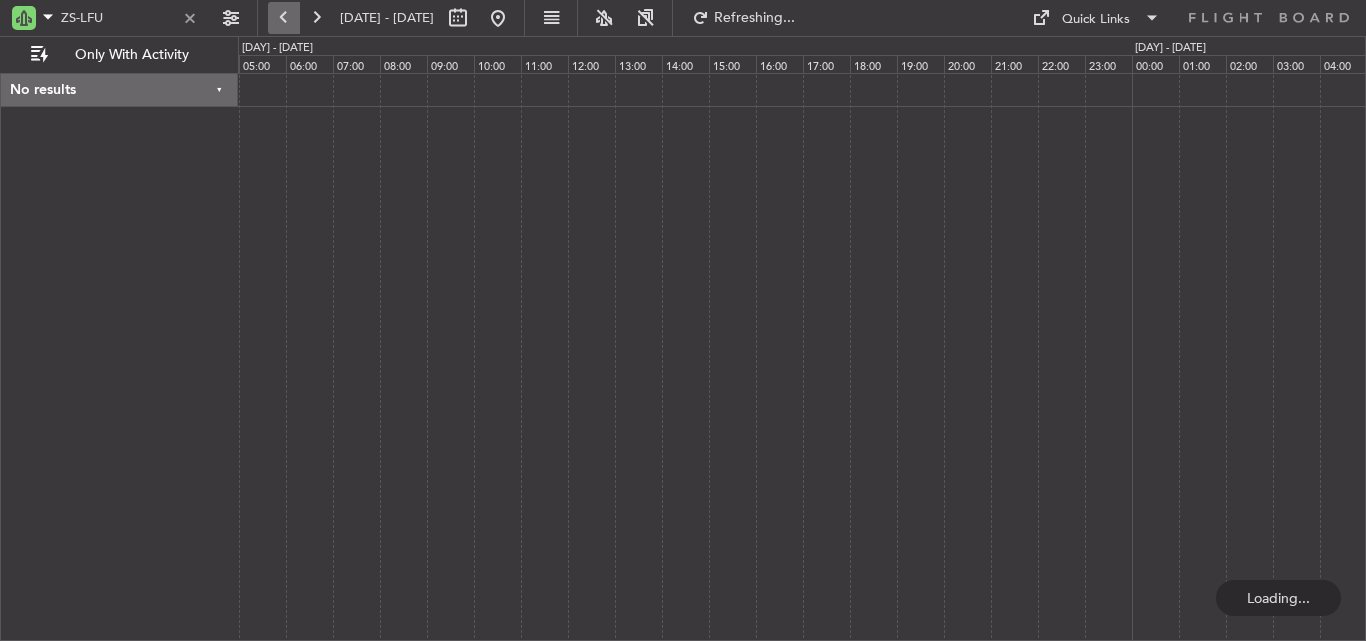 click at bounding box center [284, 18] 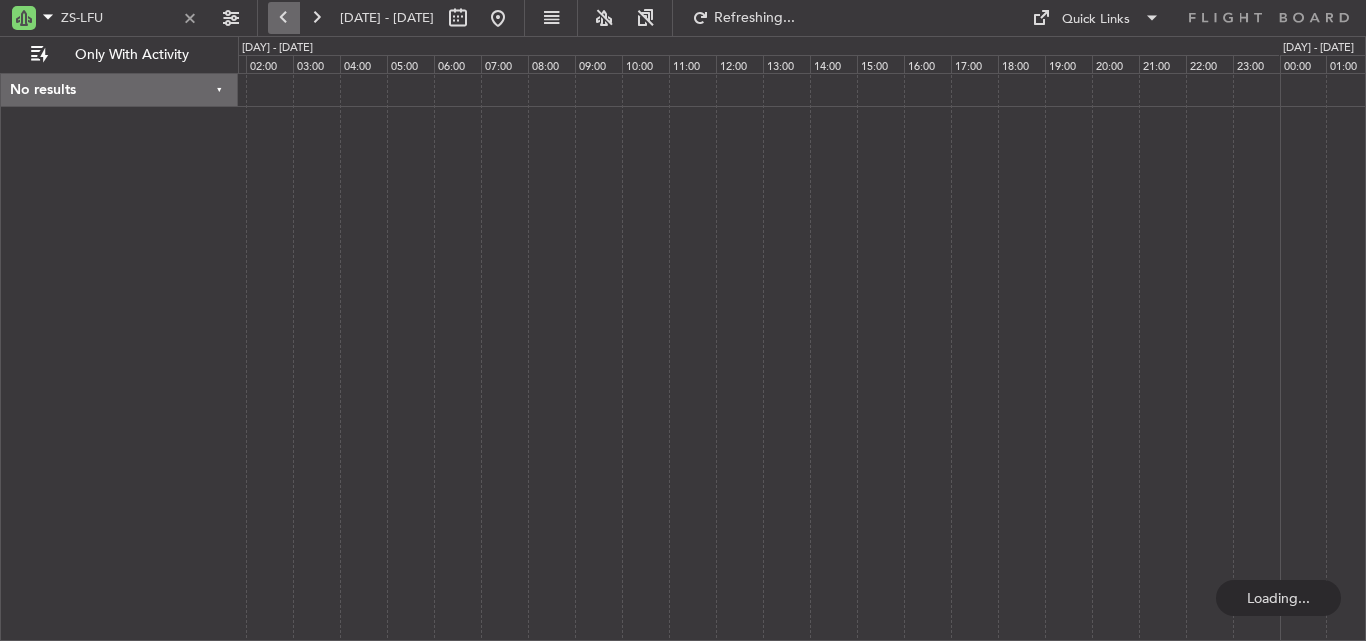 click at bounding box center [284, 18] 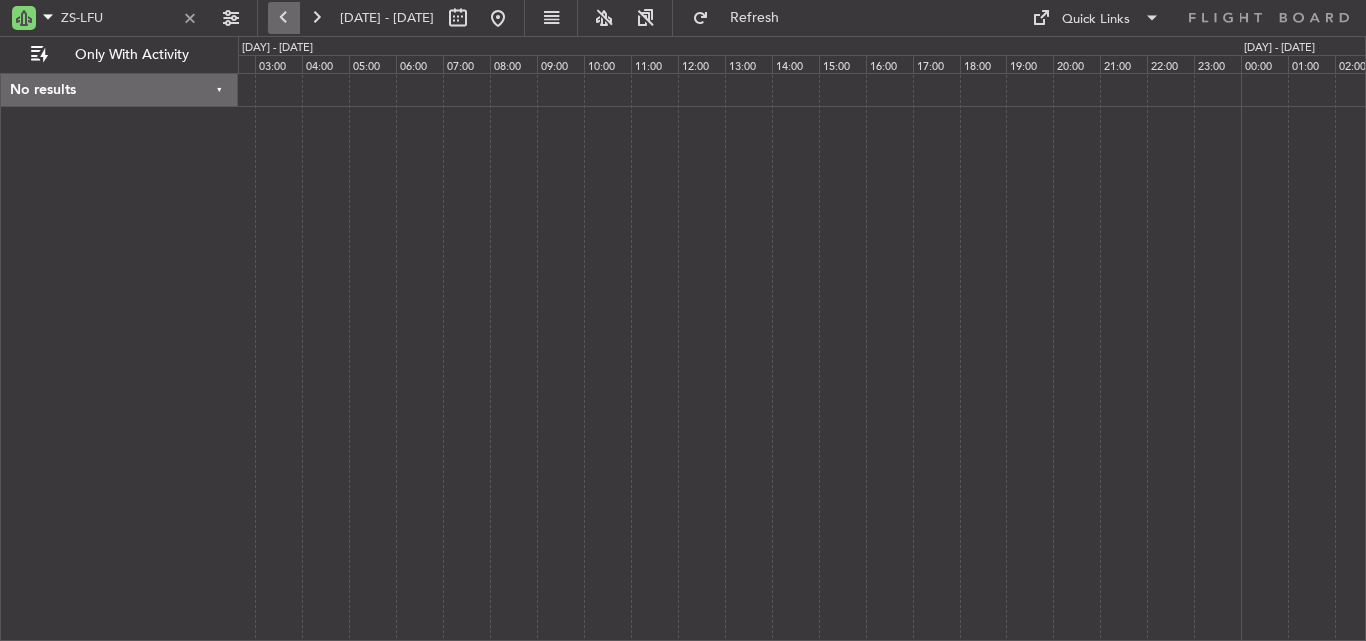 click at bounding box center (284, 18) 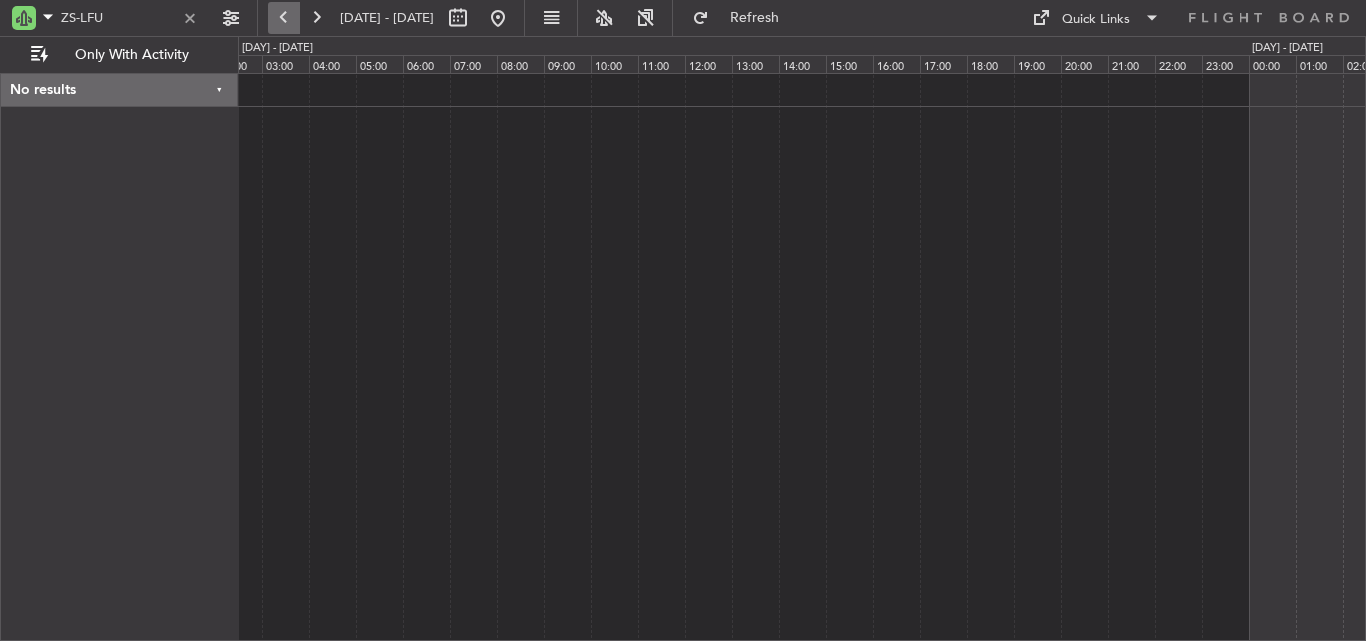 click at bounding box center (284, 18) 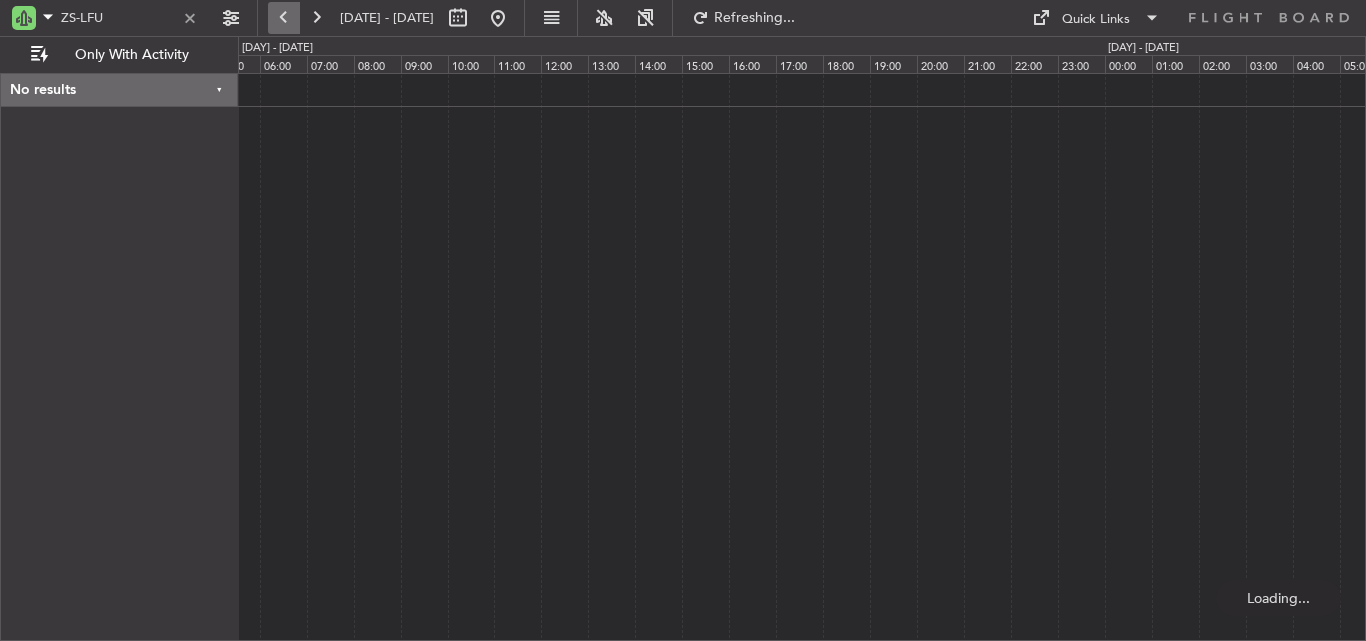 click at bounding box center [284, 18] 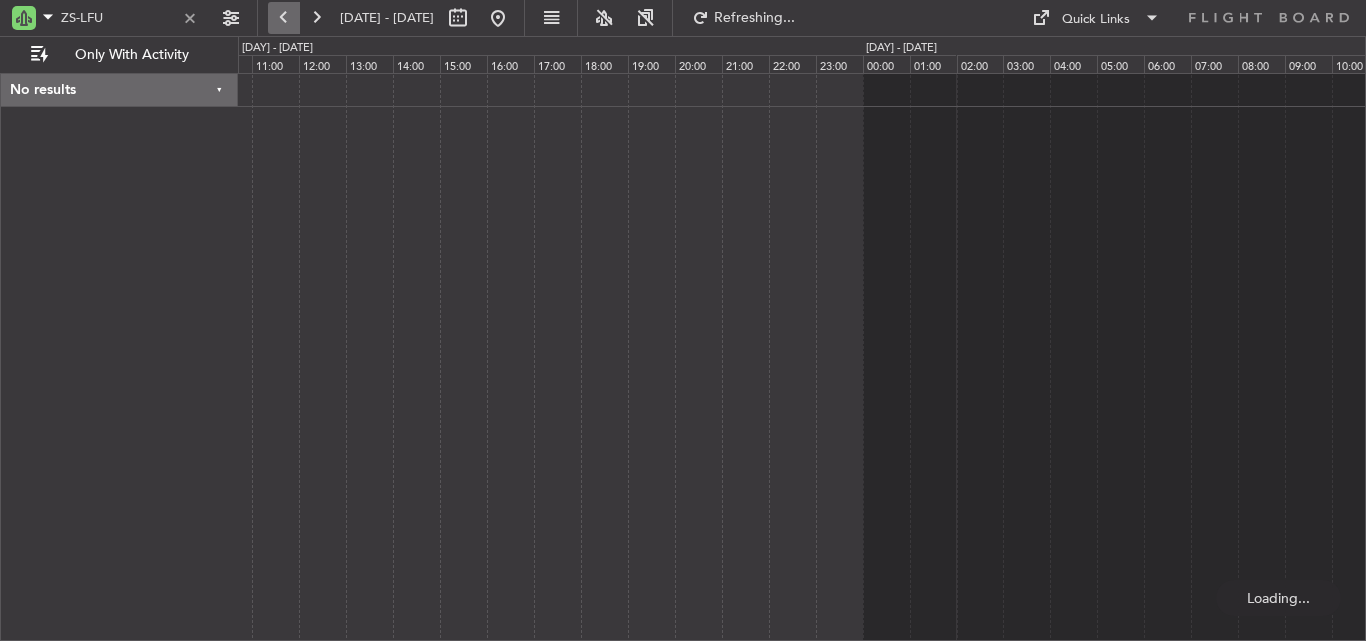 click at bounding box center [284, 18] 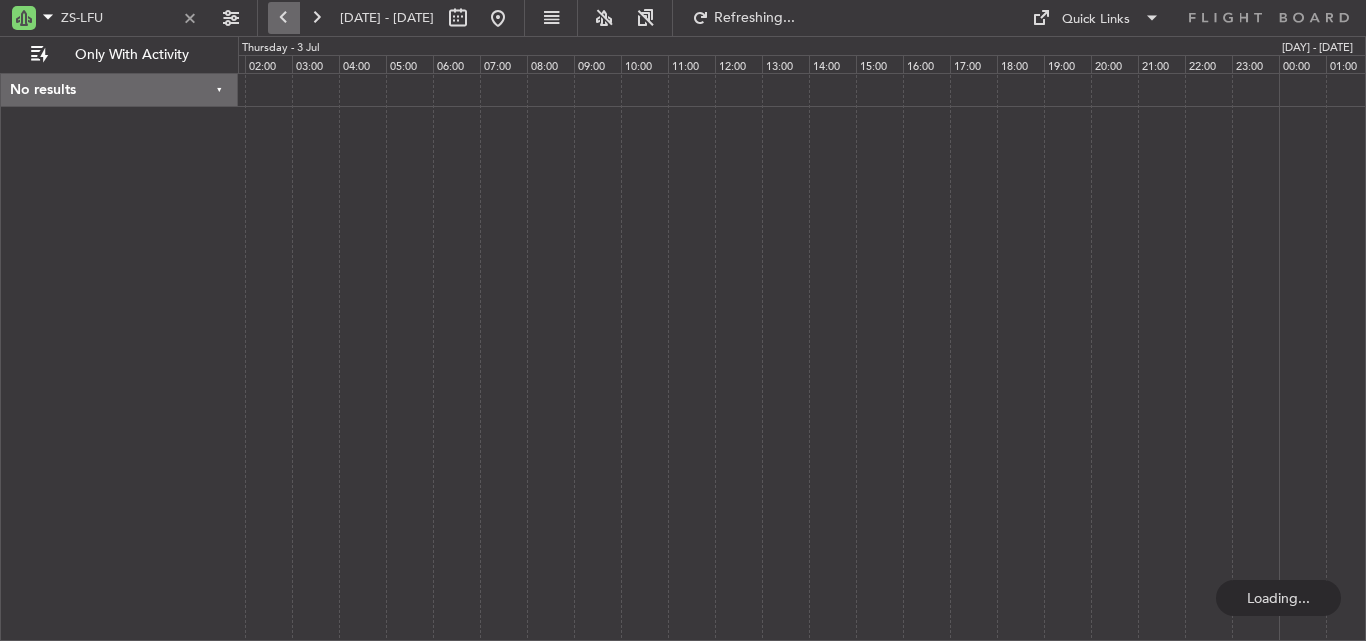 click at bounding box center [284, 18] 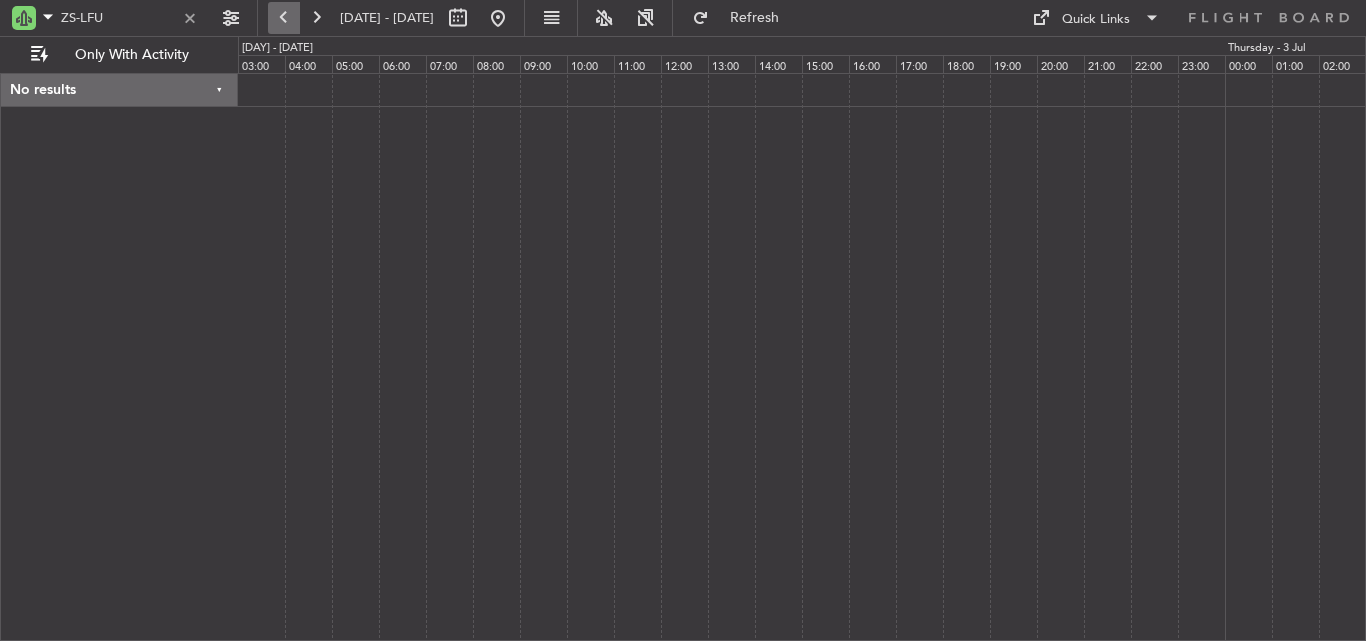 click at bounding box center (284, 18) 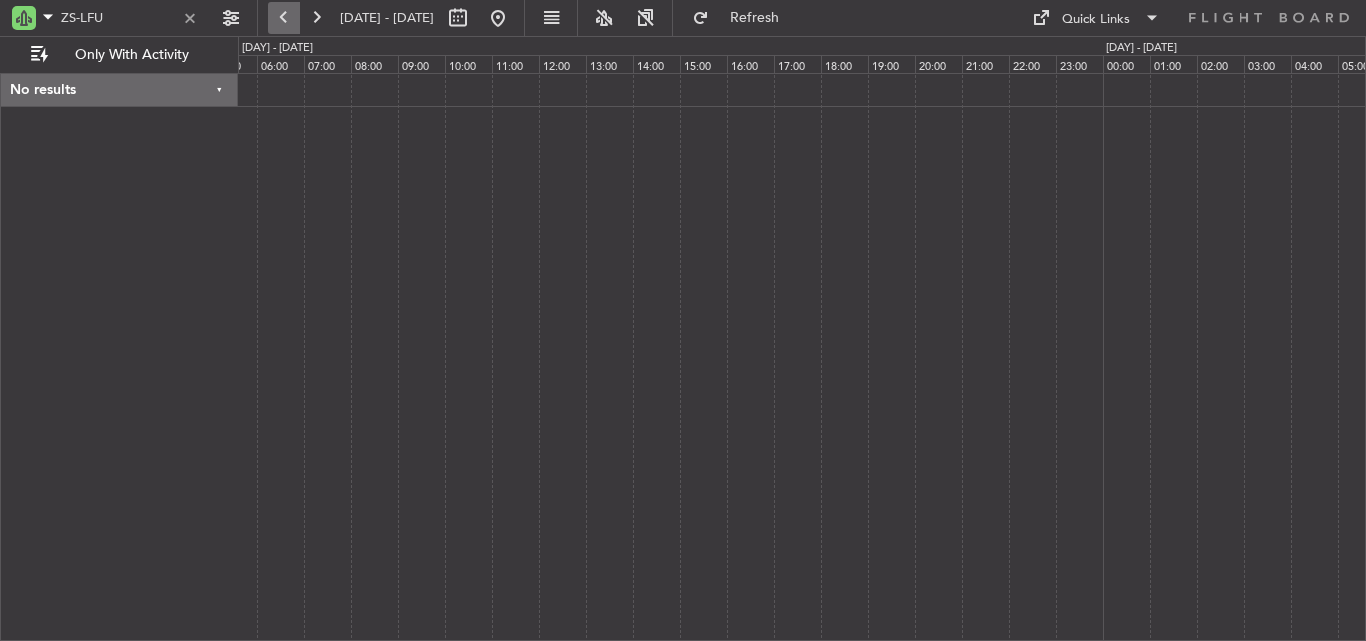 click at bounding box center (284, 18) 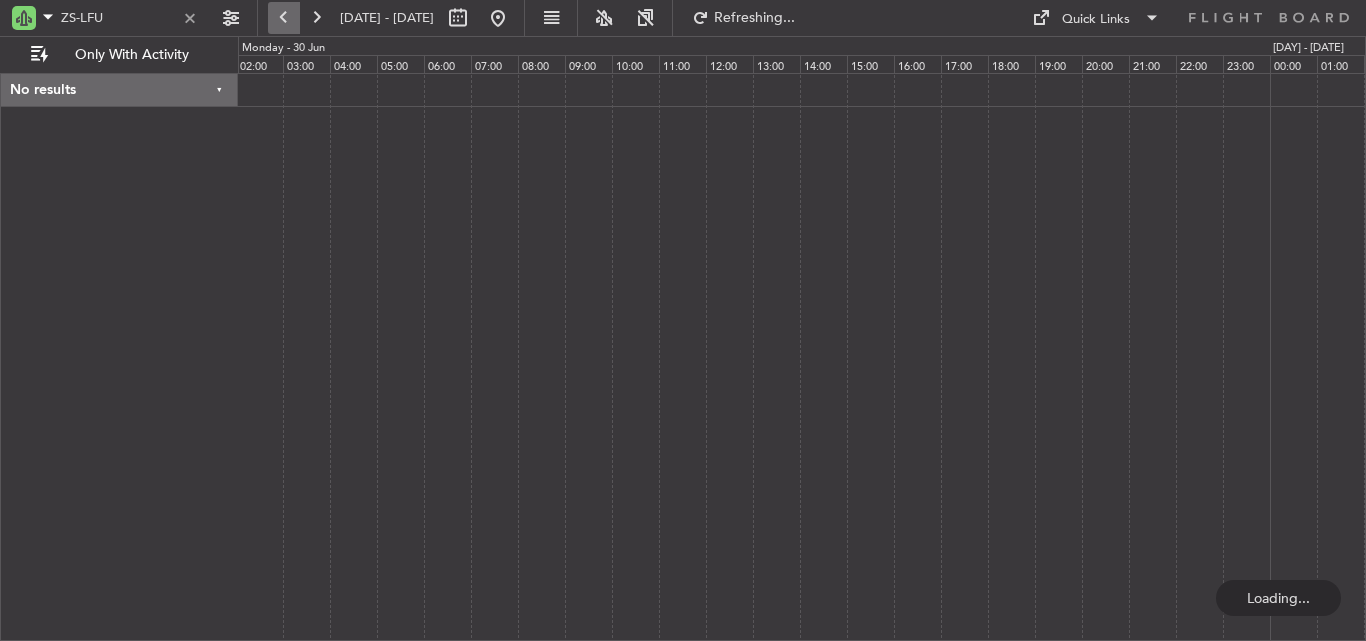 click at bounding box center (284, 18) 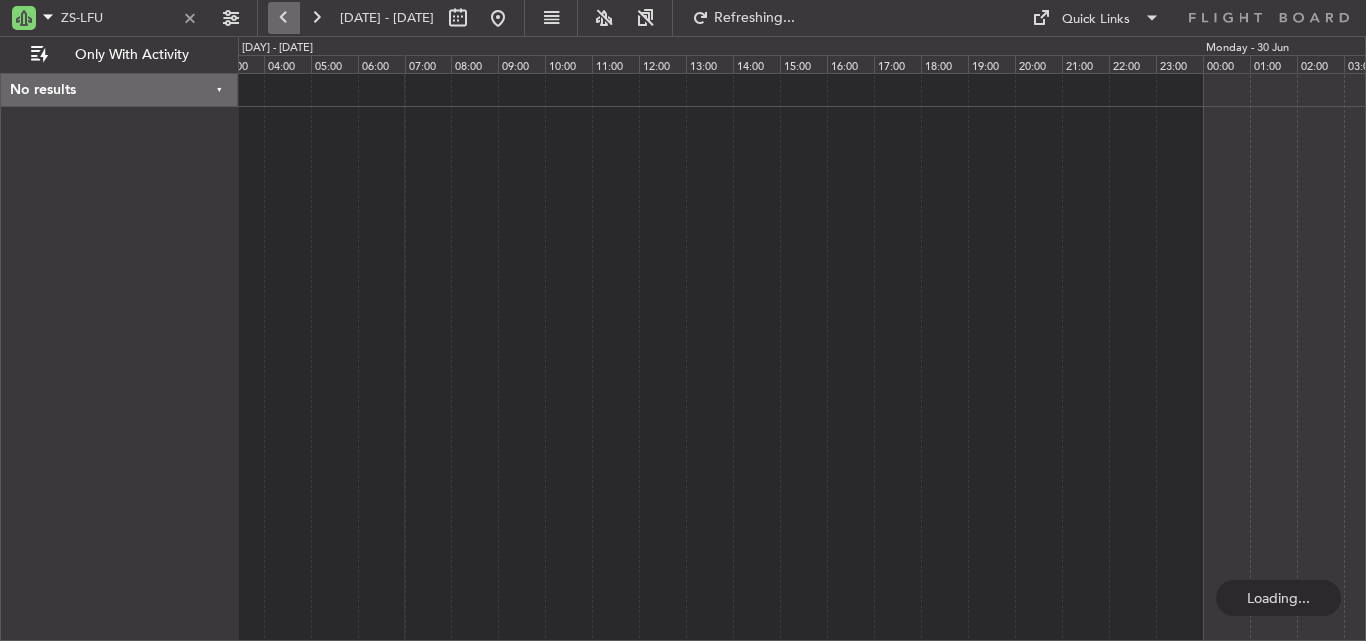 click at bounding box center (284, 18) 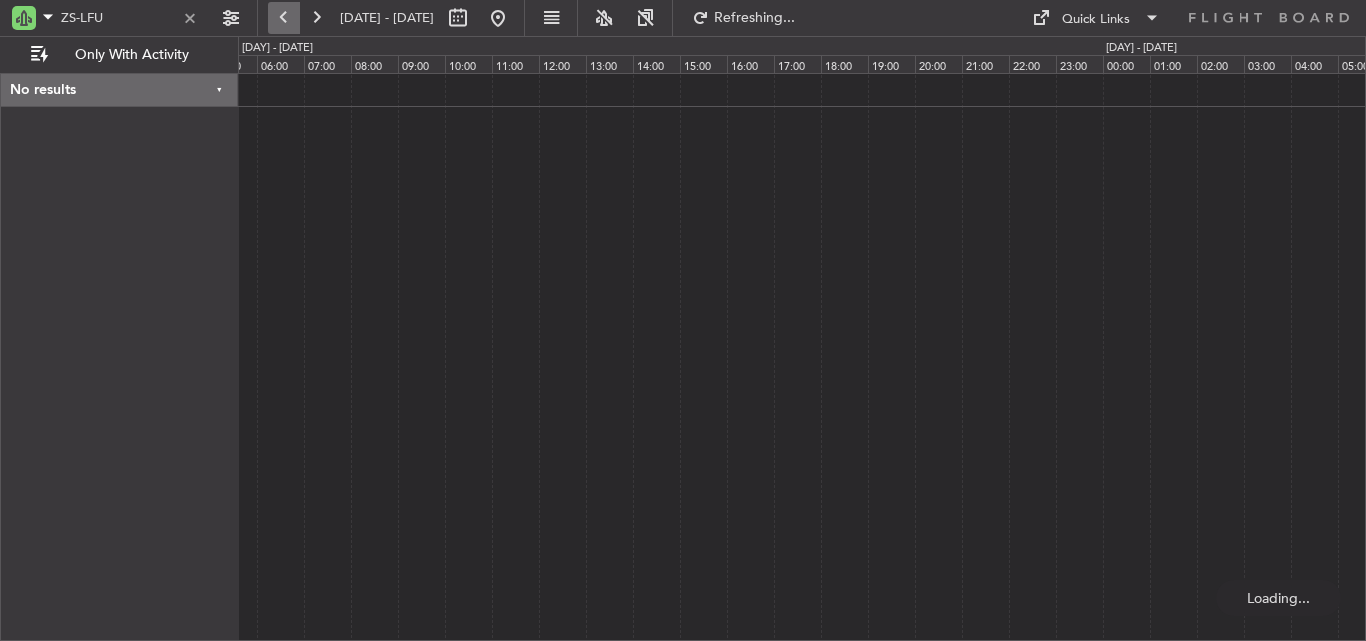 click at bounding box center (284, 18) 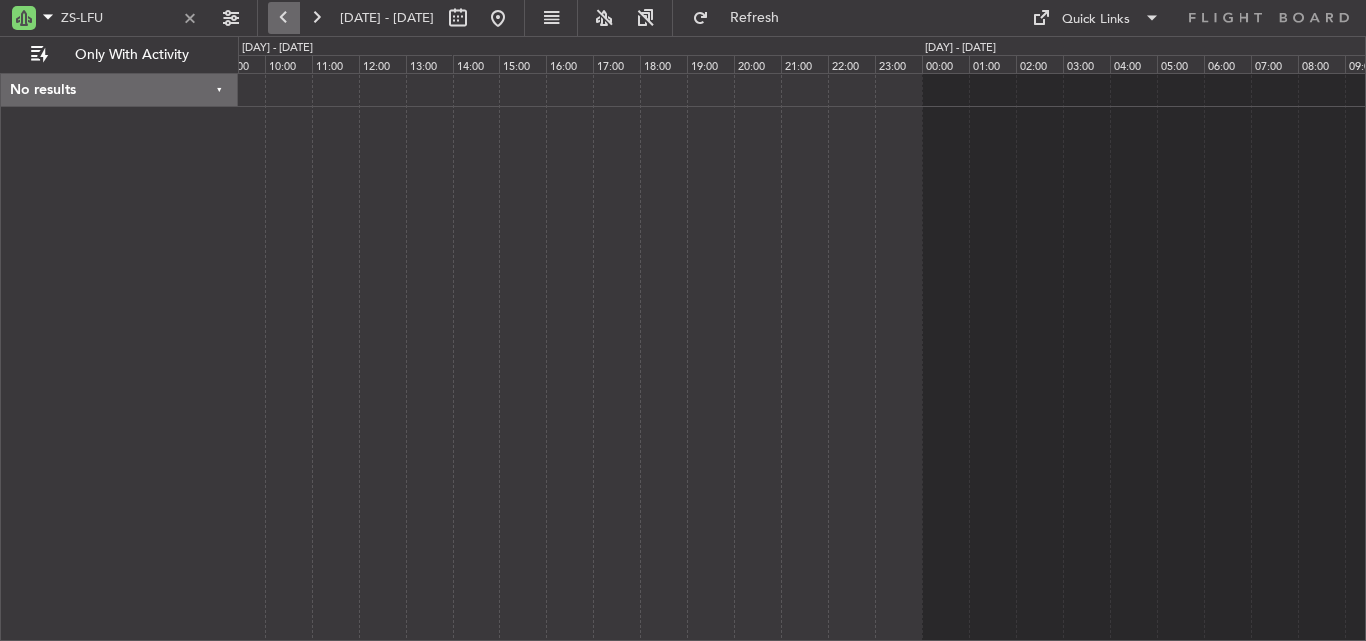 click at bounding box center [284, 18] 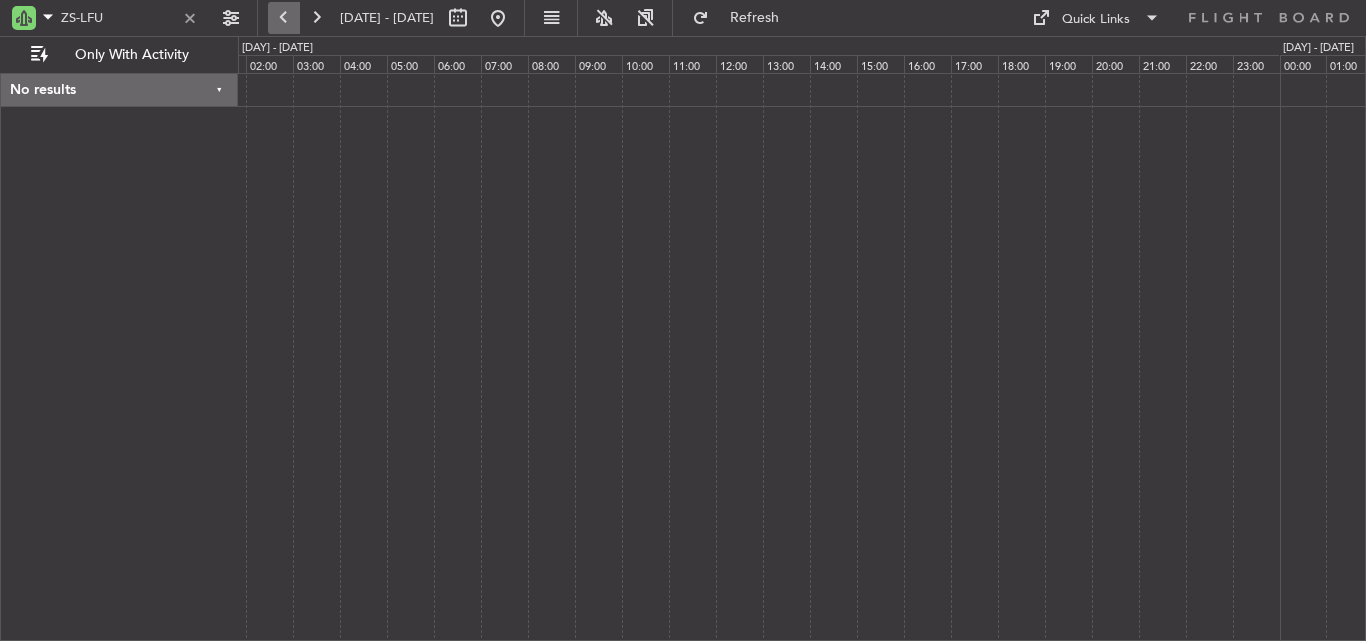 click at bounding box center (284, 18) 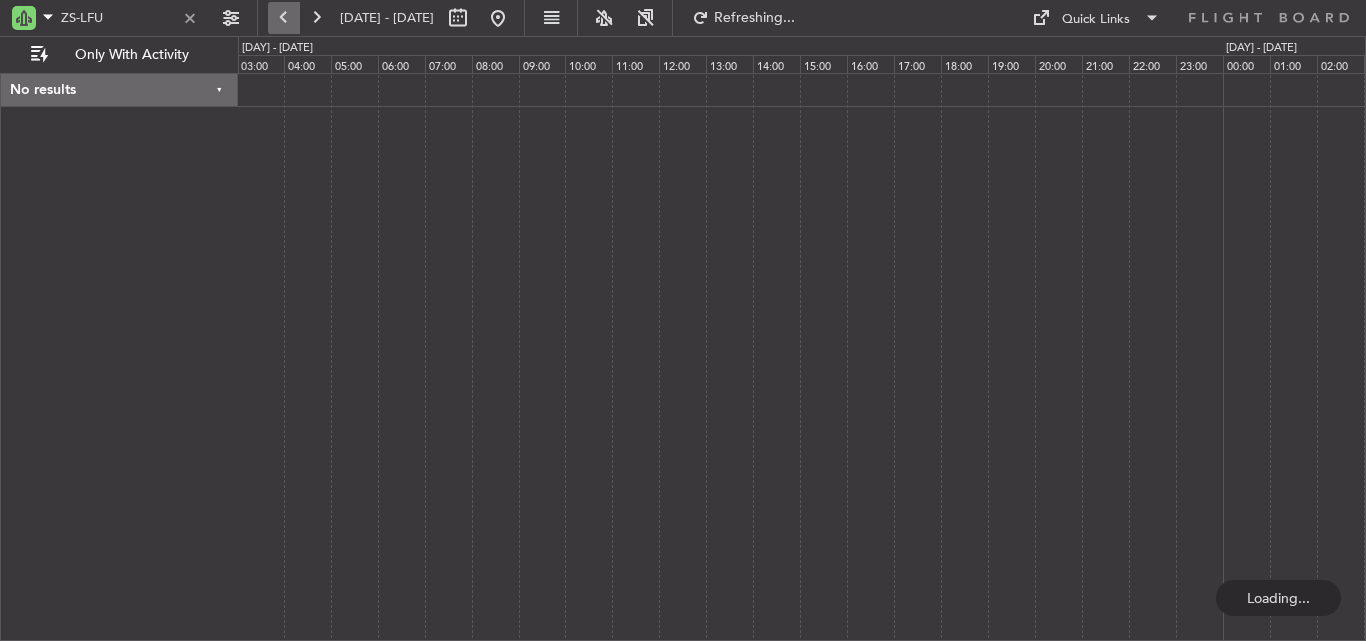 click at bounding box center [284, 18] 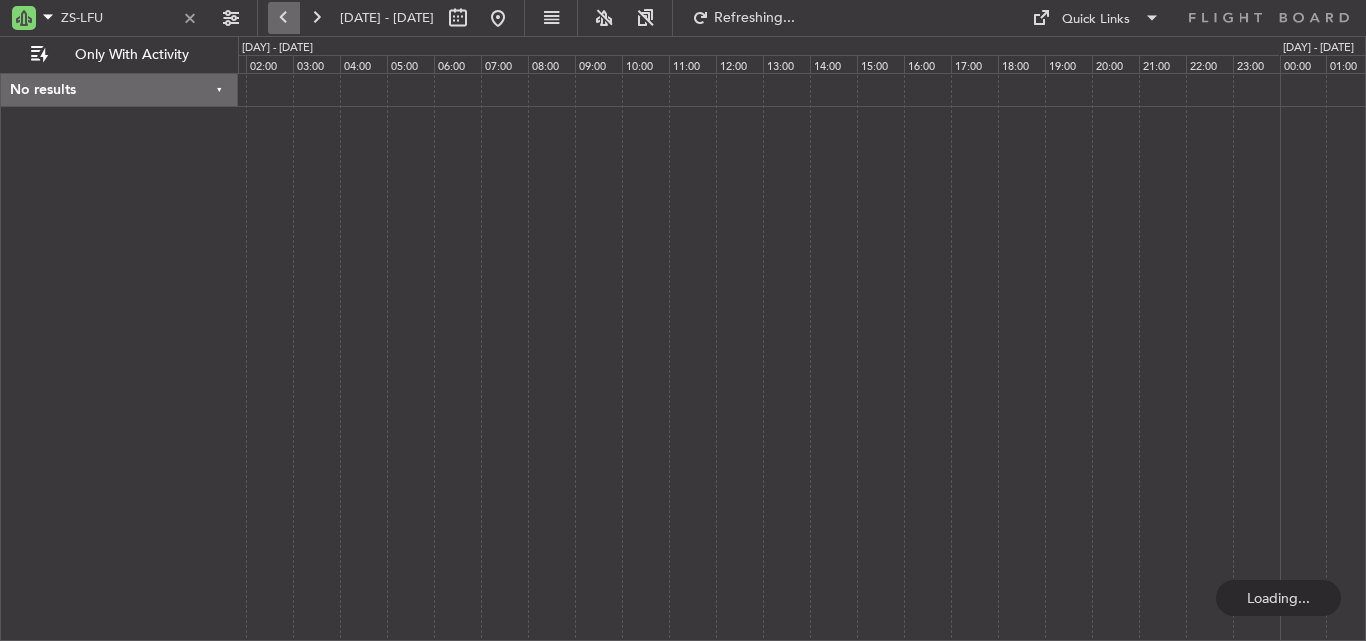 click at bounding box center (284, 18) 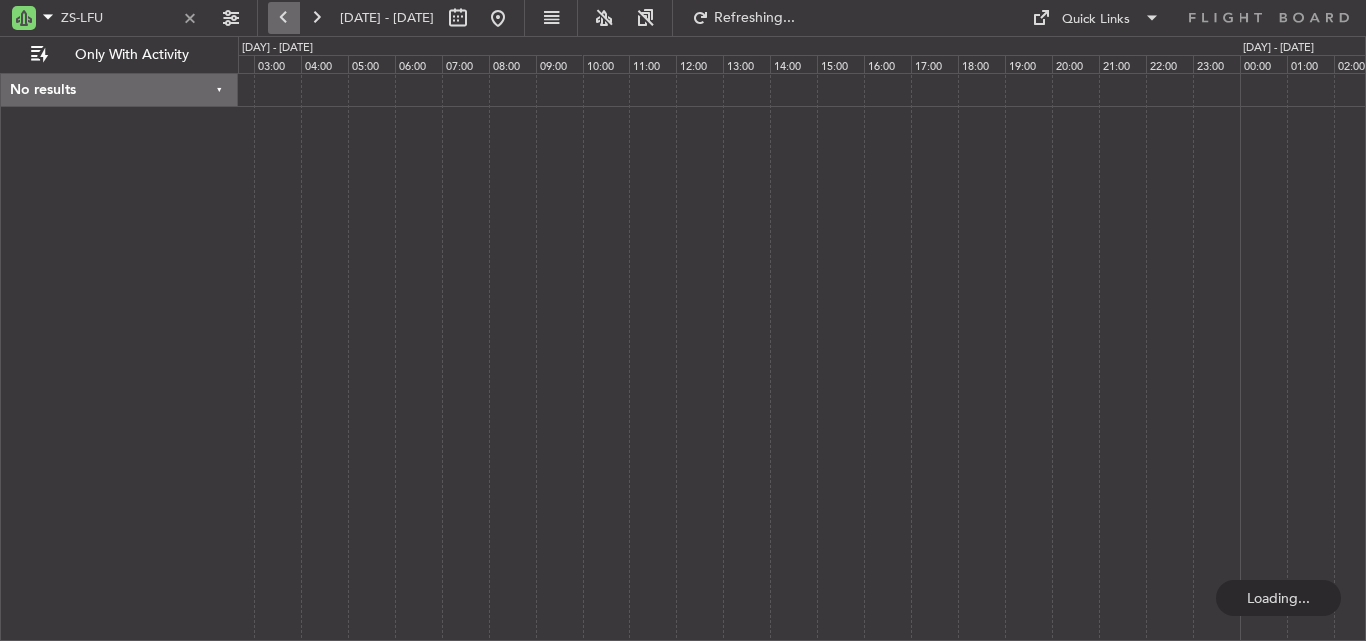click at bounding box center [284, 18] 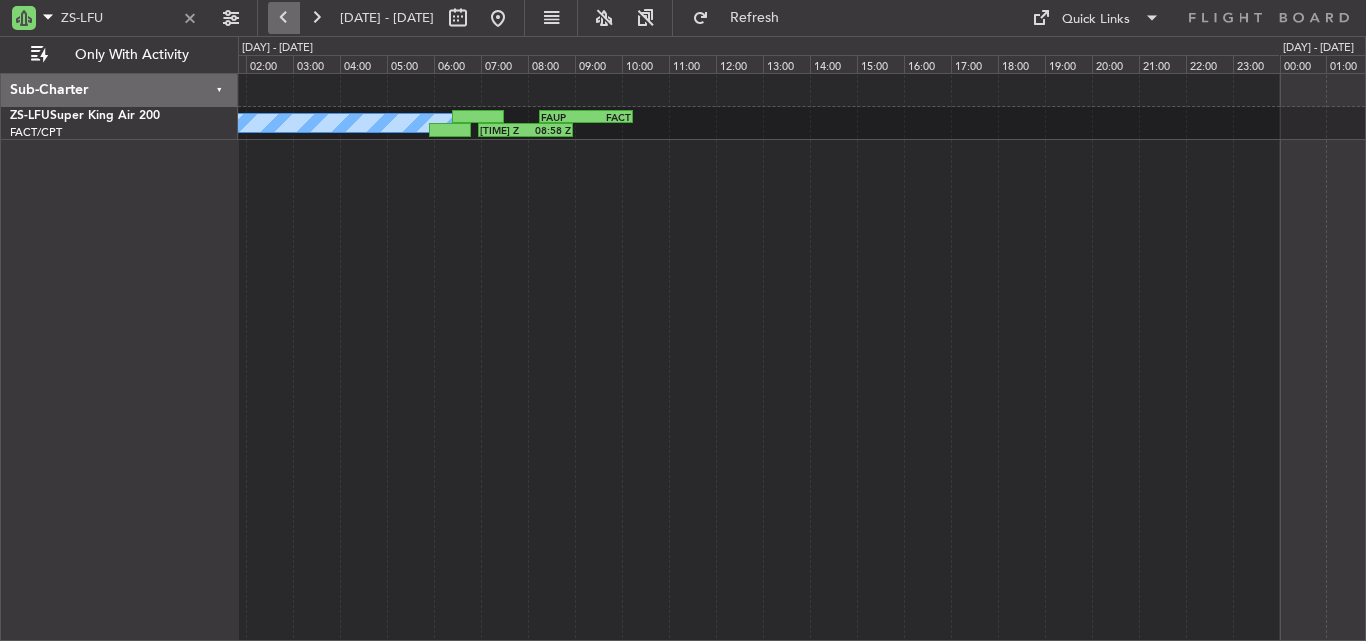 click at bounding box center (284, 18) 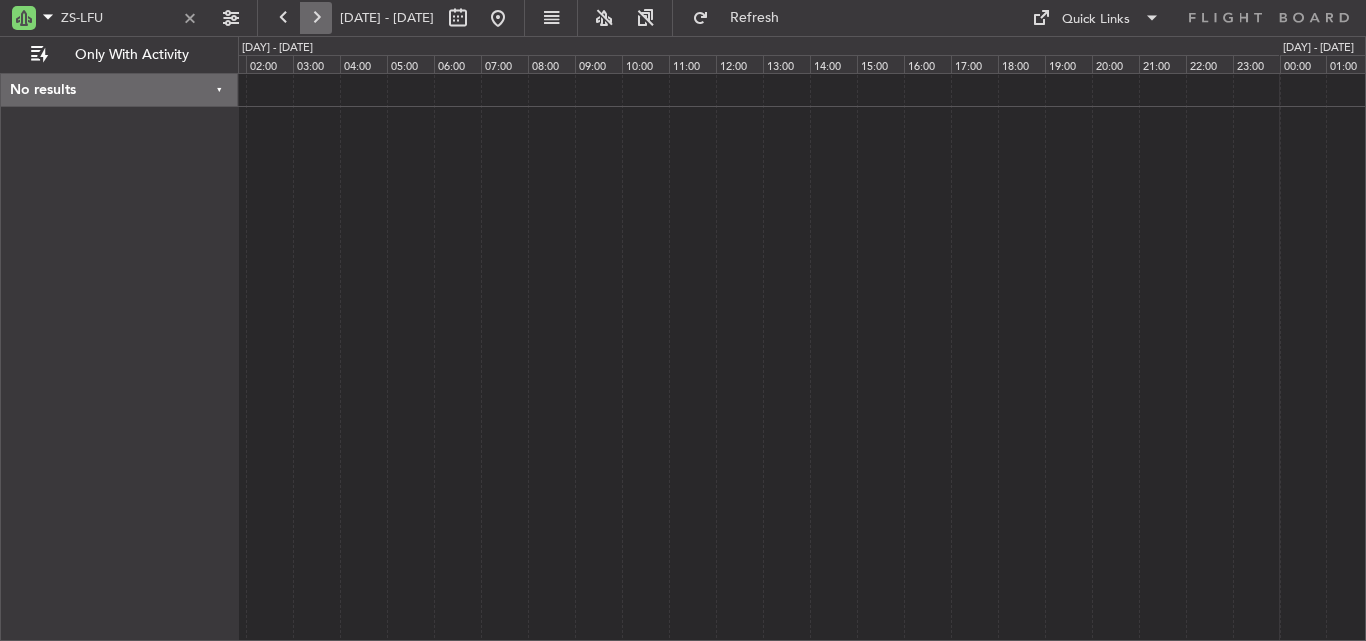 click at bounding box center (316, 18) 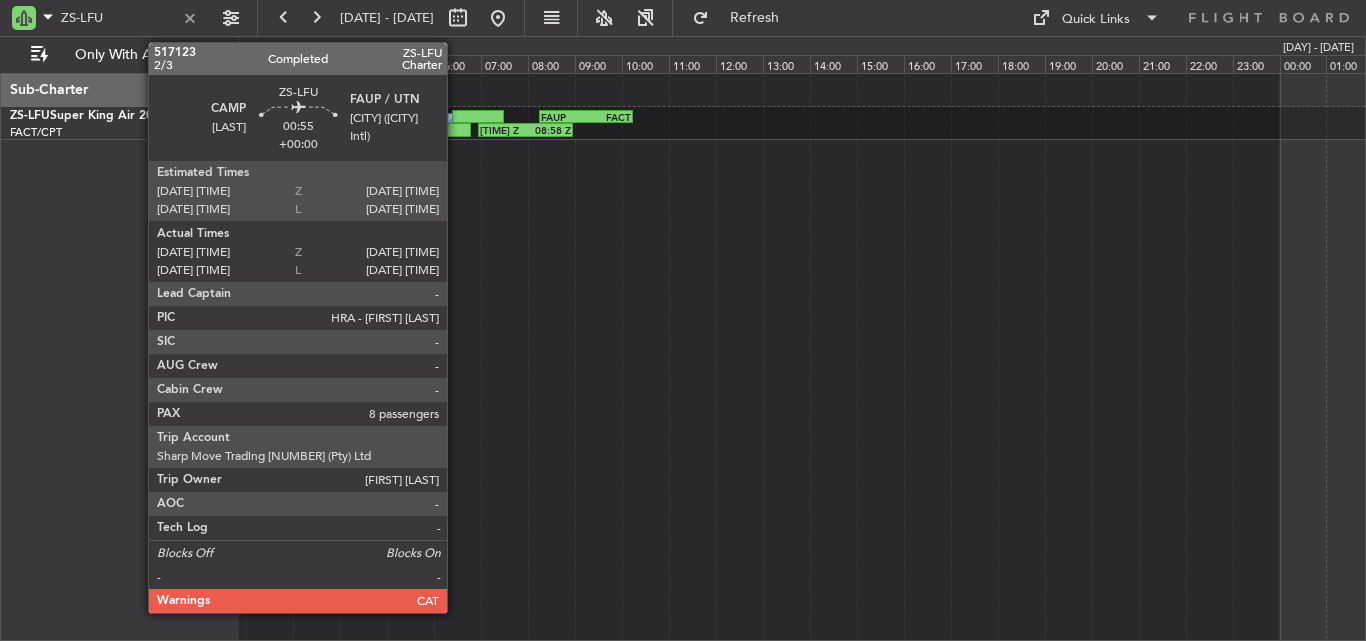 click 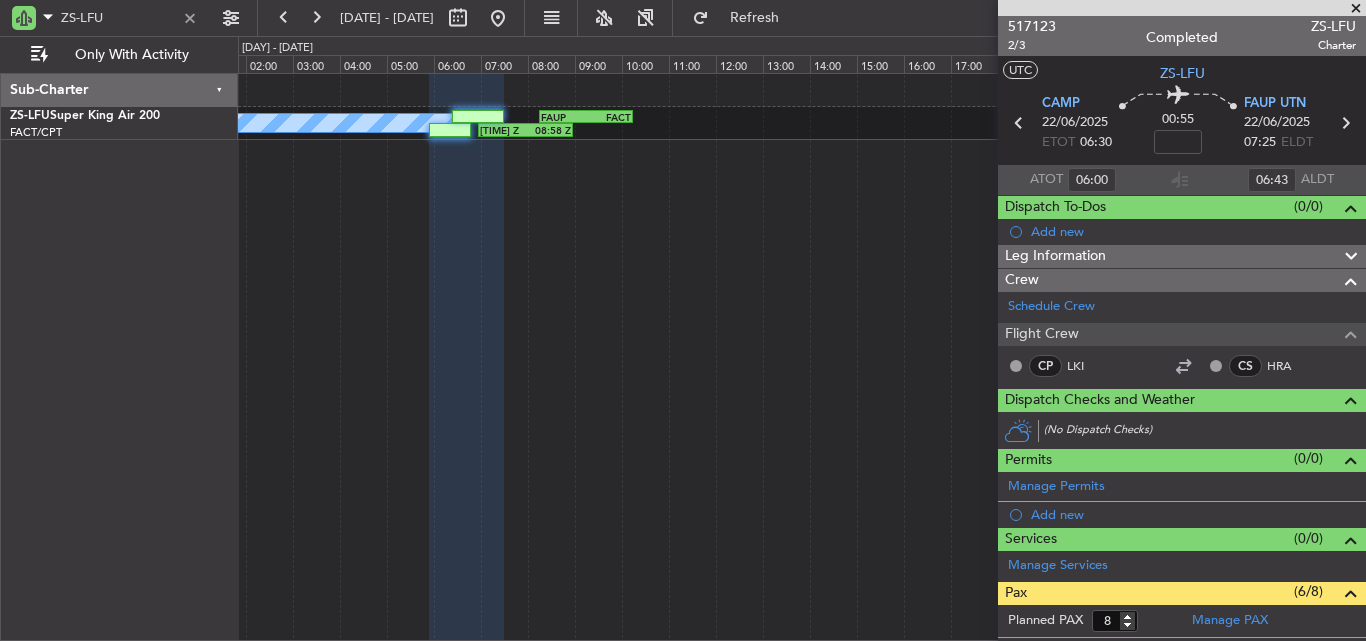 click at bounding box center [1356, 9] 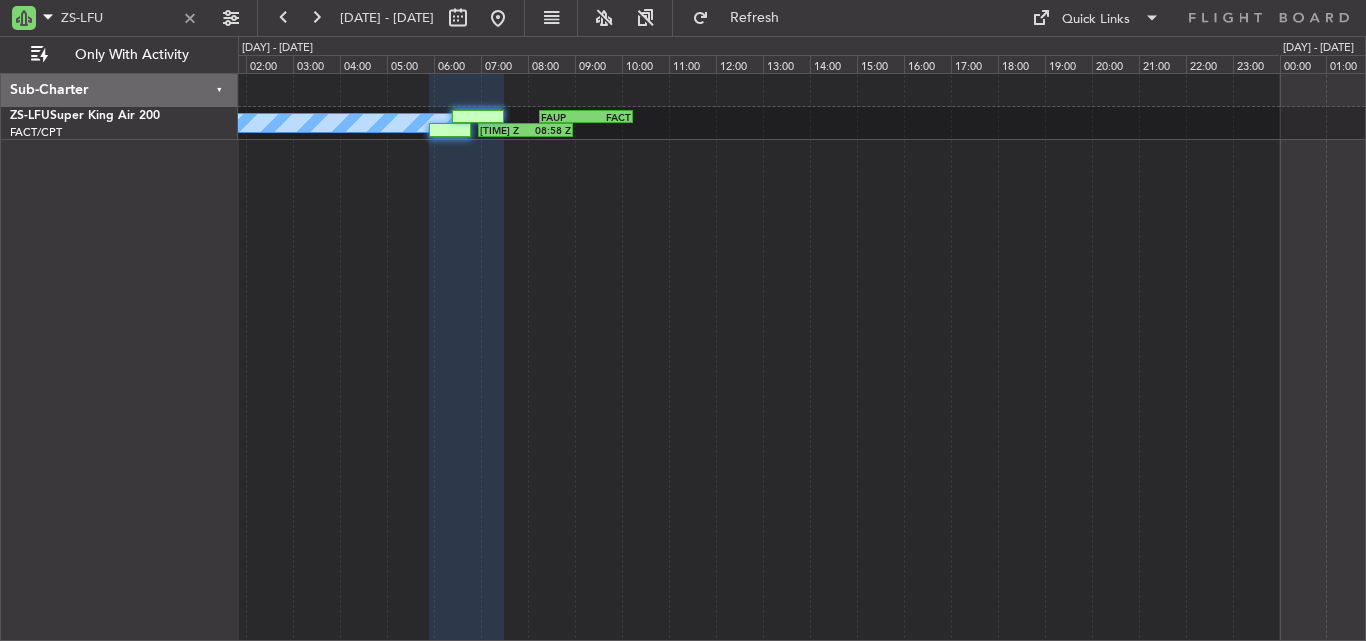 type on "0" 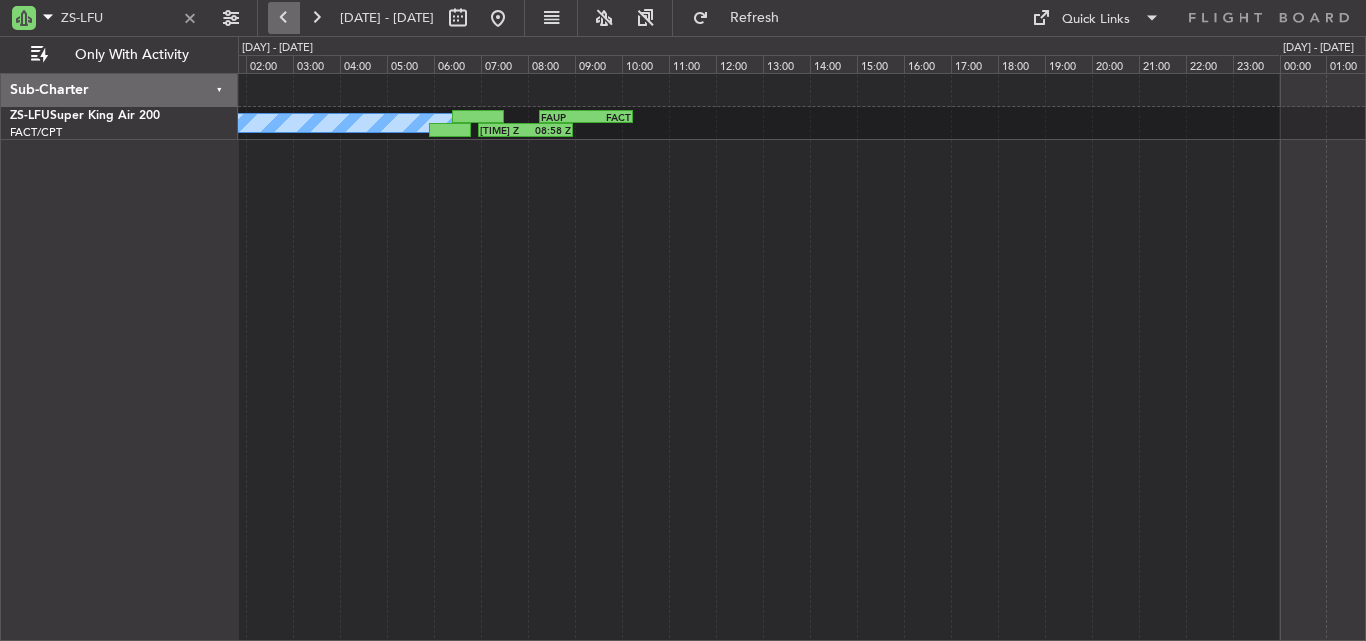 click at bounding box center (284, 18) 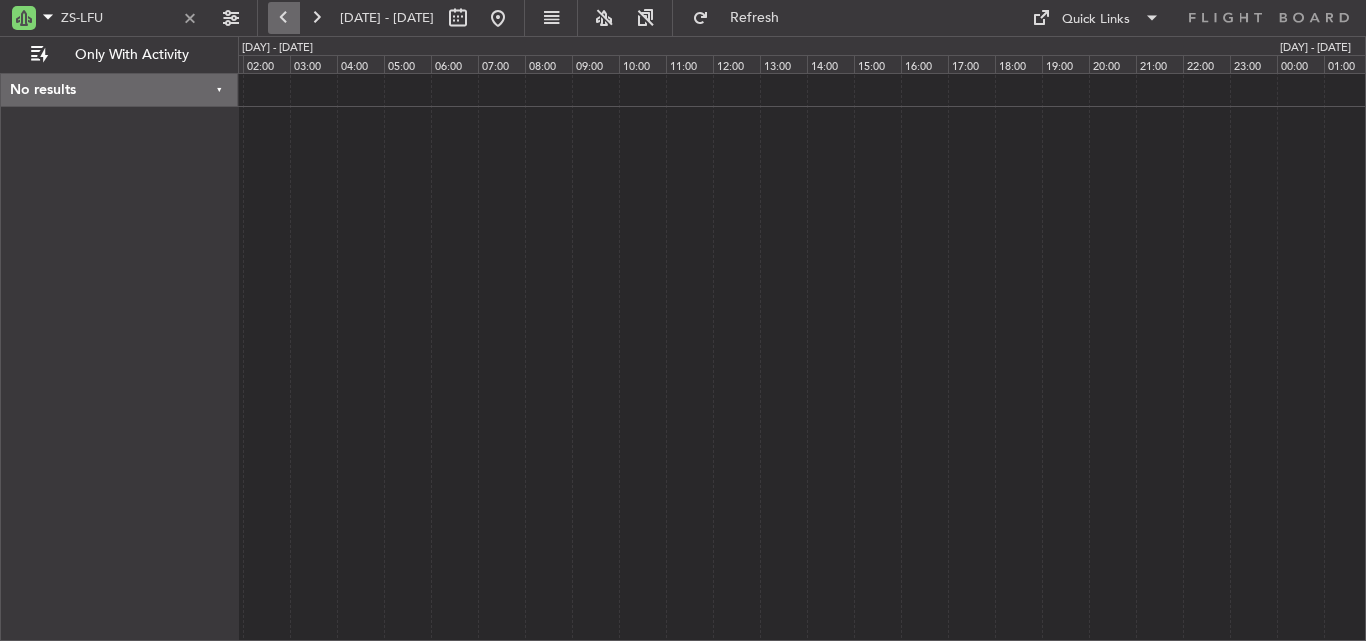 click at bounding box center (284, 18) 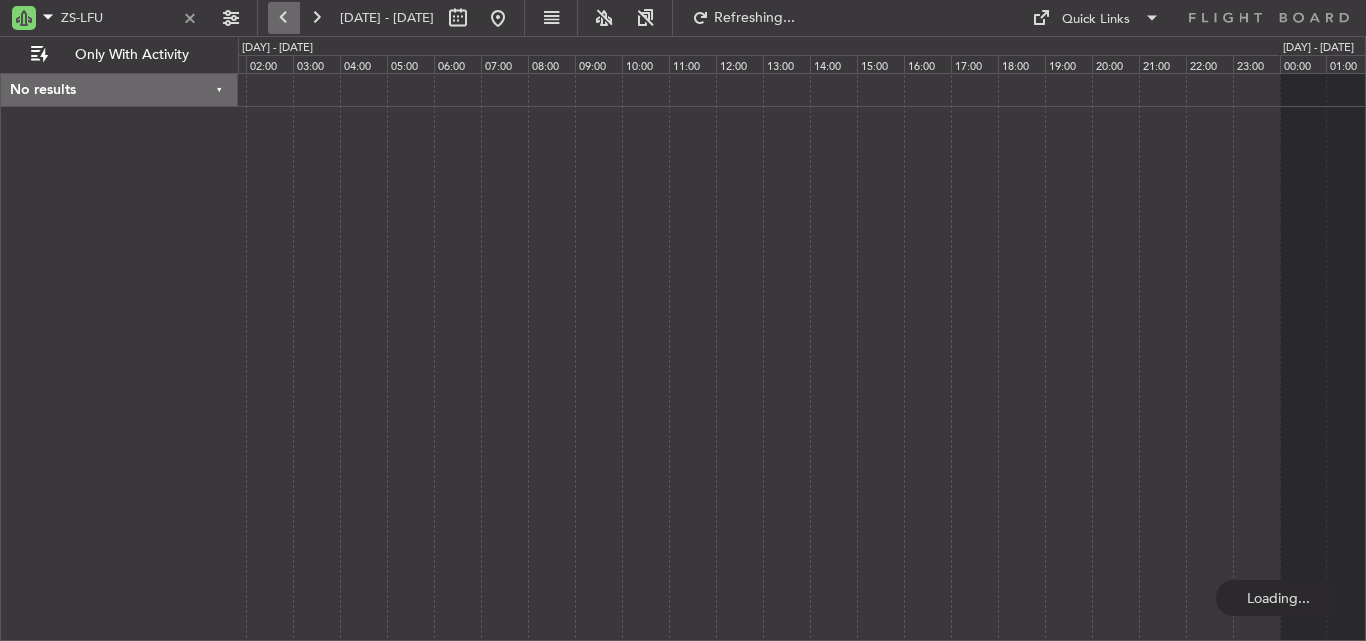 click at bounding box center [284, 18] 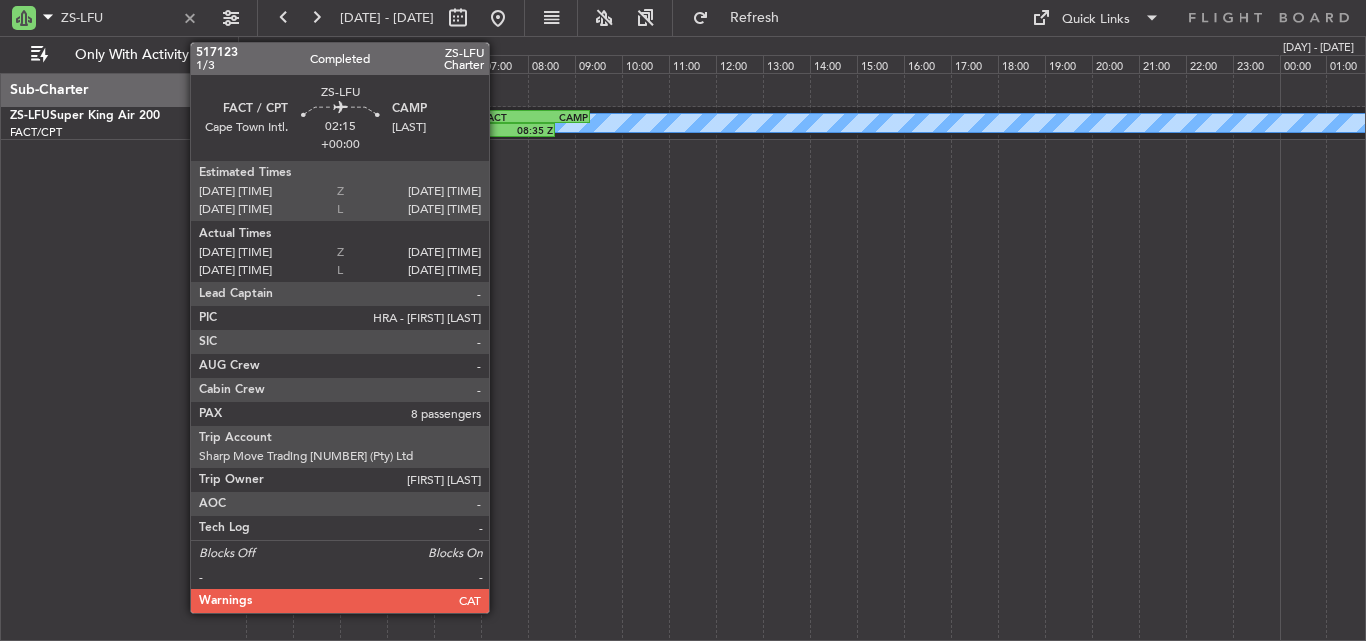 click on "06:25 Z" 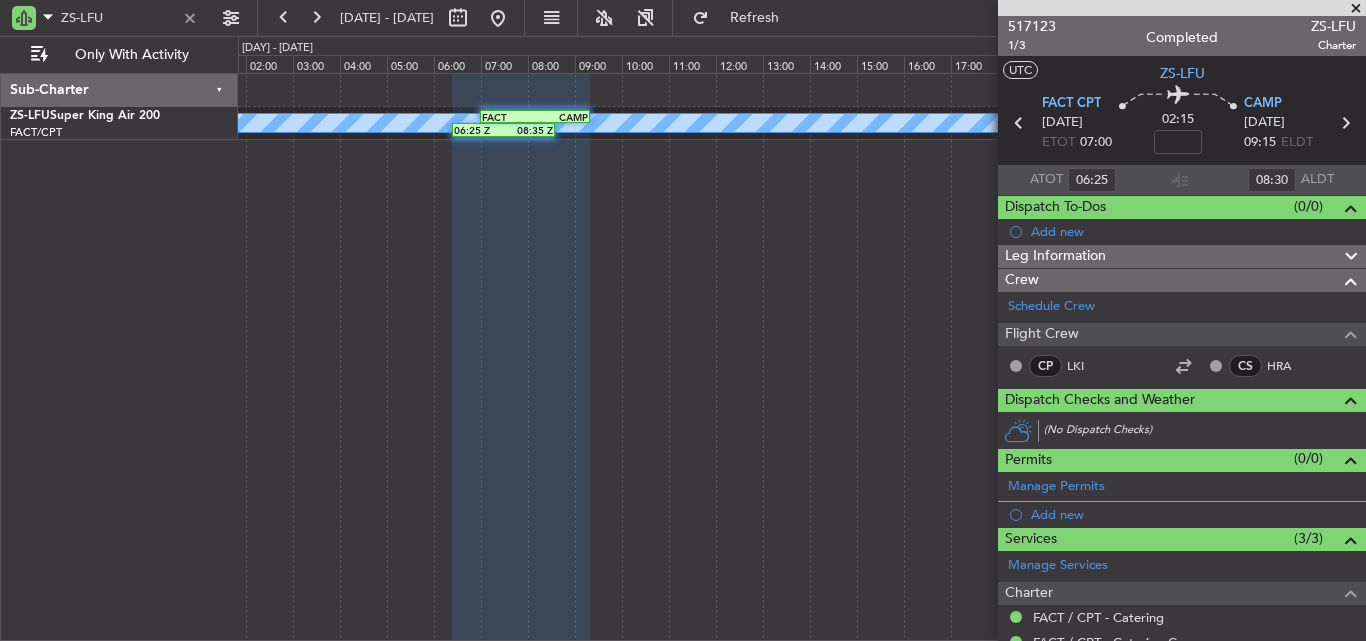 type on "08:25" 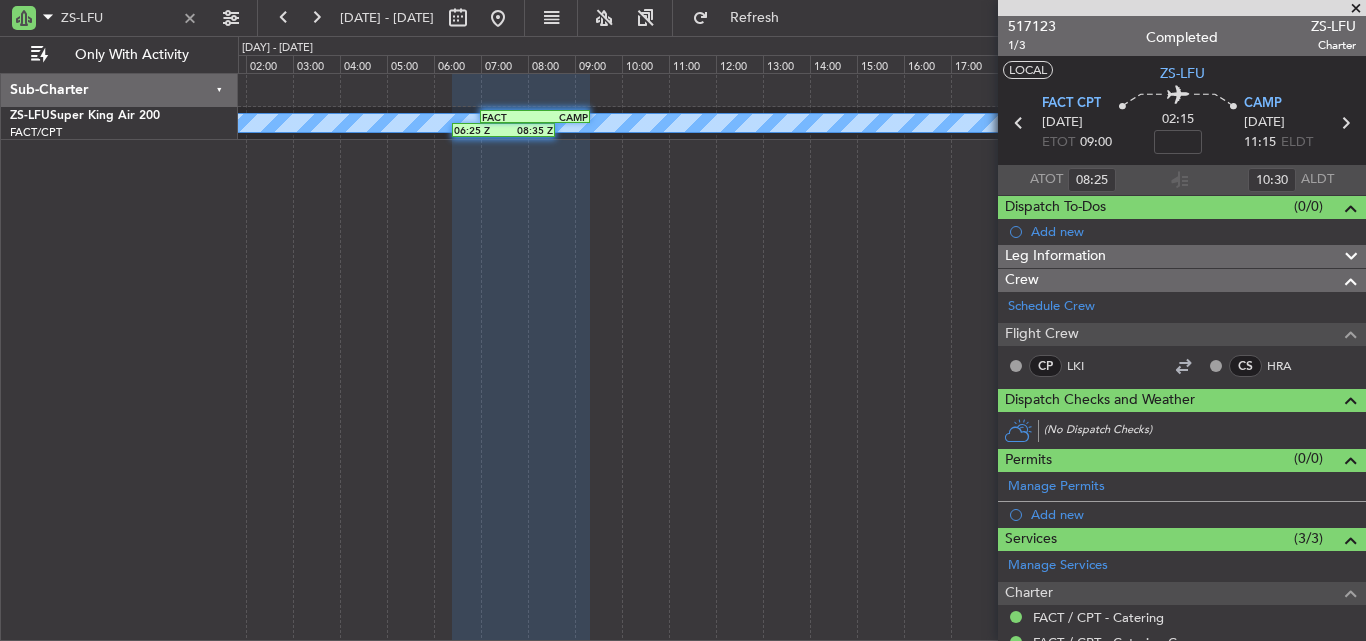 type on "06:25" 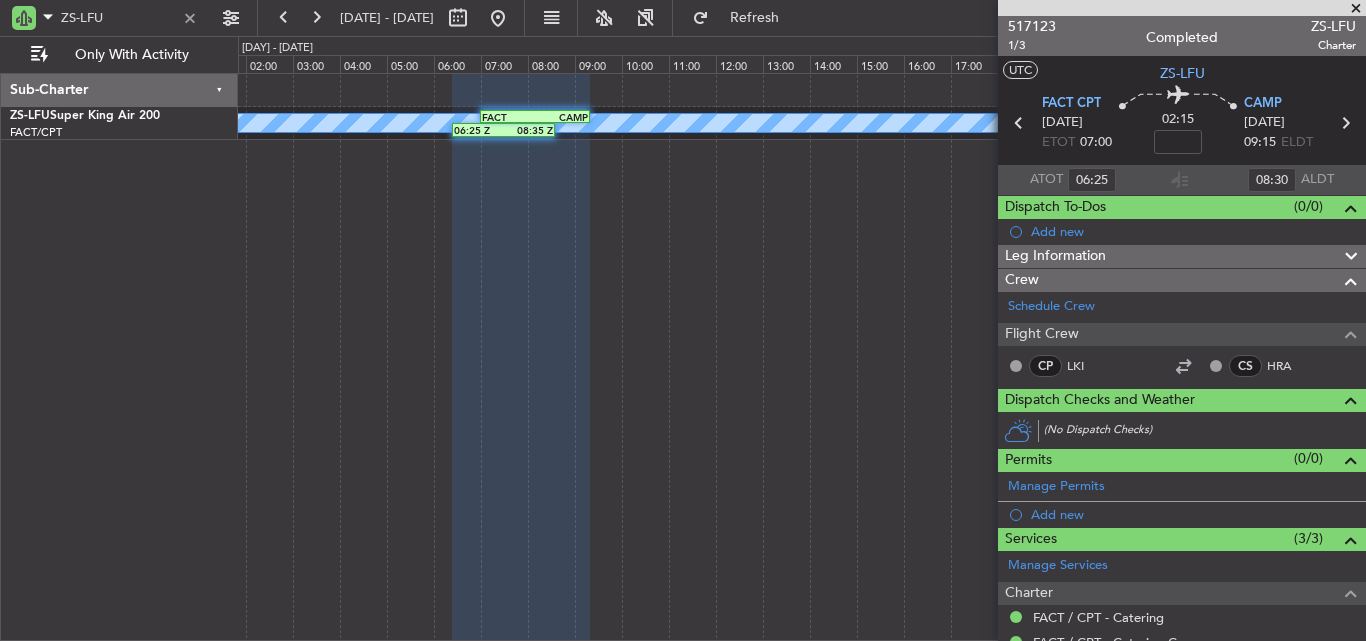 click at bounding box center (1356, 9) 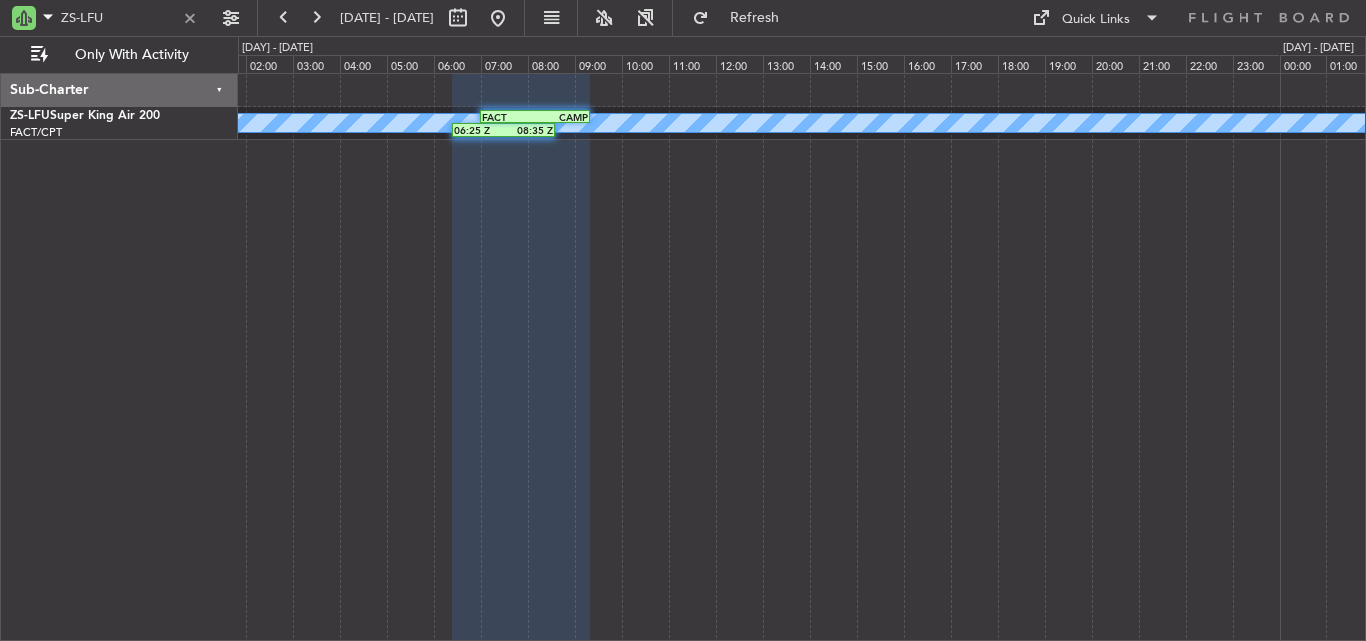 type on "0" 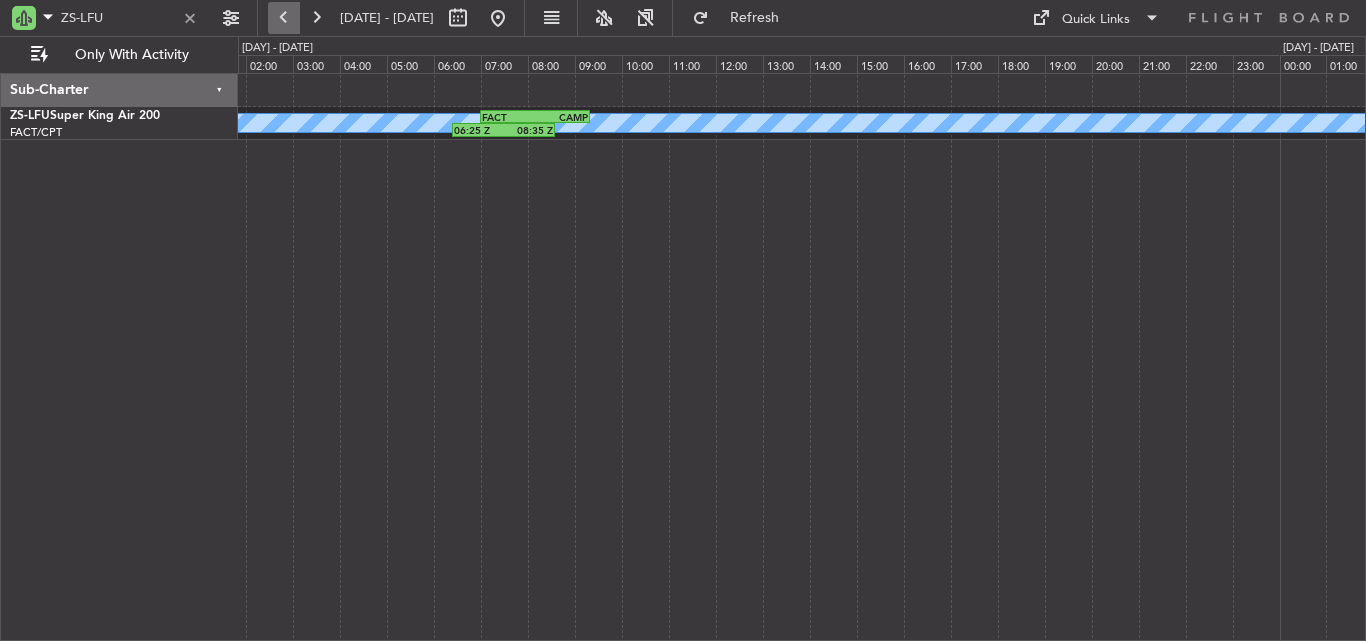 click at bounding box center [284, 18] 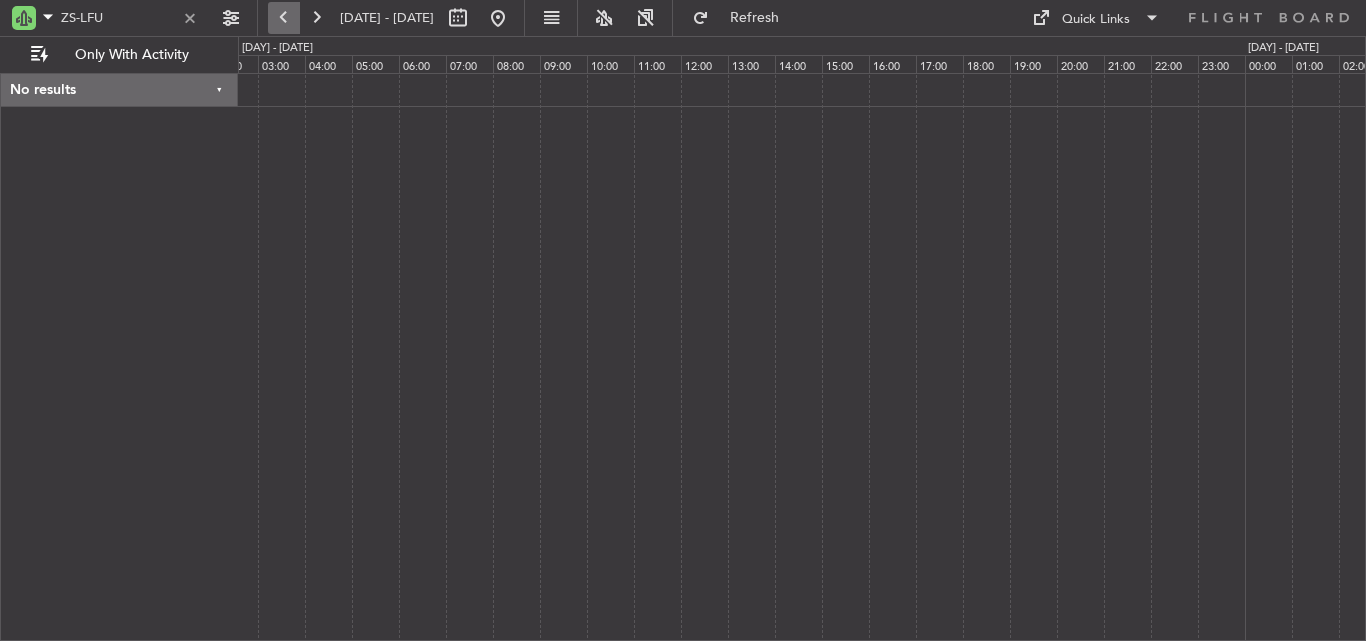 click at bounding box center [284, 18] 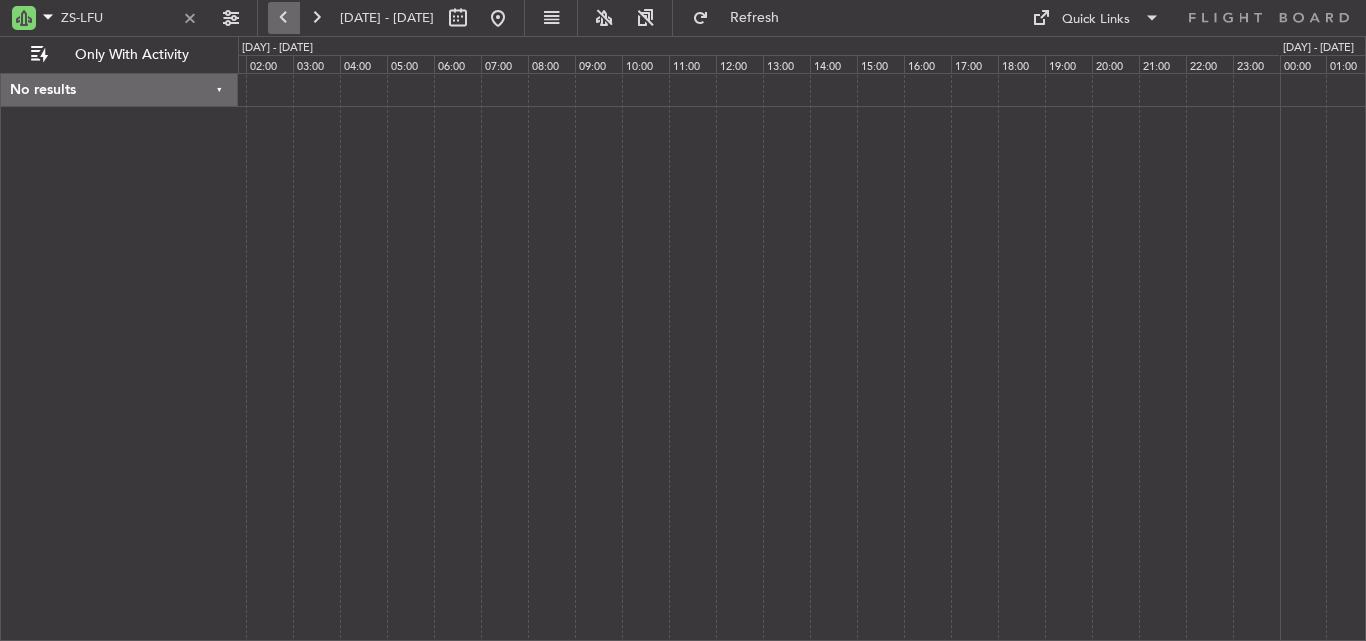 click at bounding box center (284, 18) 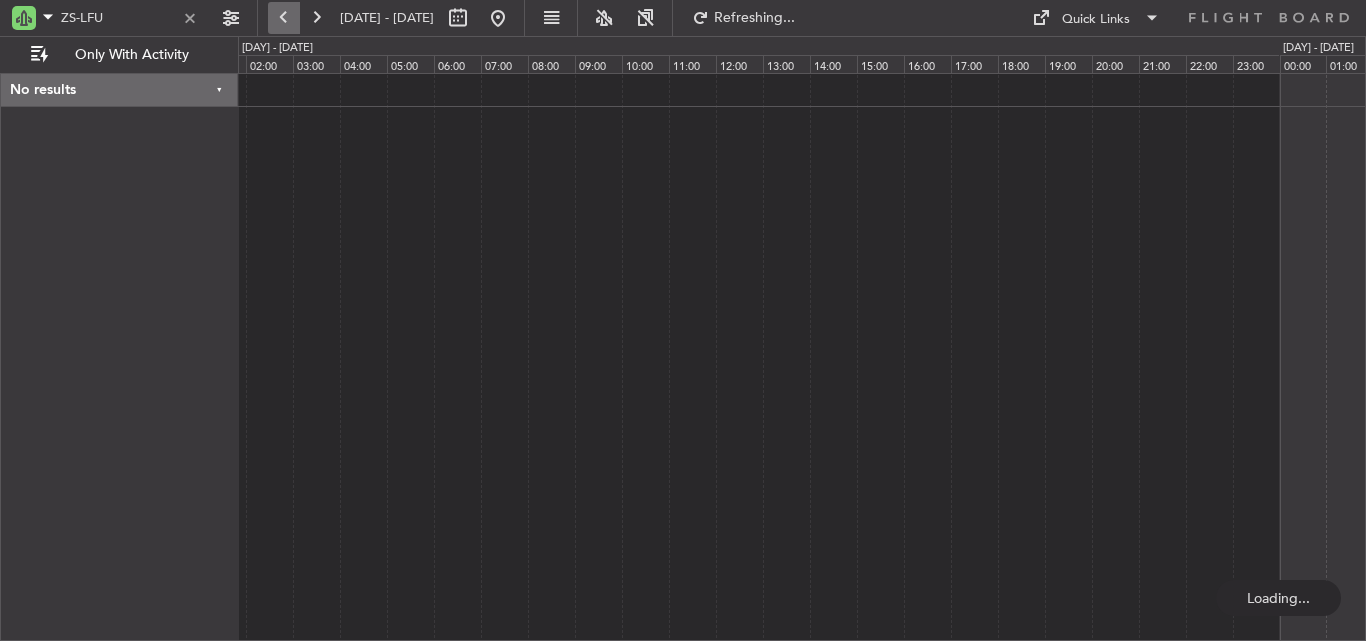 click at bounding box center (284, 18) 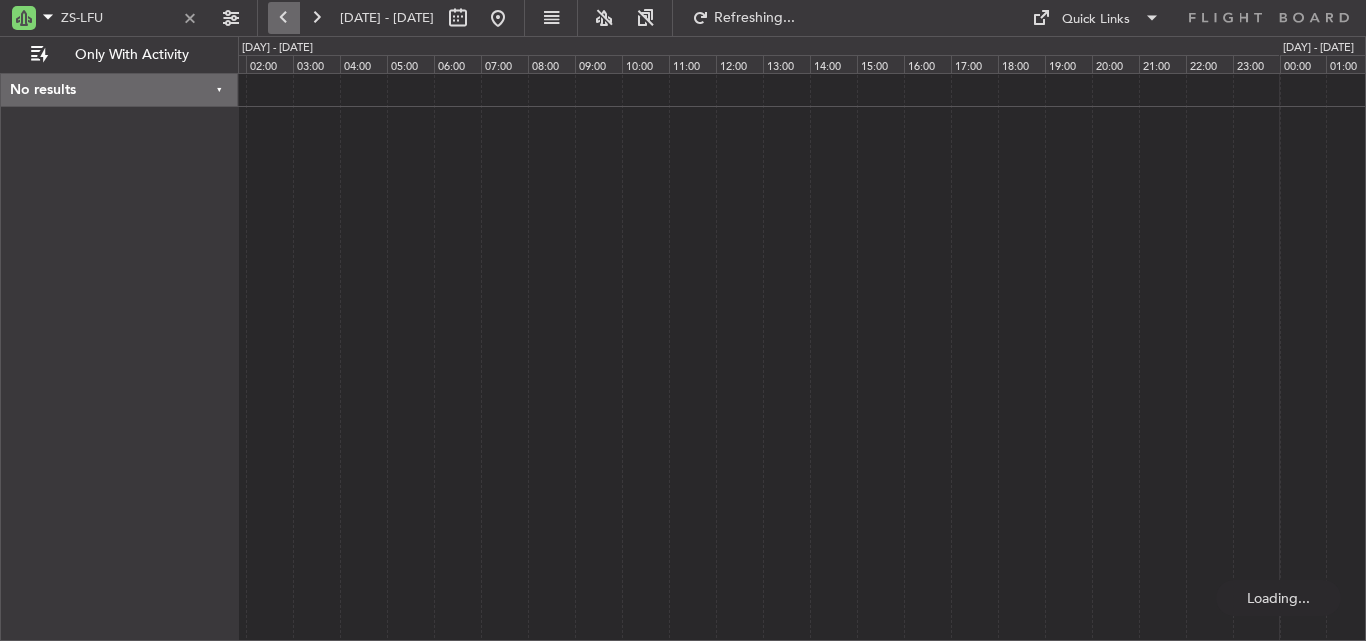 click at bounding box center [284, 18] 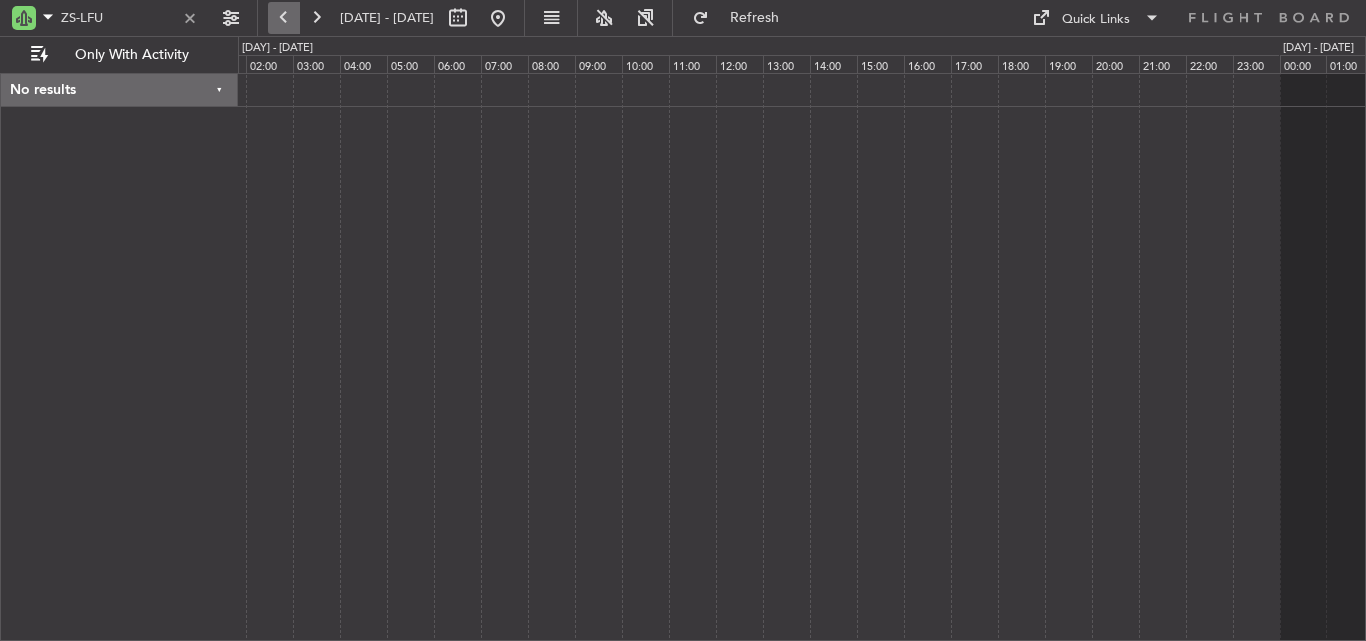click at bounding box center [284, 18] 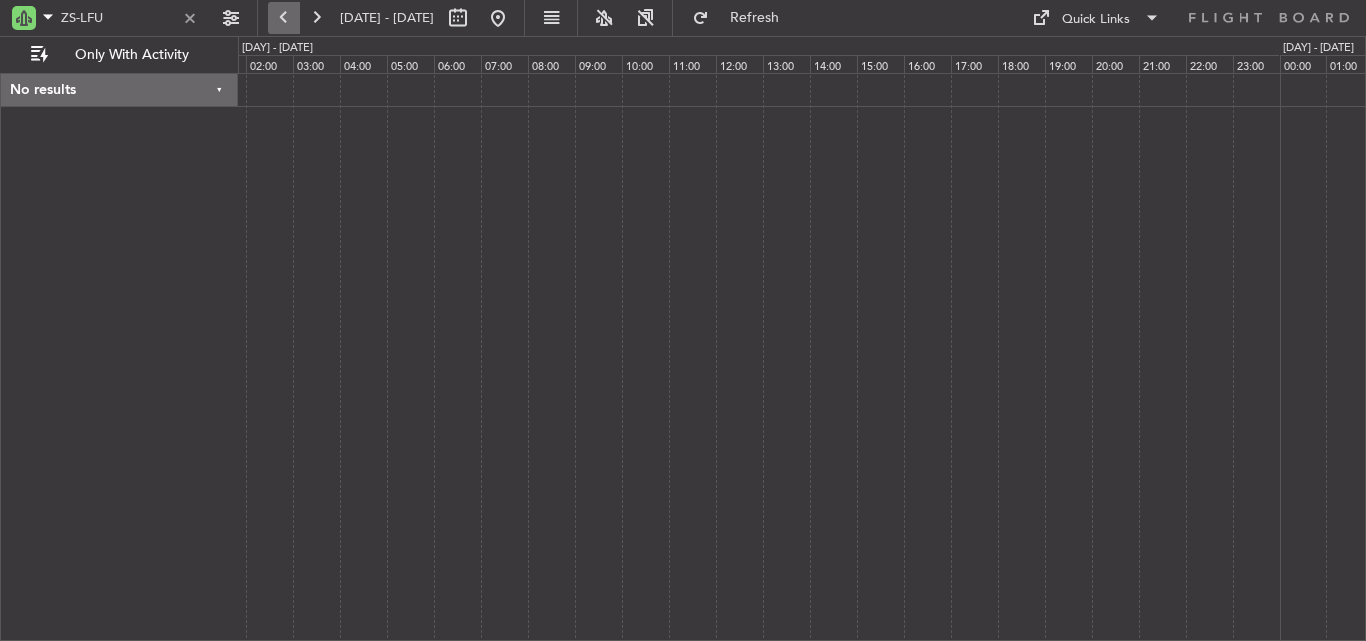 click at bounding box center [284, 18] 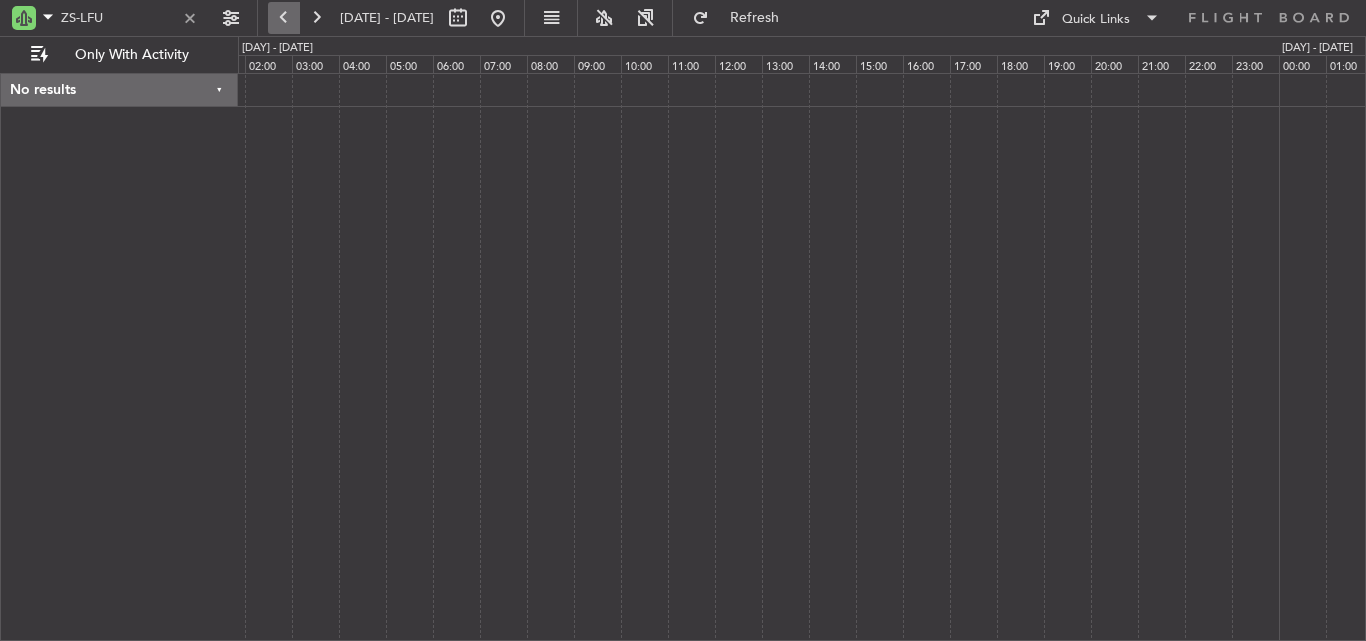 click at bounding box center (284, 18) 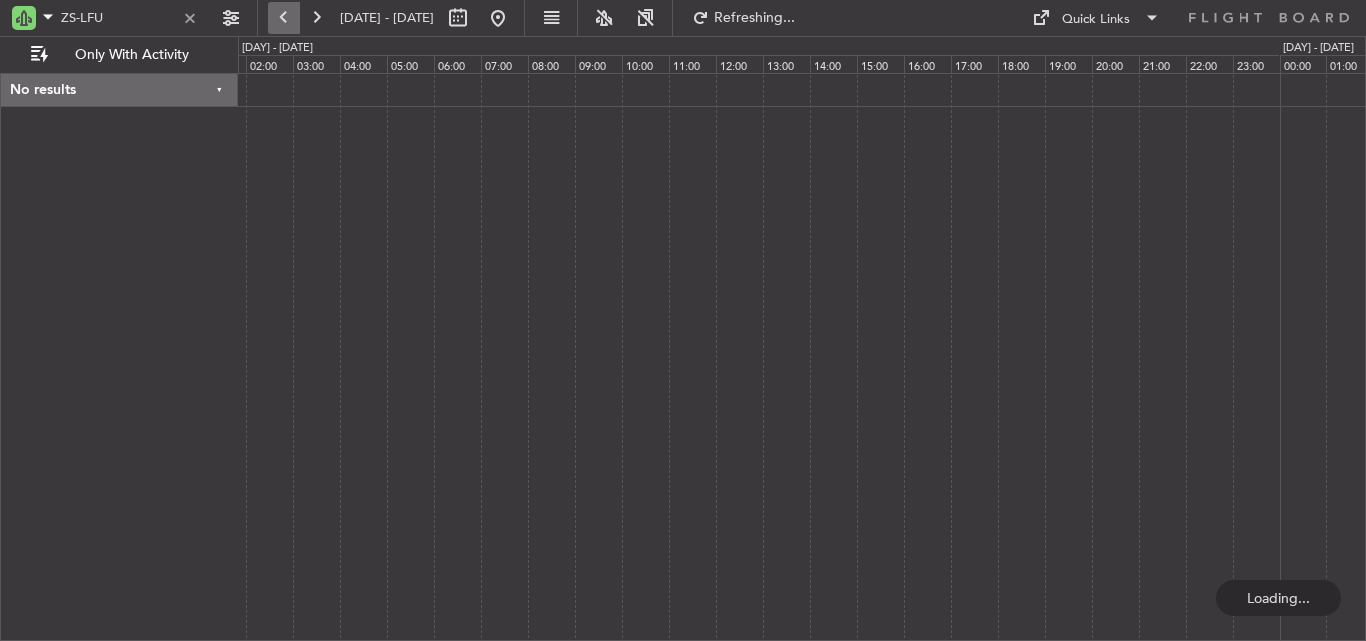 click at bounding box center (284, 18) 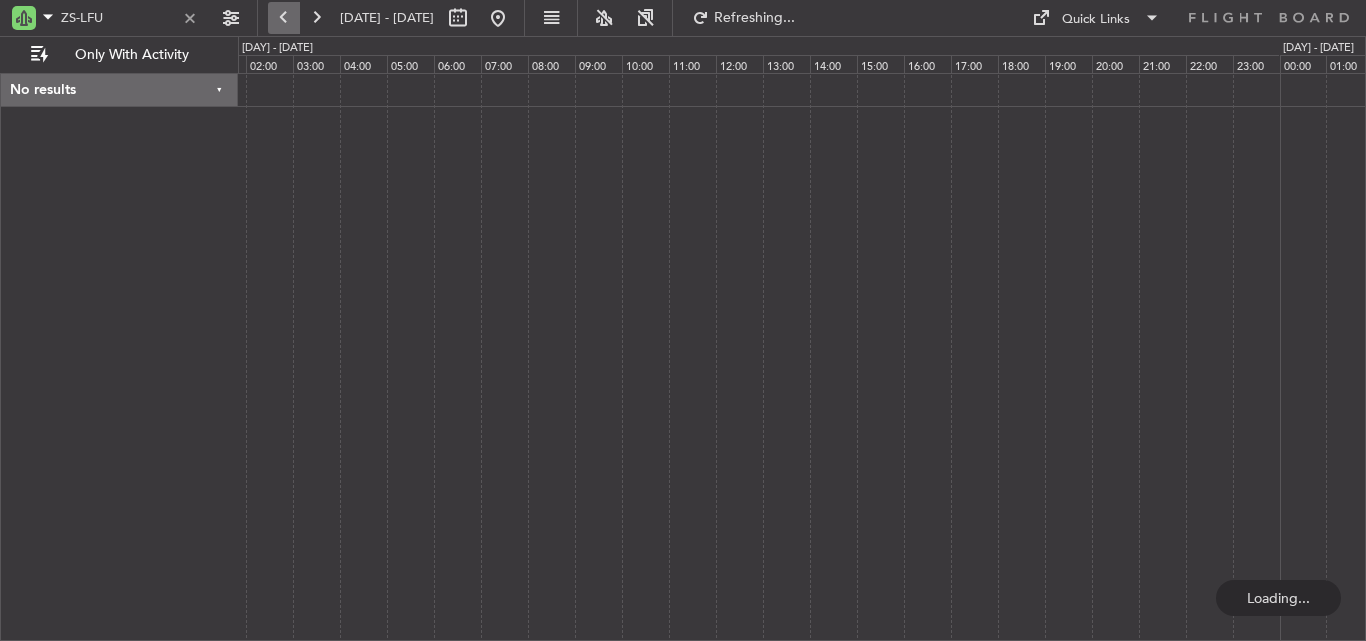 click at bounding box center (284, 18) 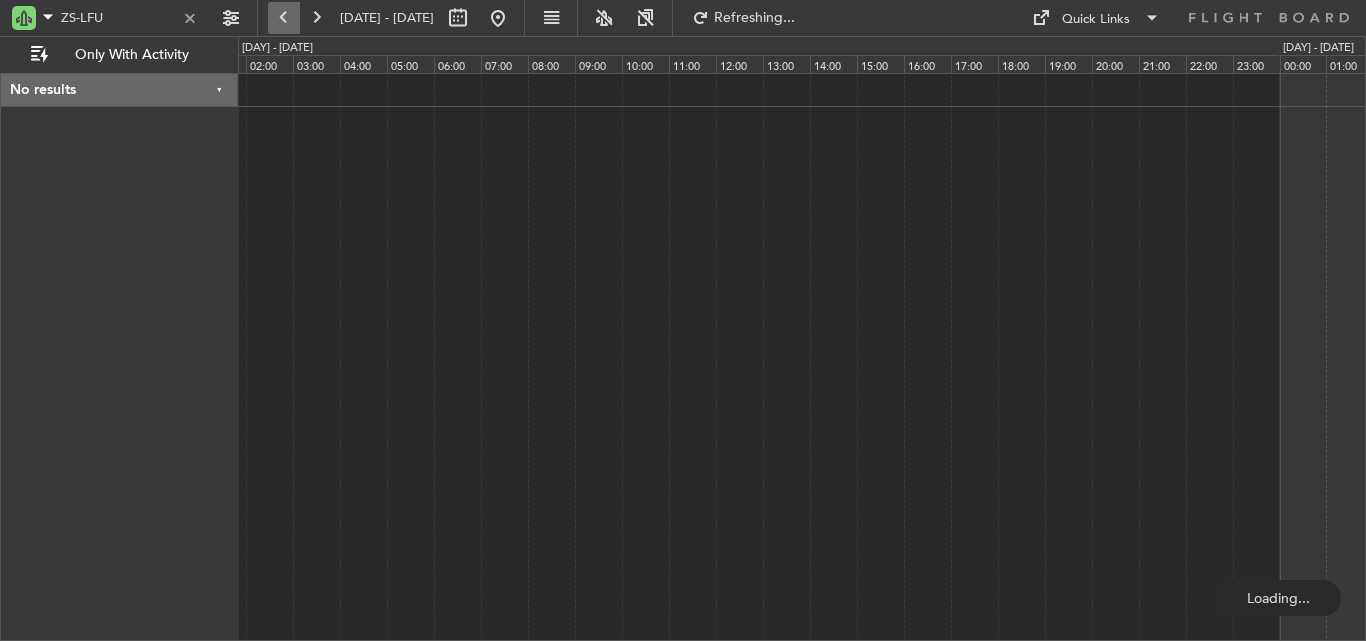 click at bounding box center [284, 18] 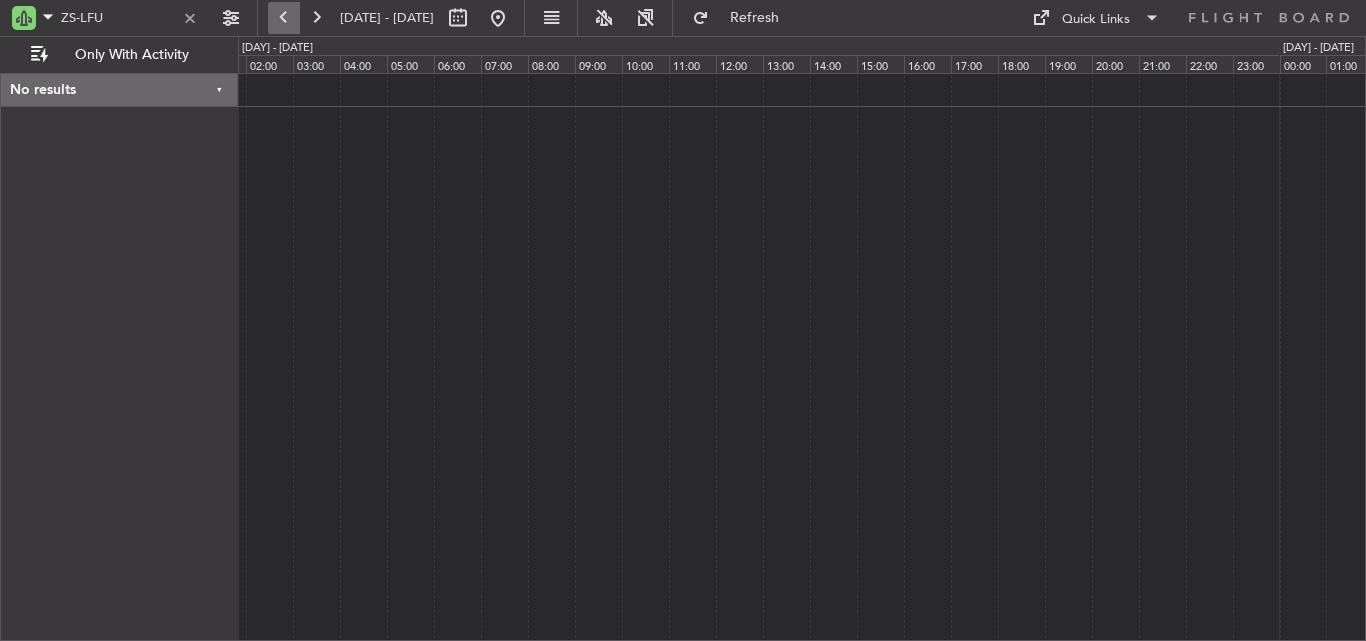 click at bounding box center (284, 18) 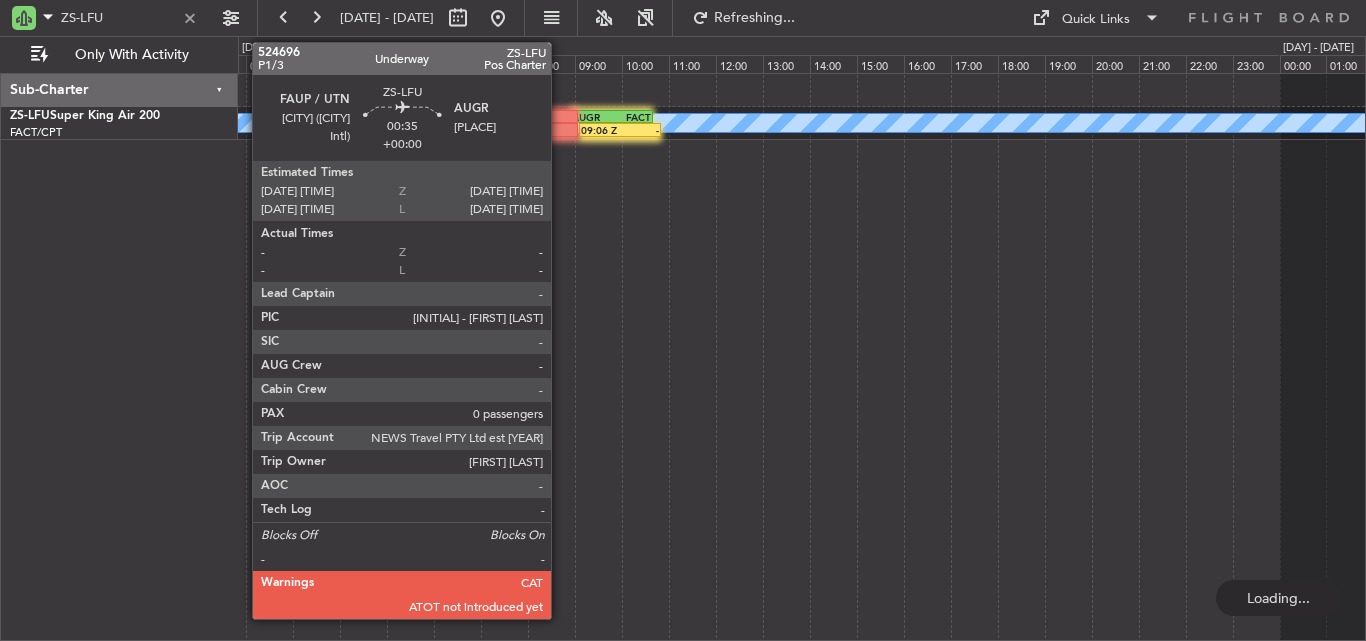 click 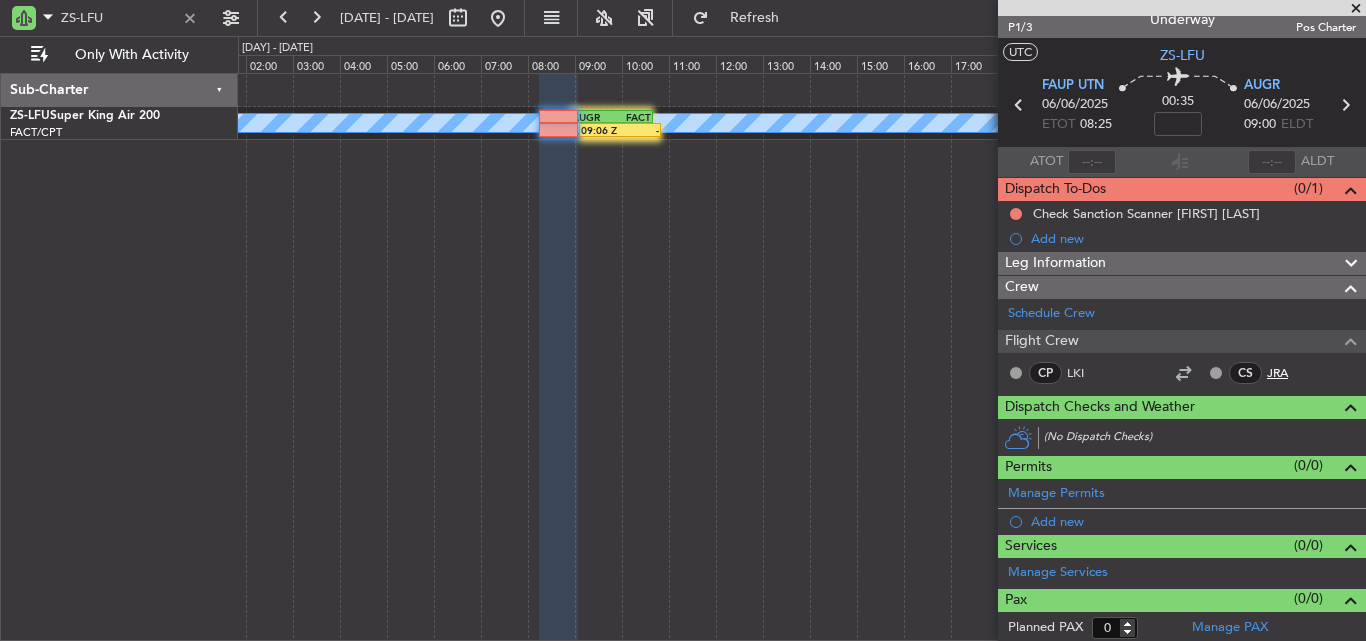 scroll, scrollTop: 21, scrollLeft: 0, axis: vertical 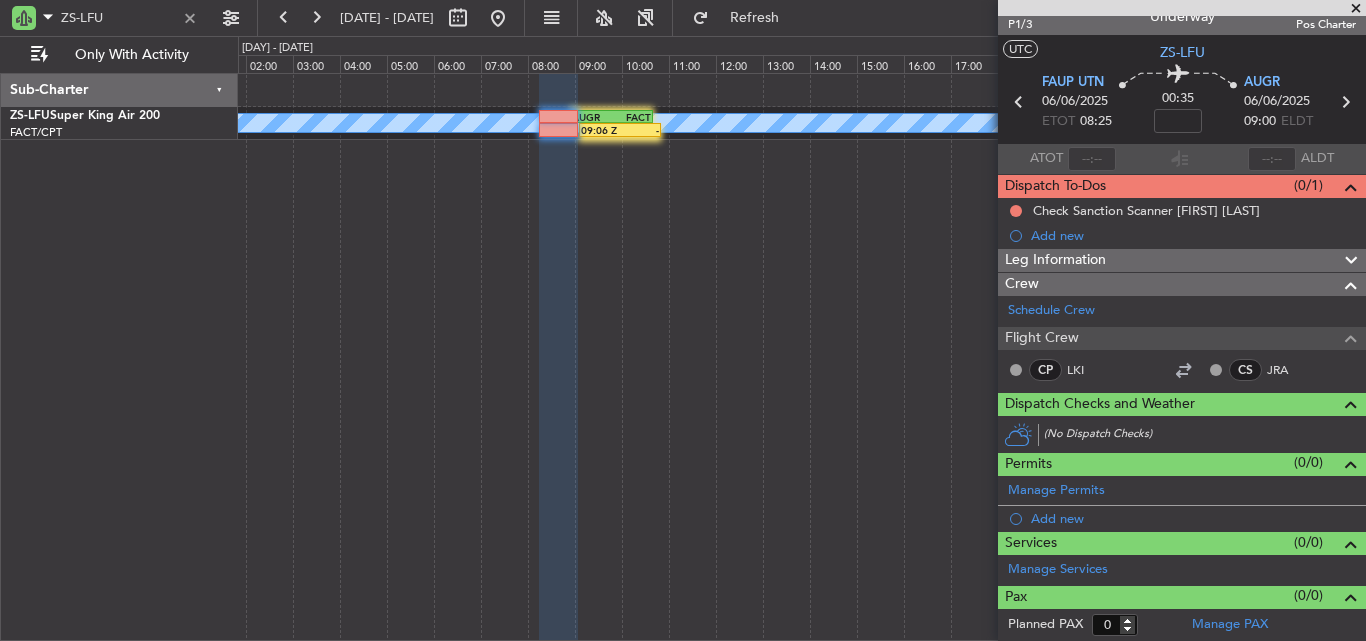 click at bounding box center (1356, 9) 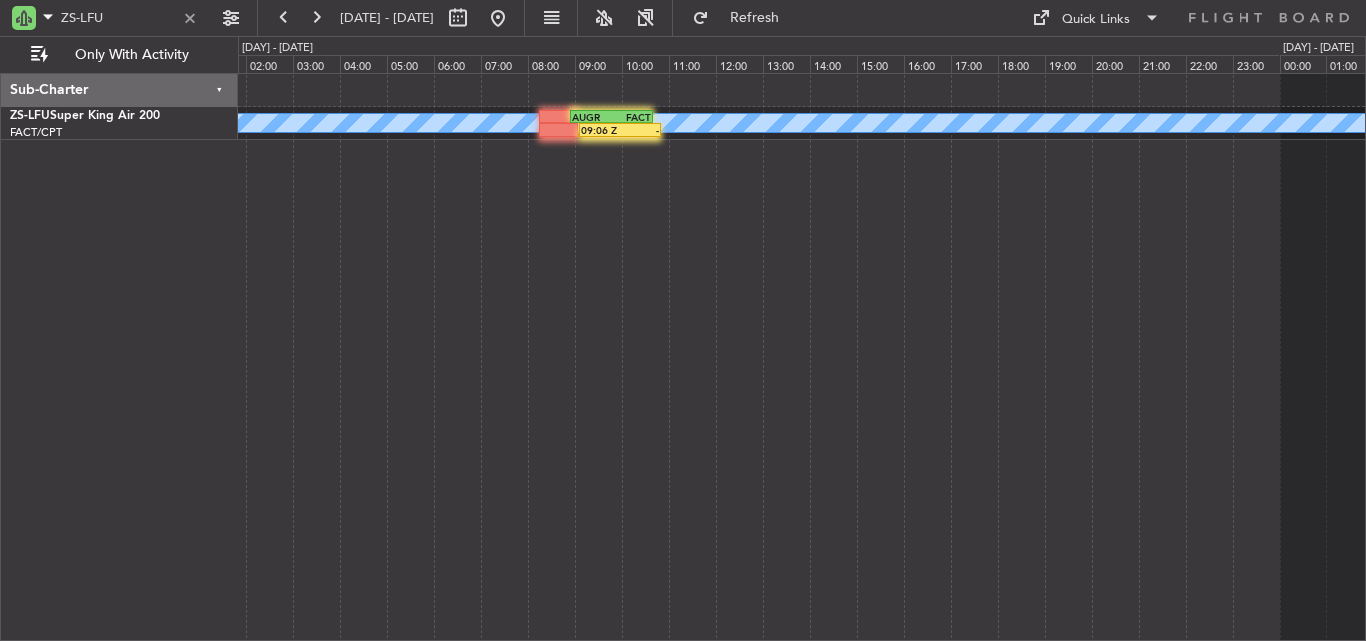 scroll, scrollTop: 0, scrollLeft: 0, axis: both 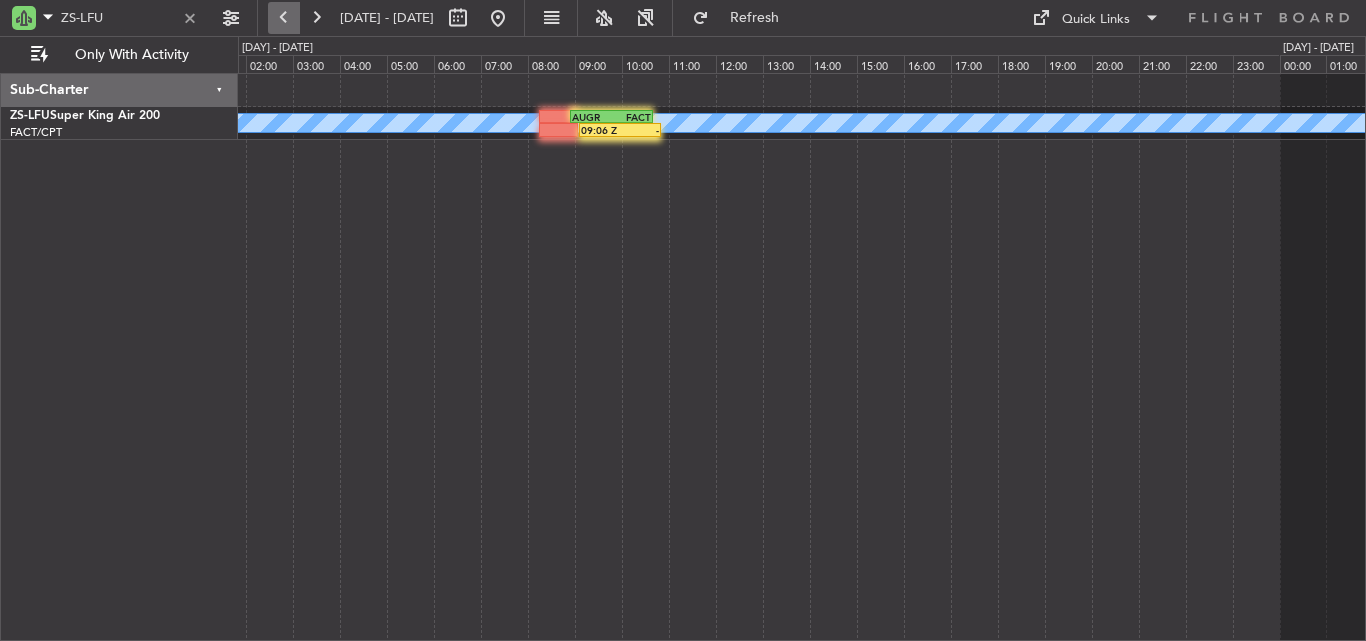 click at bounding box center (284, 18) 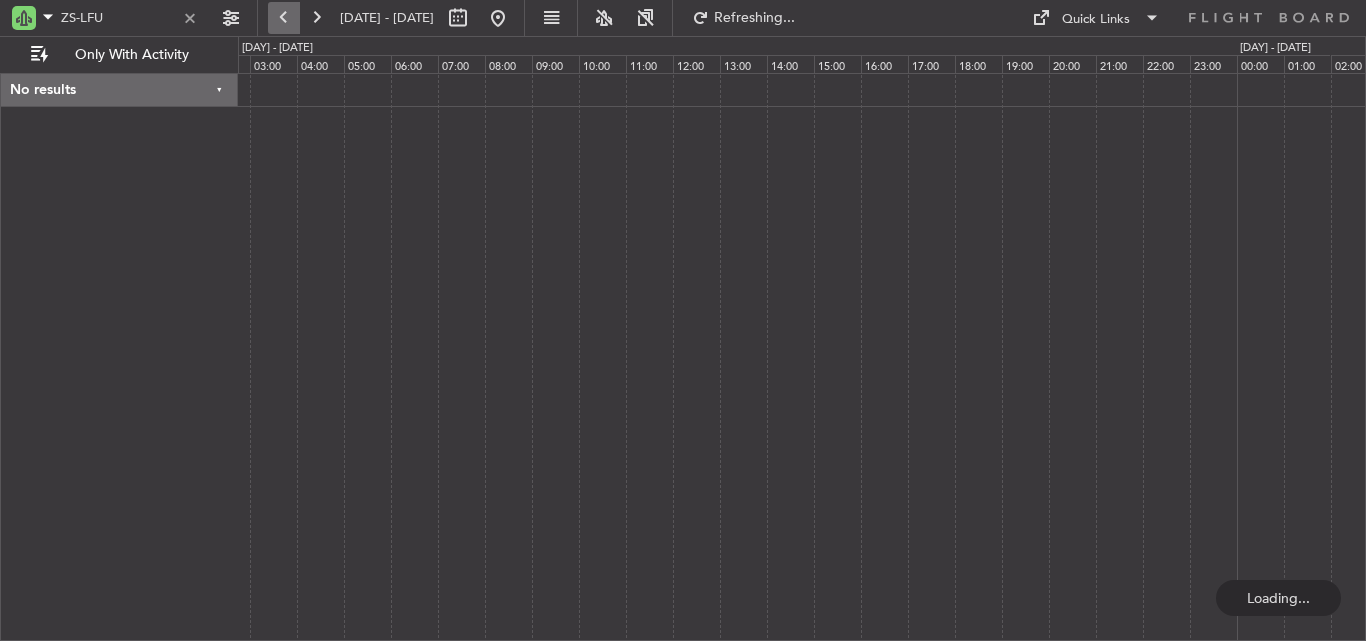 click at bounding box center [284, 18] 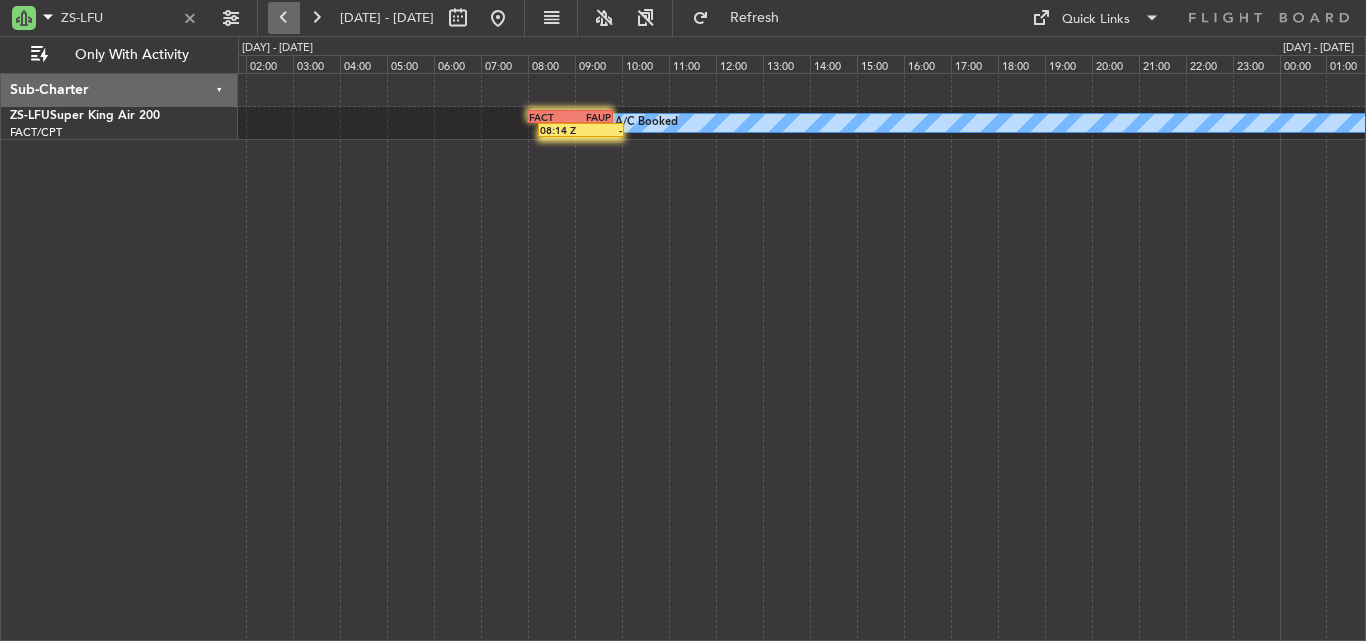 click at bounding box center (284, 18) 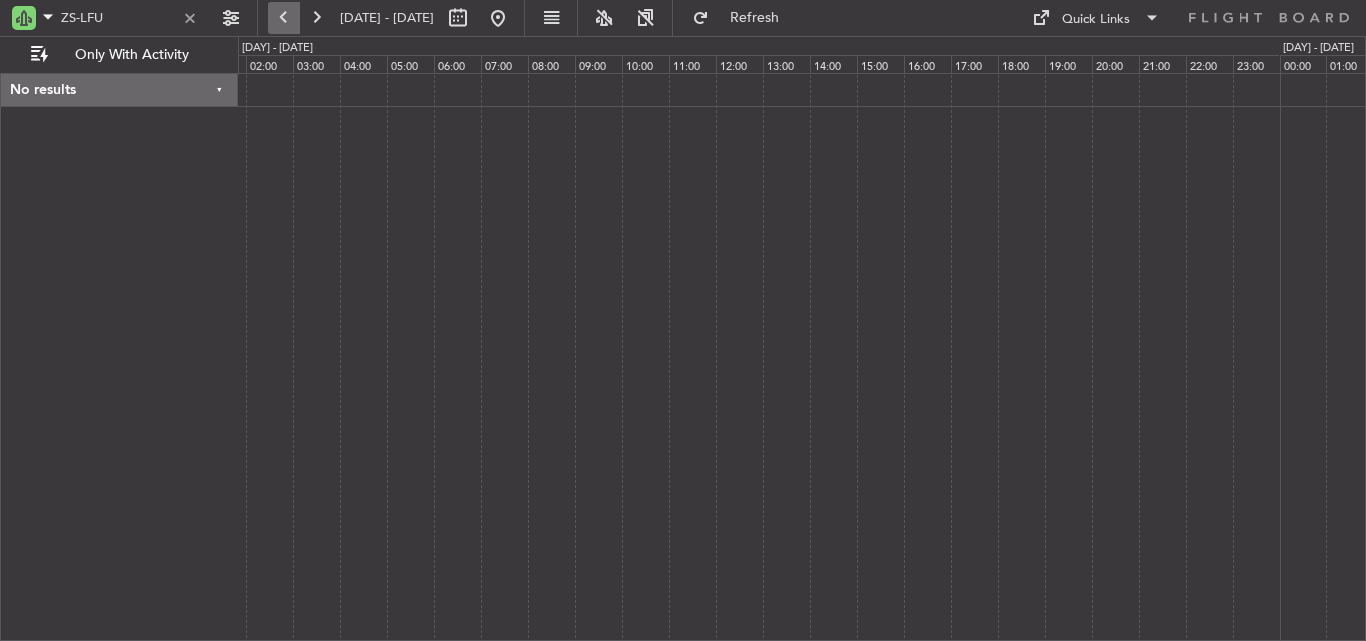 click at bounding box center (284, 18) 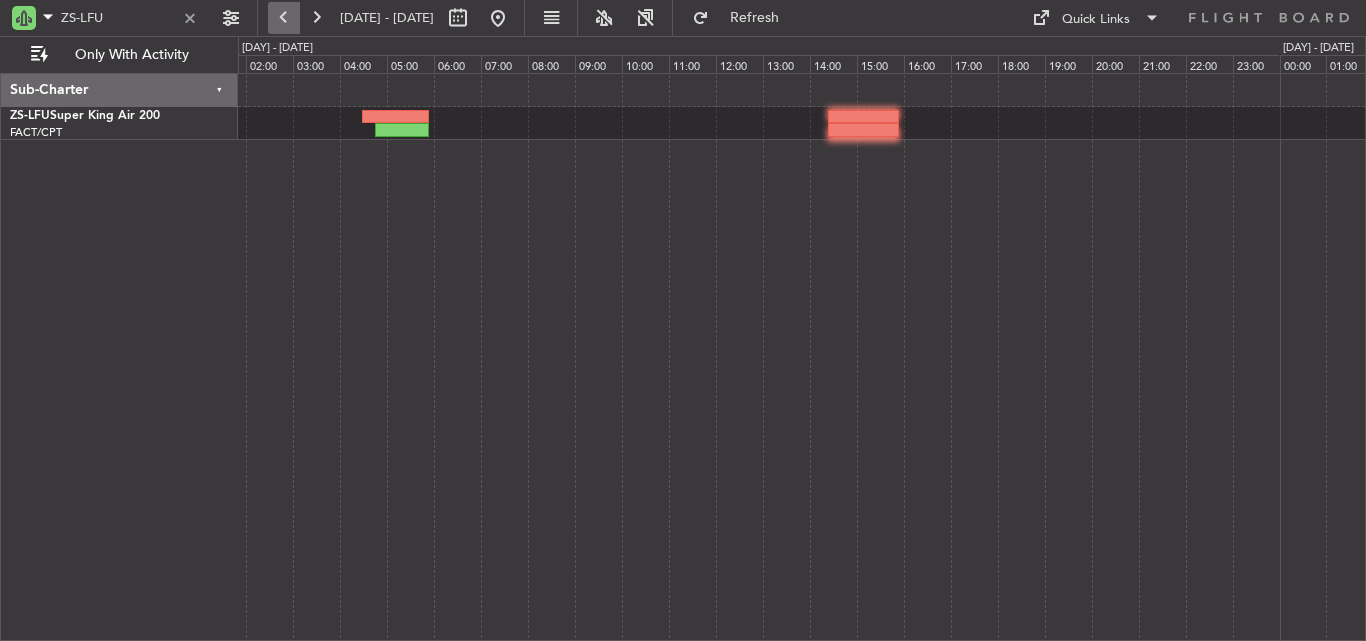 click at bounding box center (284, 18) 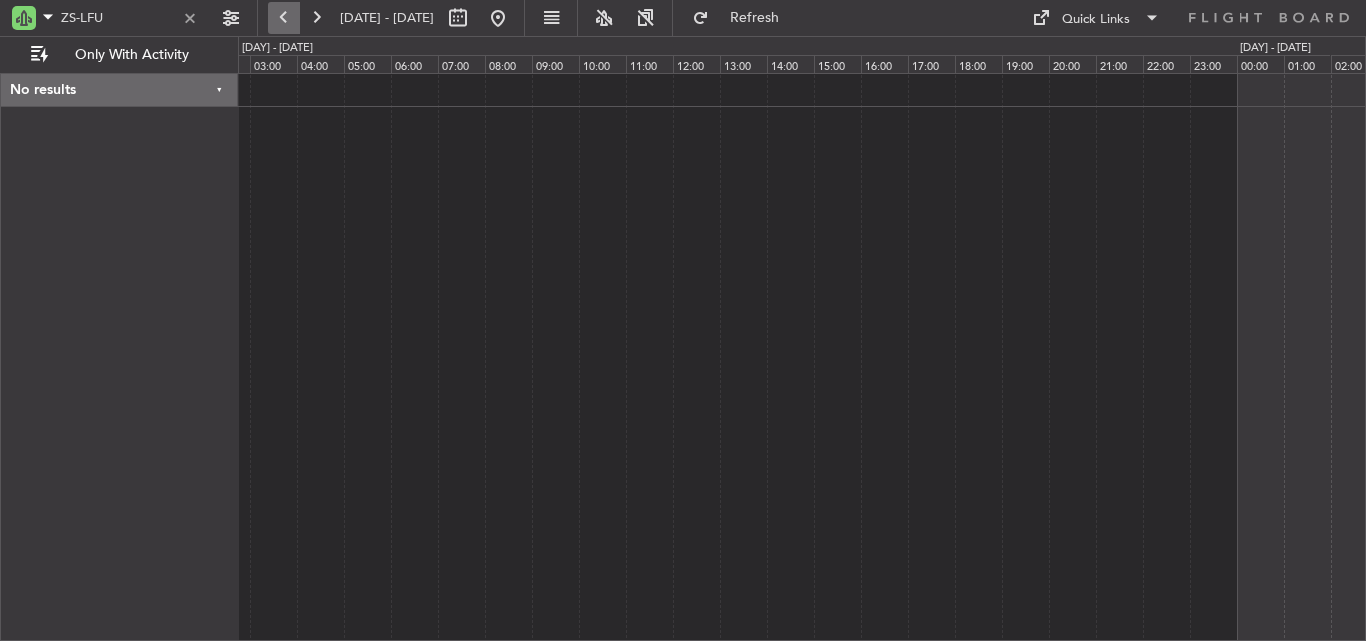 click at bounding box center (284, 18) 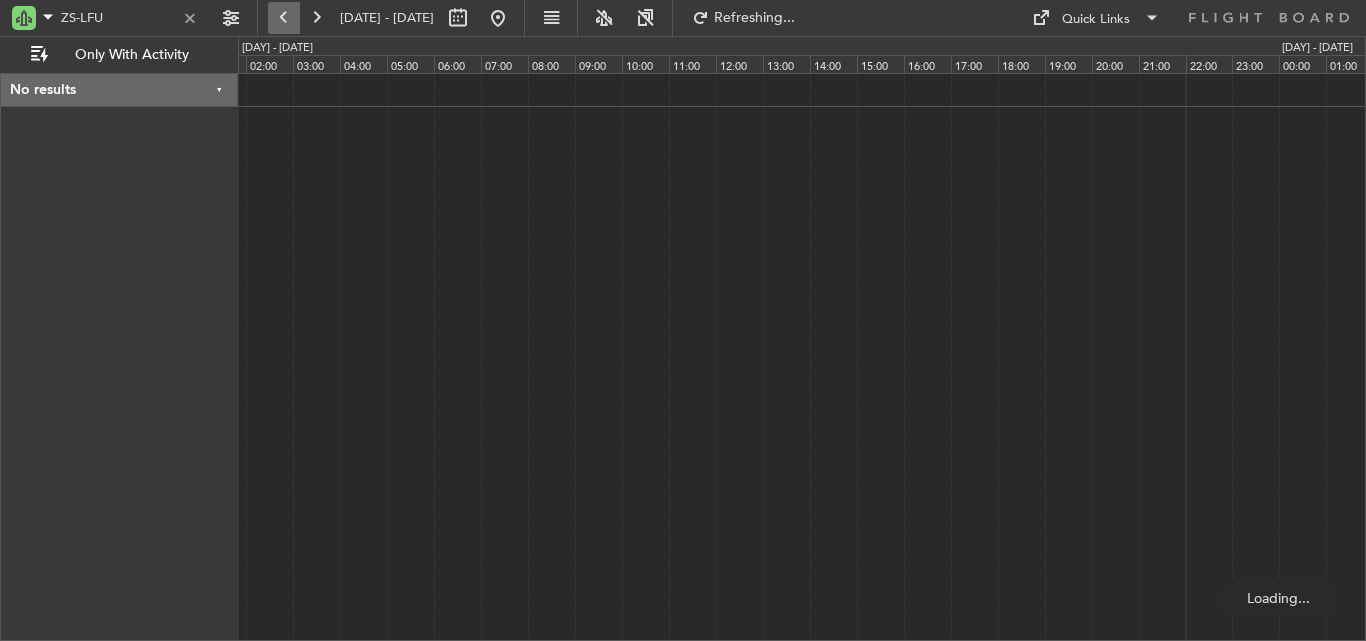 click at bounding box center [284, 18] 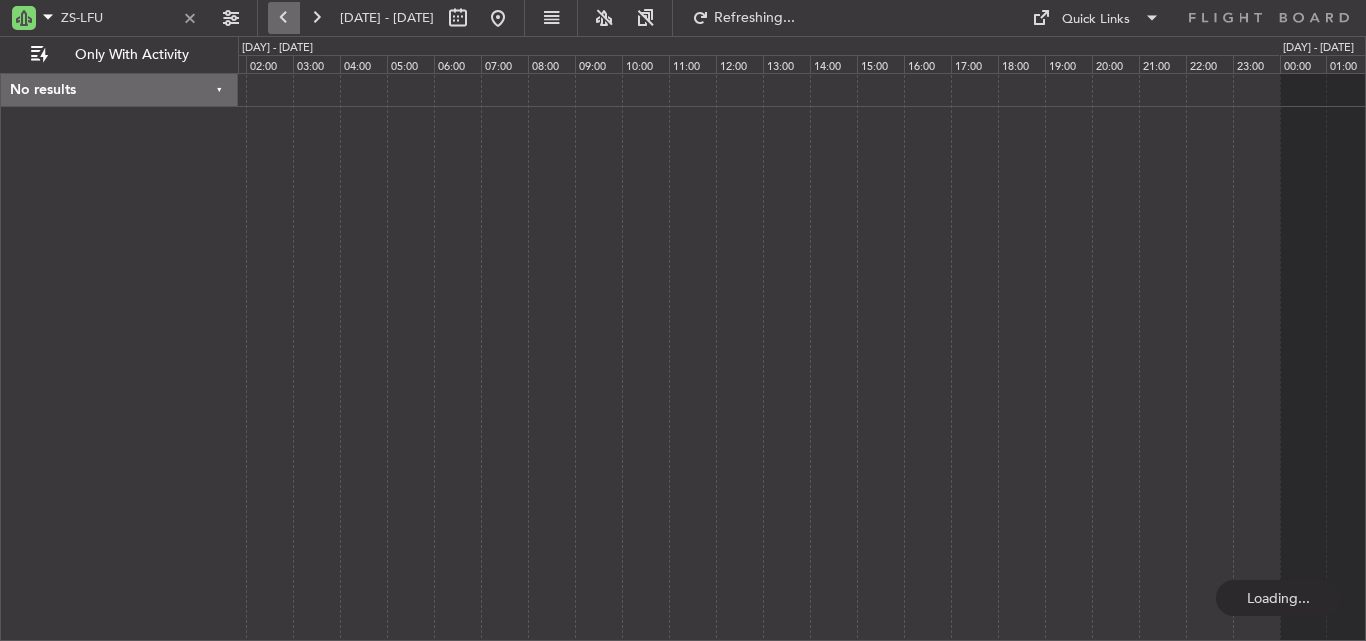 click at bounding box center [284, 18] 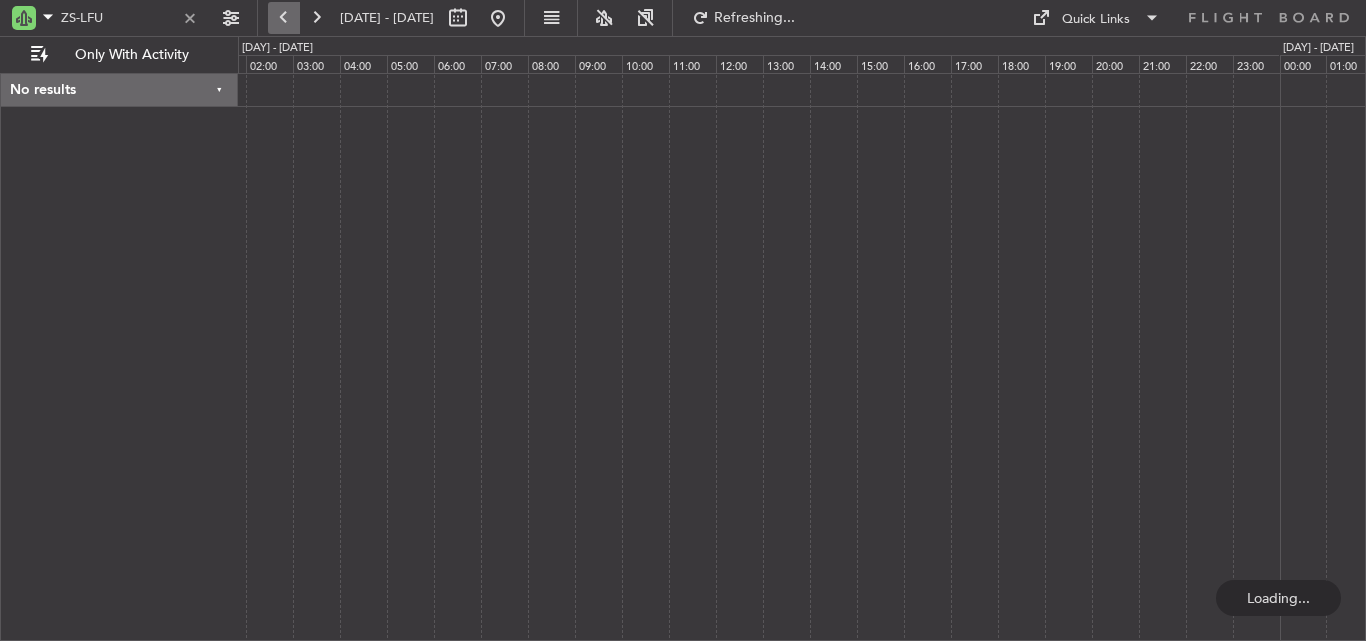 click at bounding box center [284, 18] 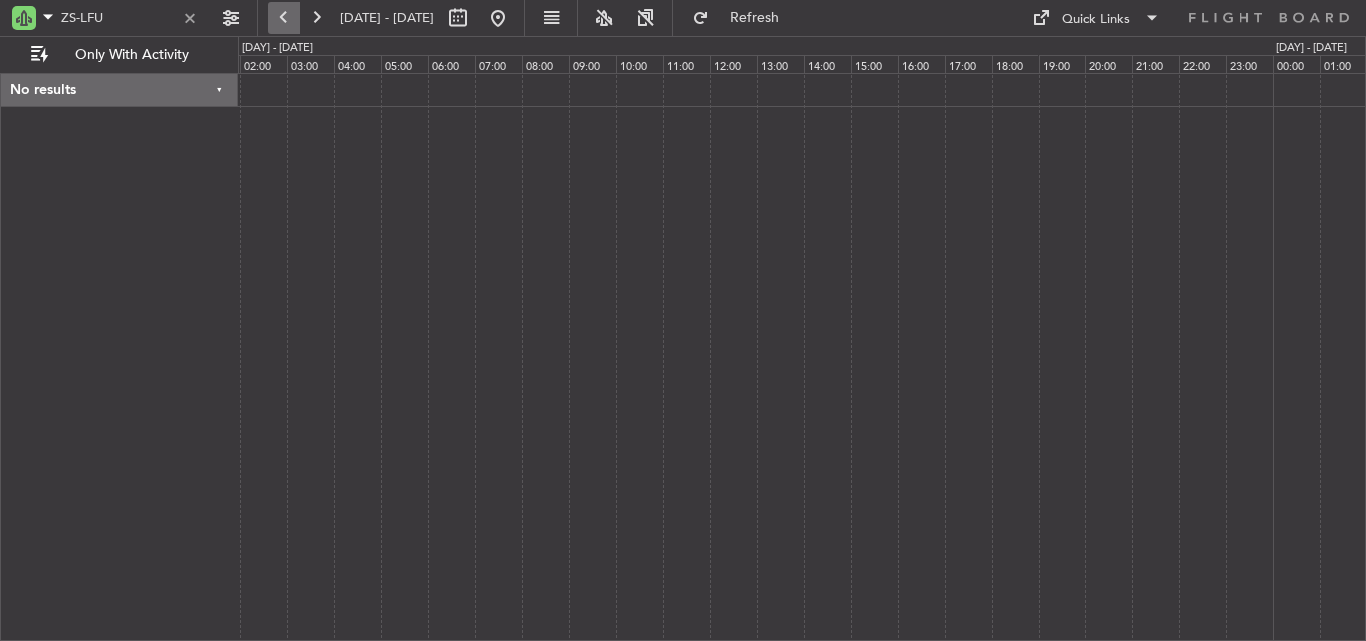 click at bounding box center (284, 18) 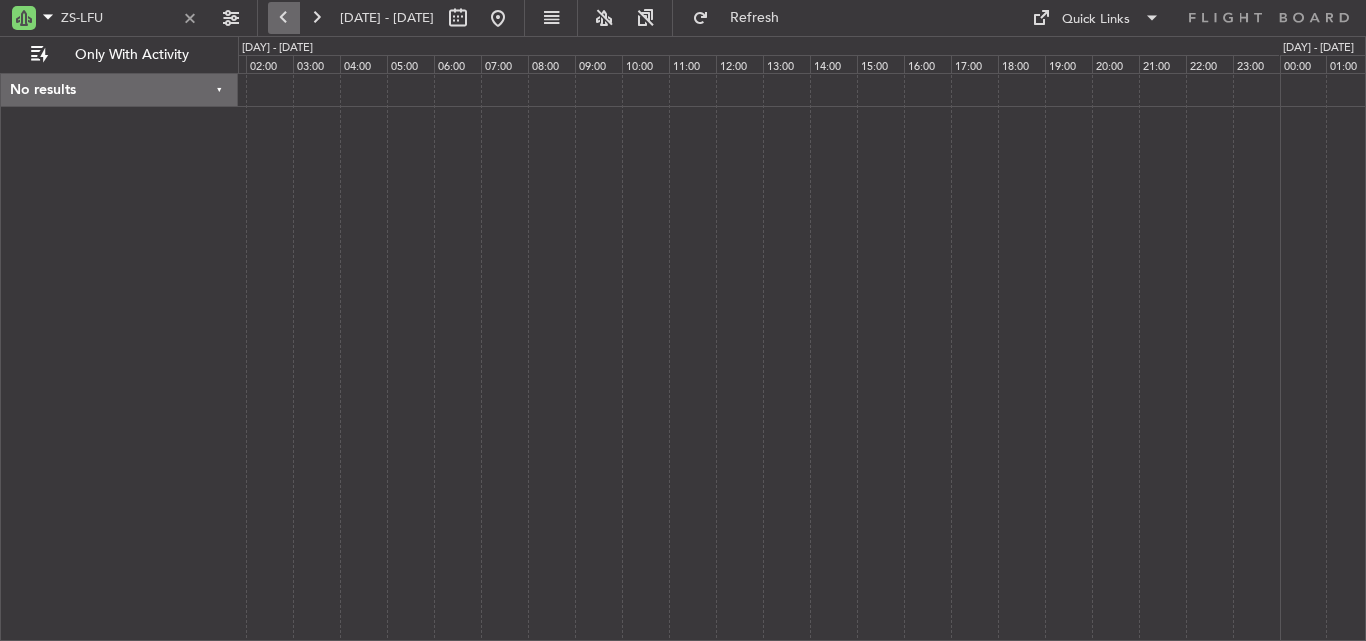 click at bounding box center [284, 18] 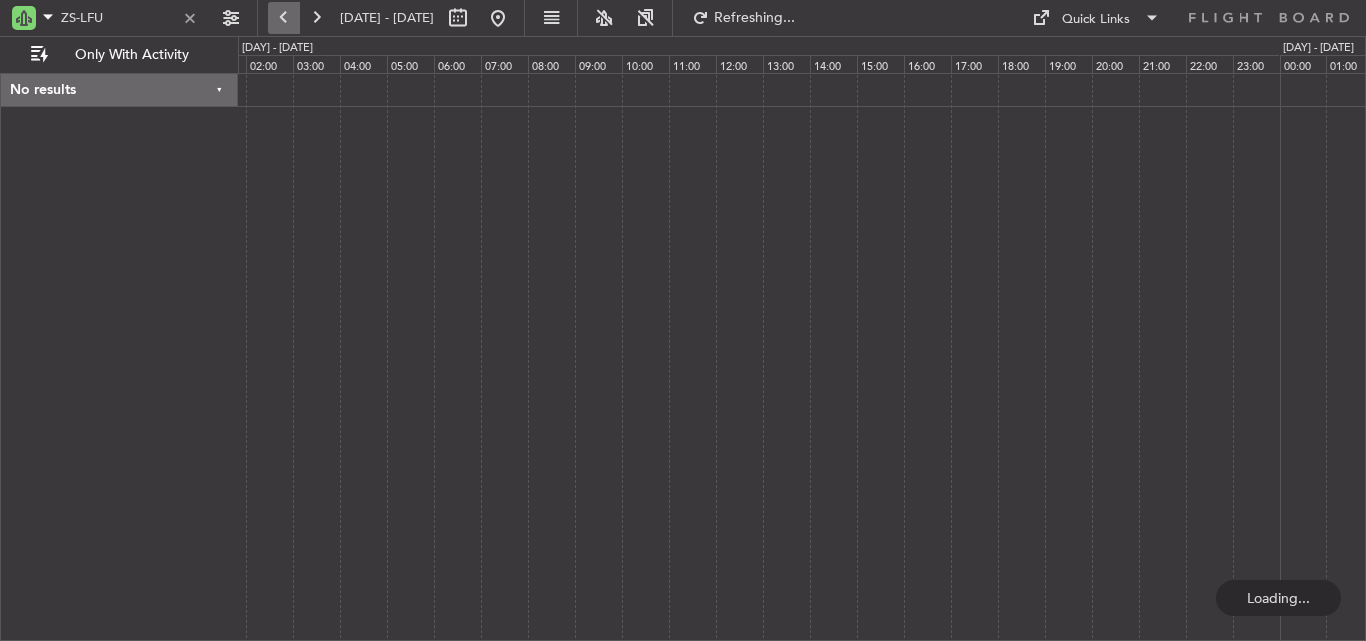 click at bounding box center [284, 18] 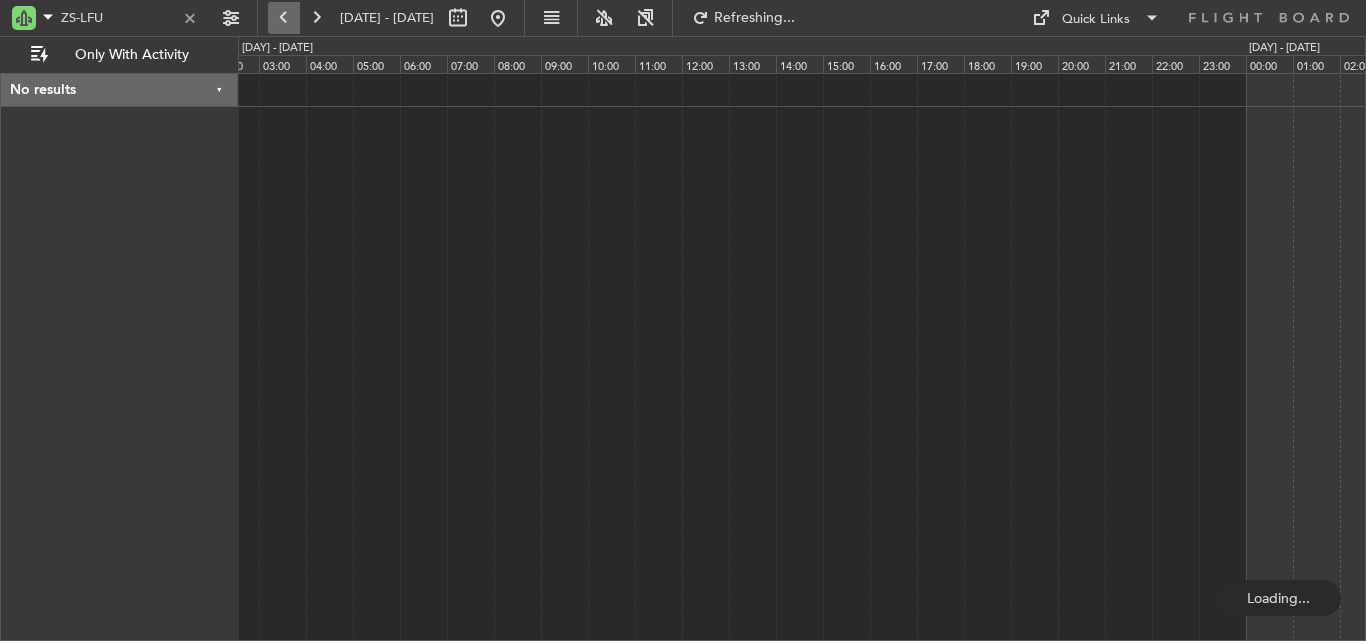 click at bounding box center [284, 18] 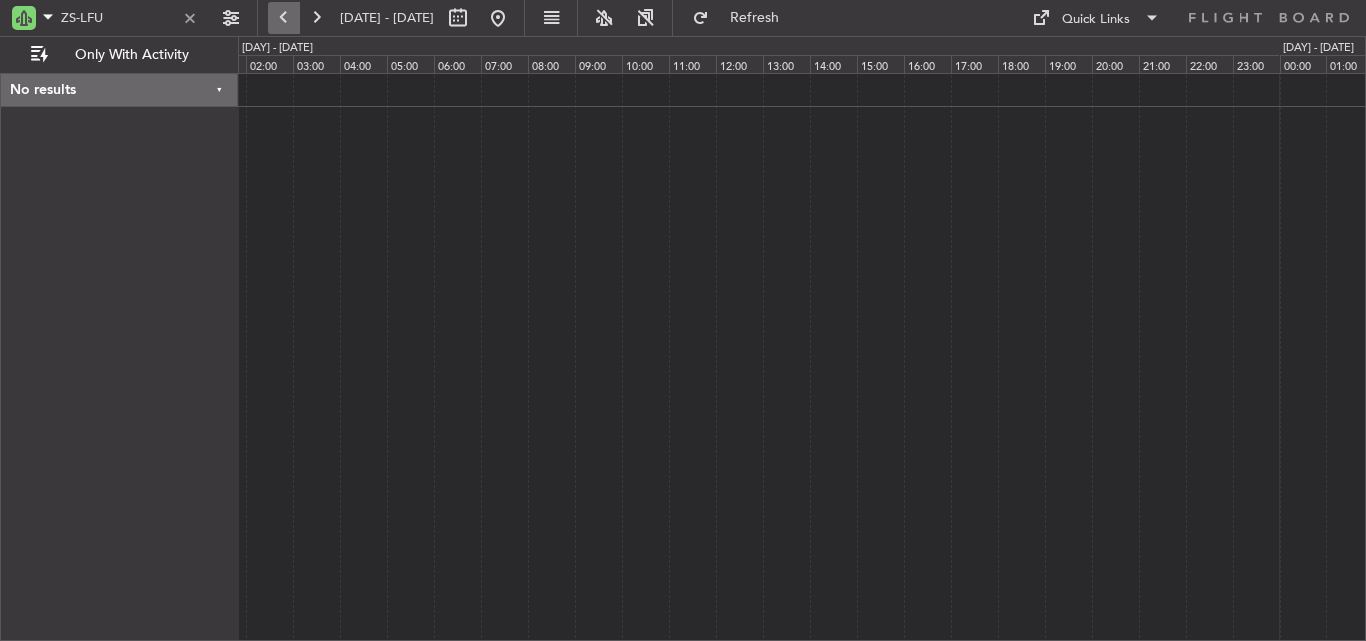 click at bounding box center [284, 18] 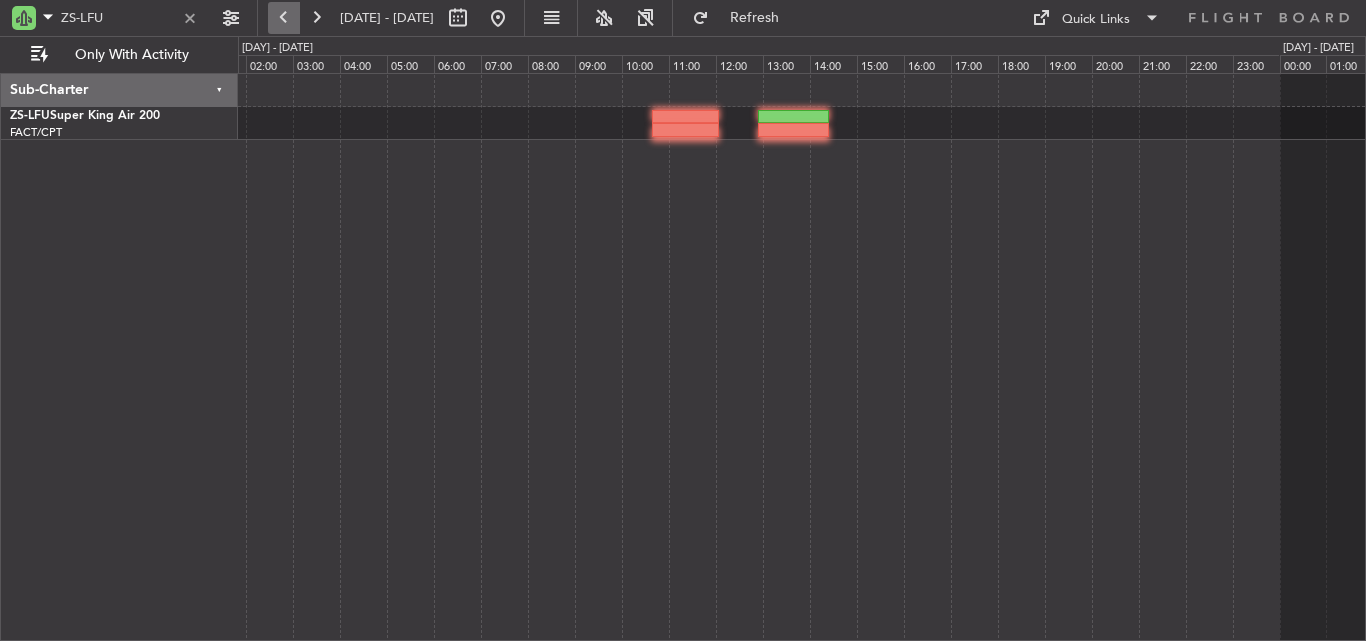 click at bounding box center [284, 18] 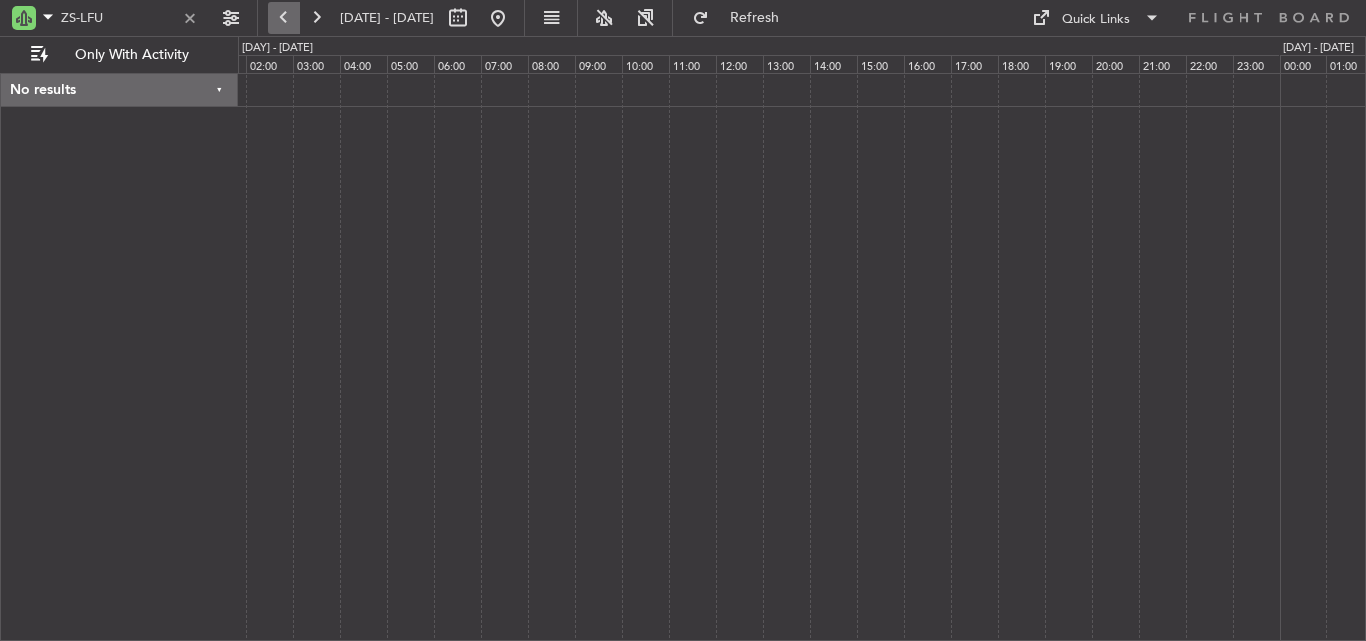 click at bounding box center (284, 18) 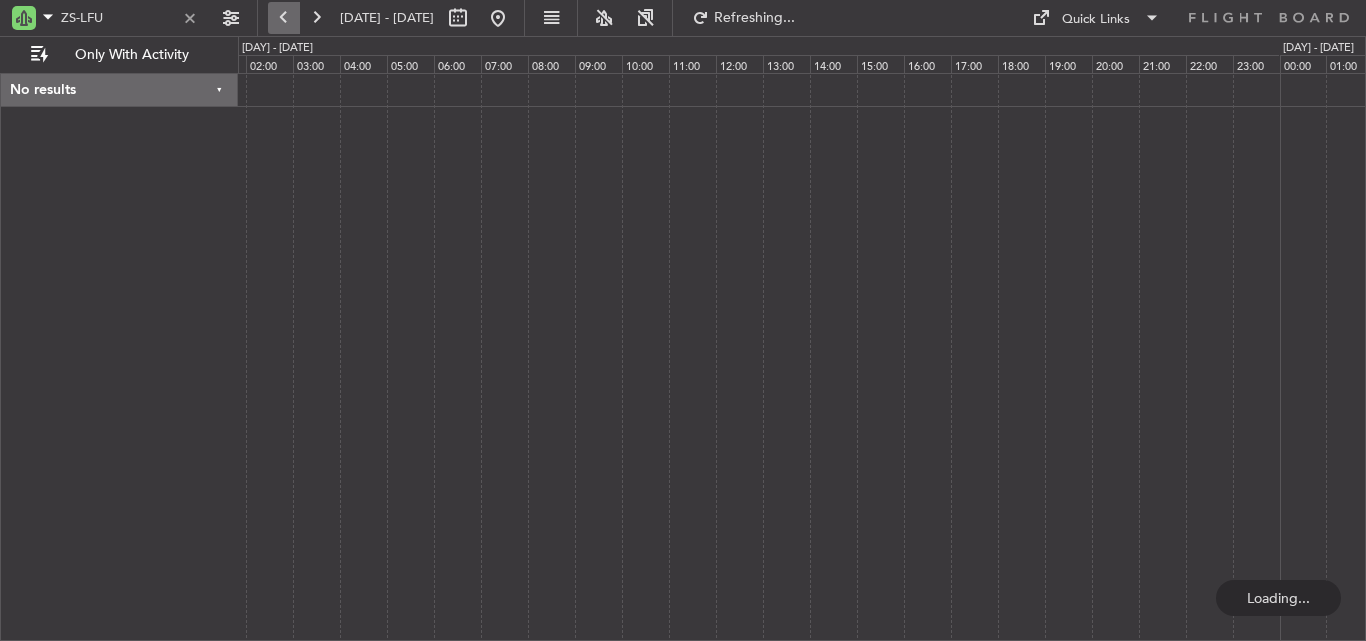 click at bounding box center (284, 18) 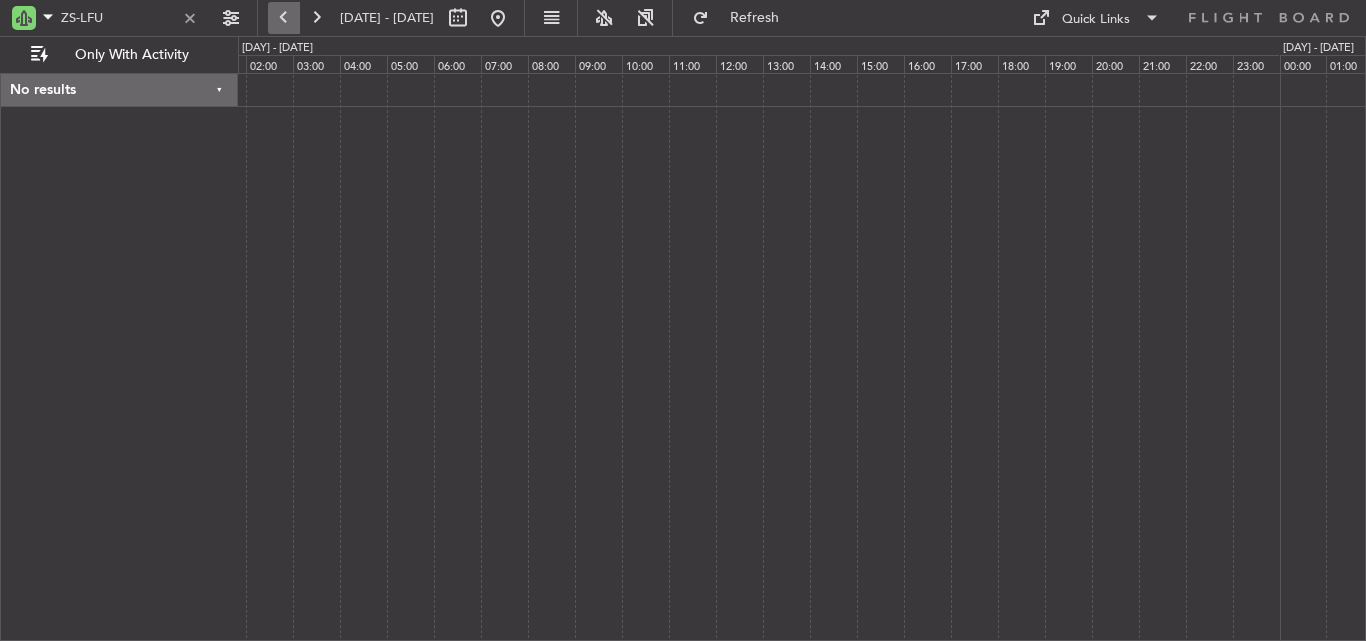 click at bounding box center [284, 18] 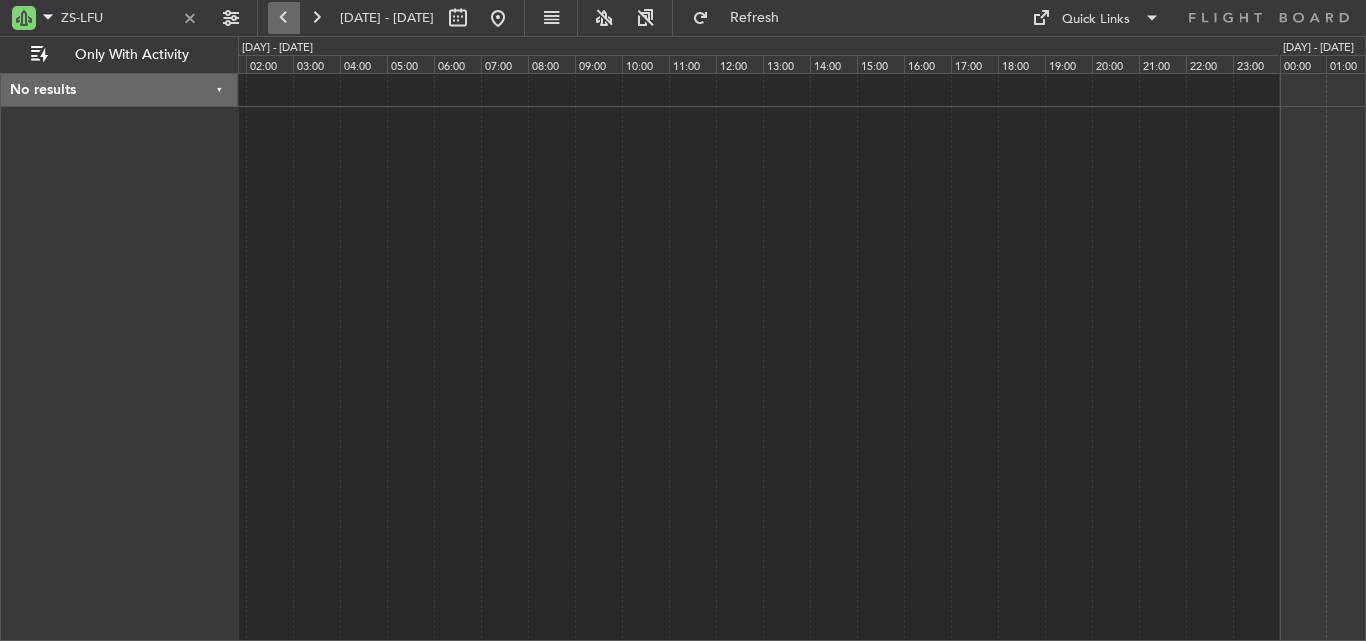 click at bounding box center (284, 18) 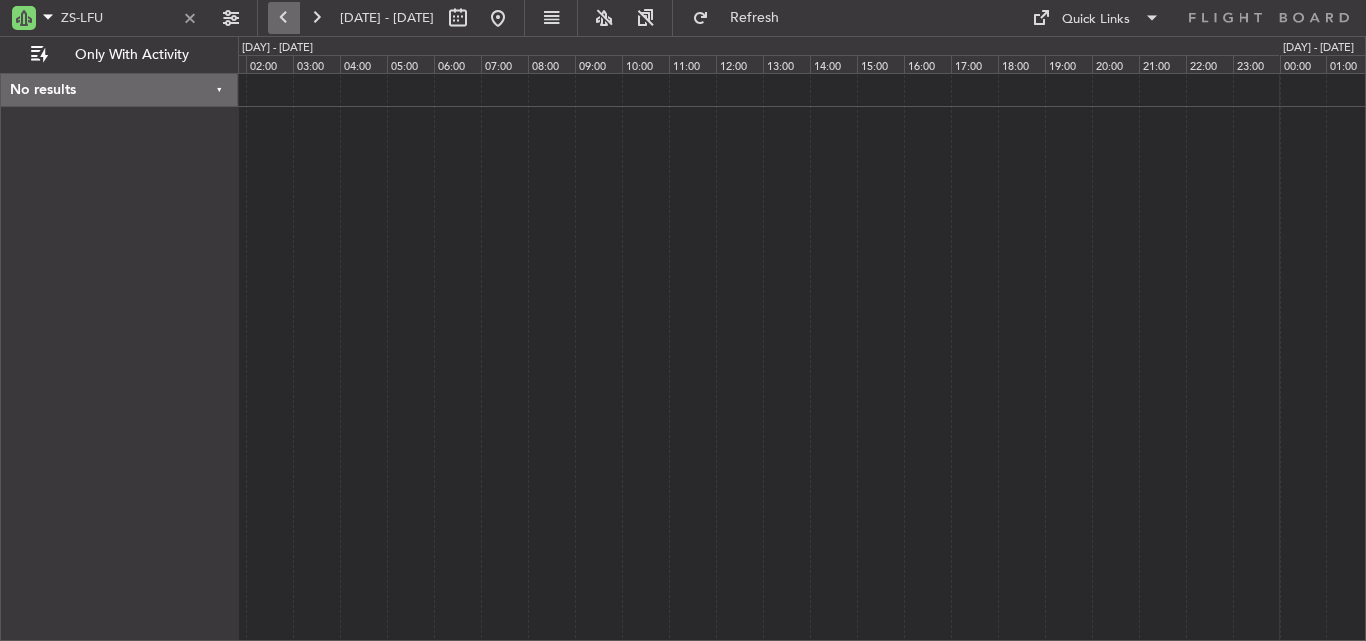 click at bounding box center (284, 18) 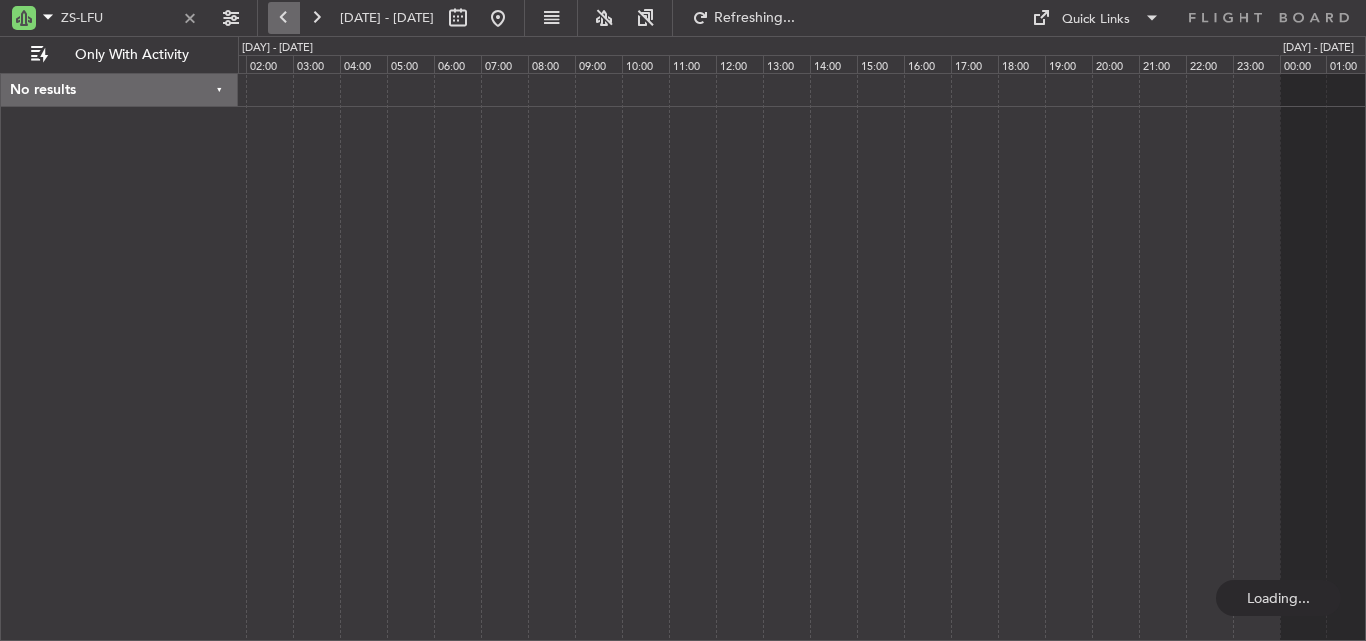 click at bounding box center [284, 18] 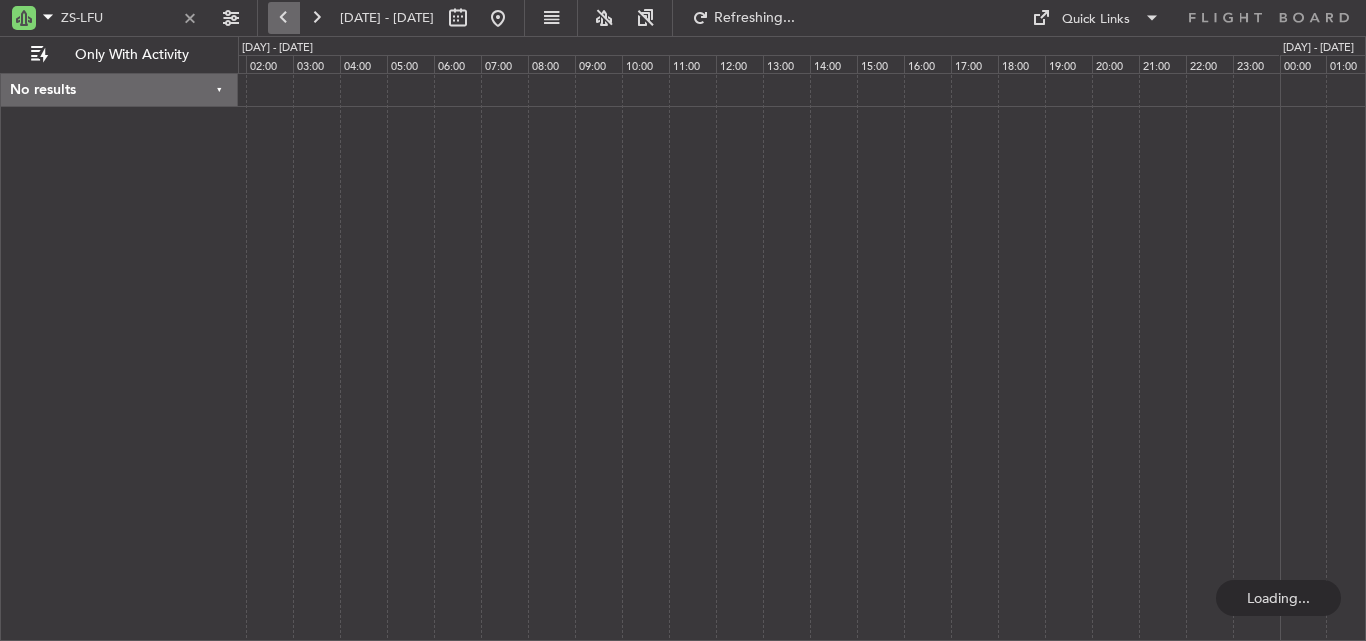 click at bounding box center (284, 18) 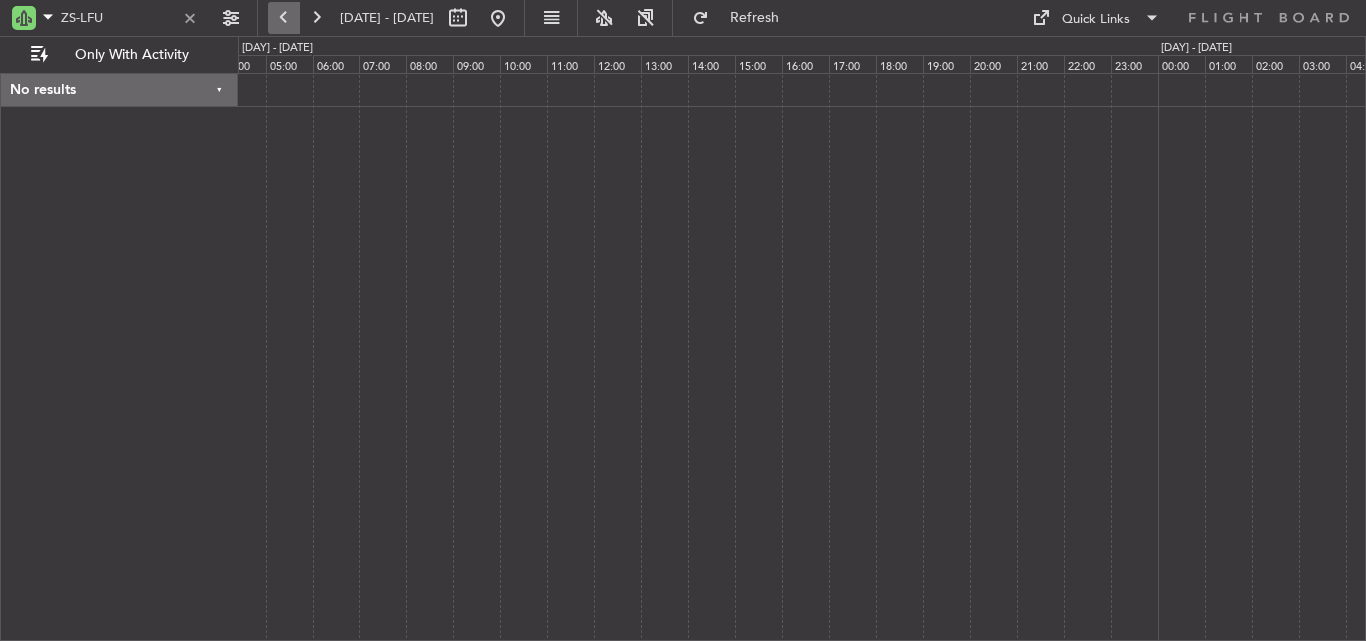 click at bounding box center (284, 18) 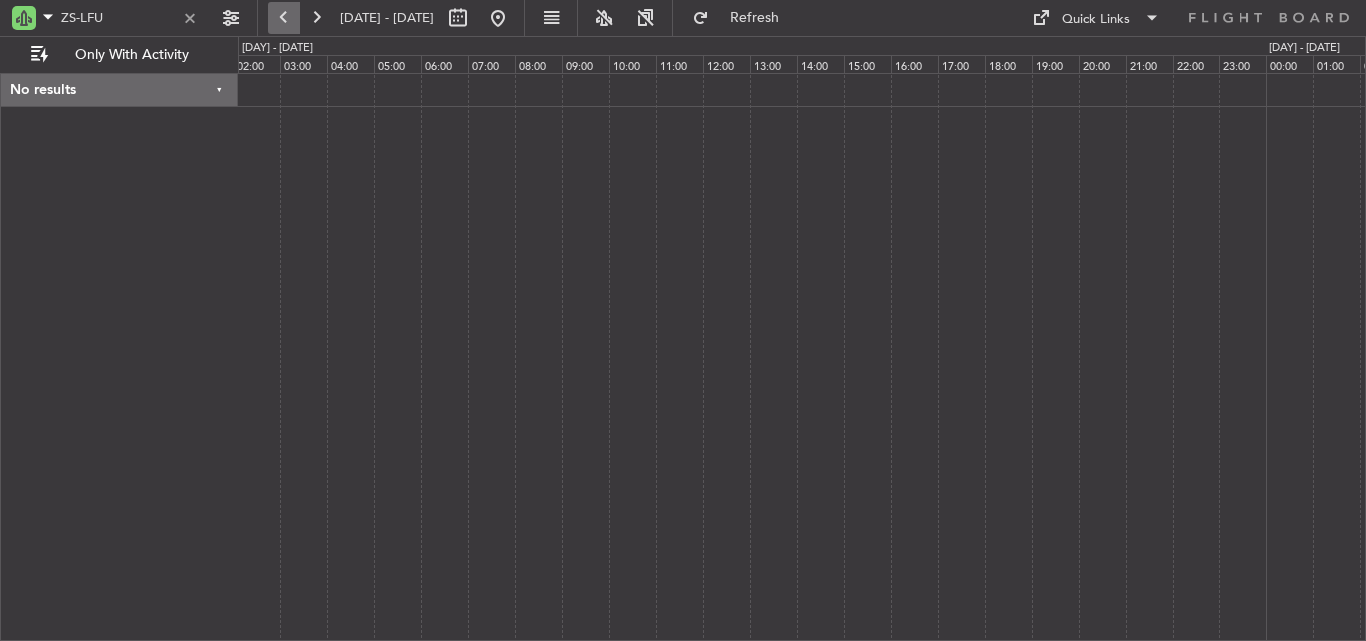 click at bounding box center [284, 18] 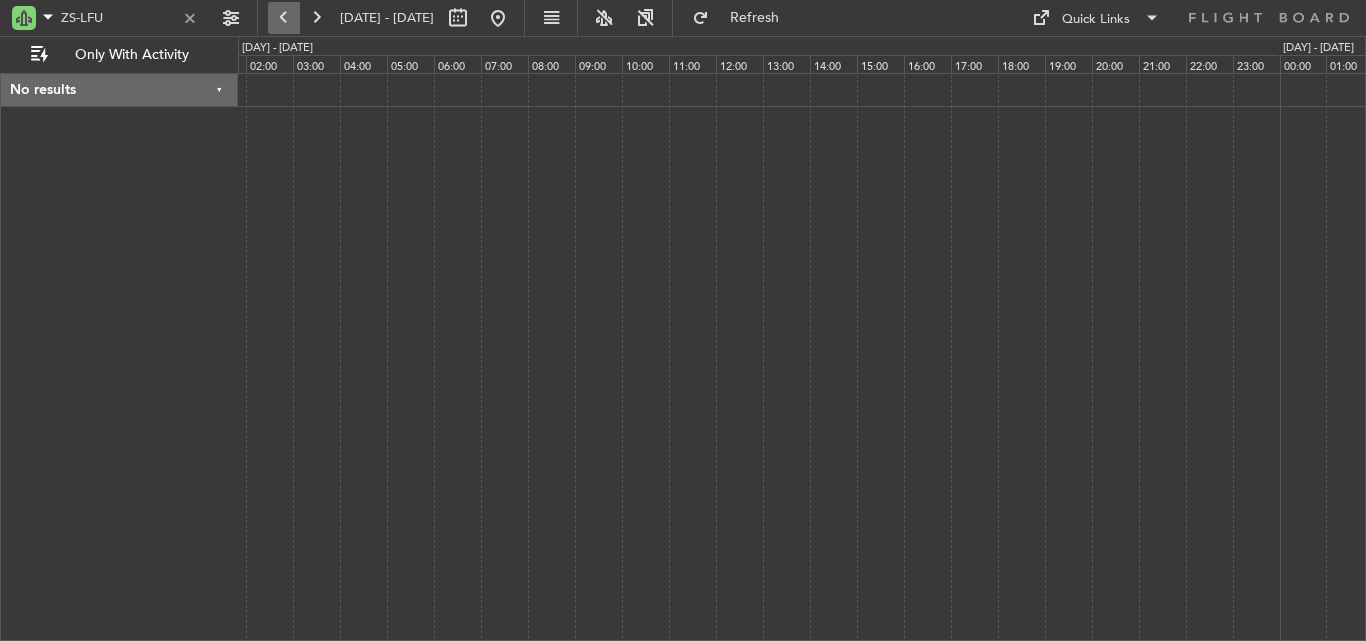 click at bounding box center [284, 18] 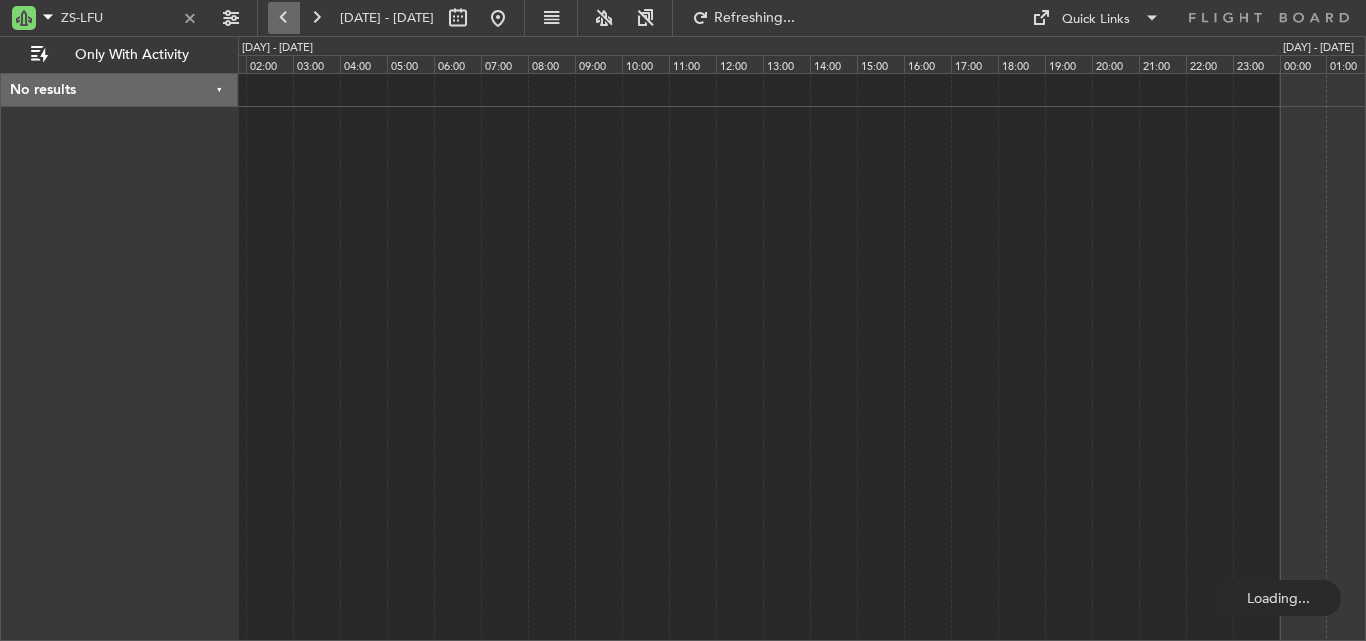 click at bounding box center (284, 18) 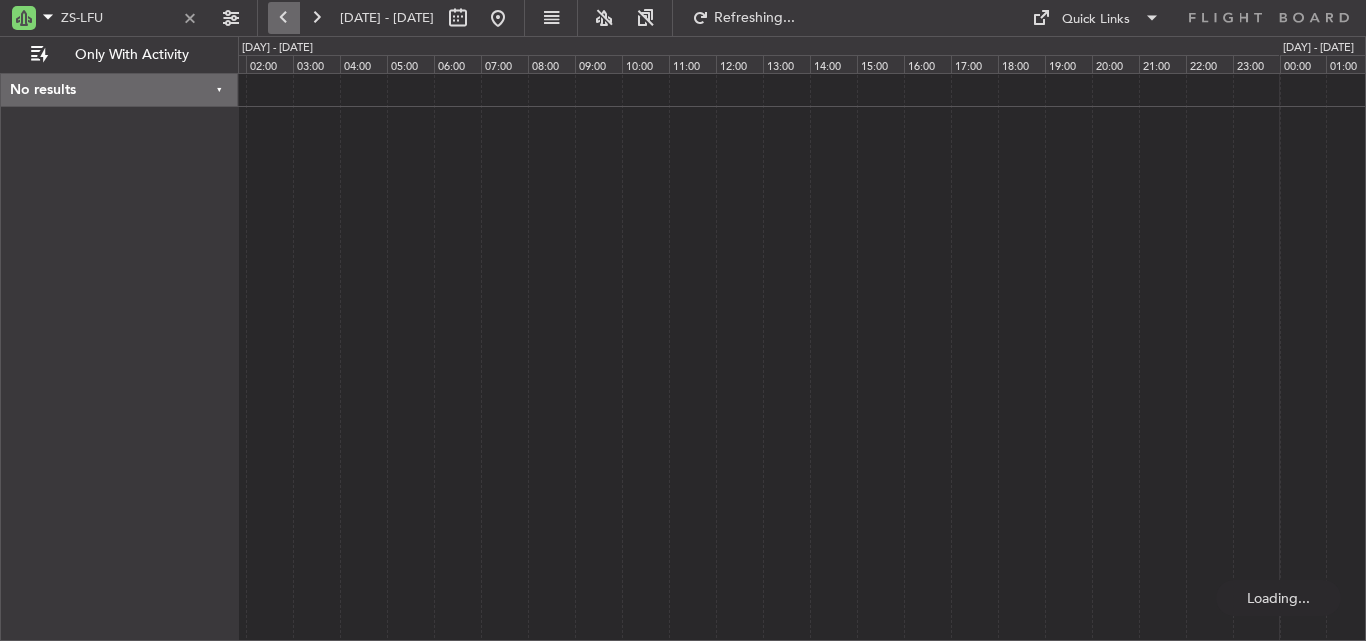 click at bounding box center (284, 18) 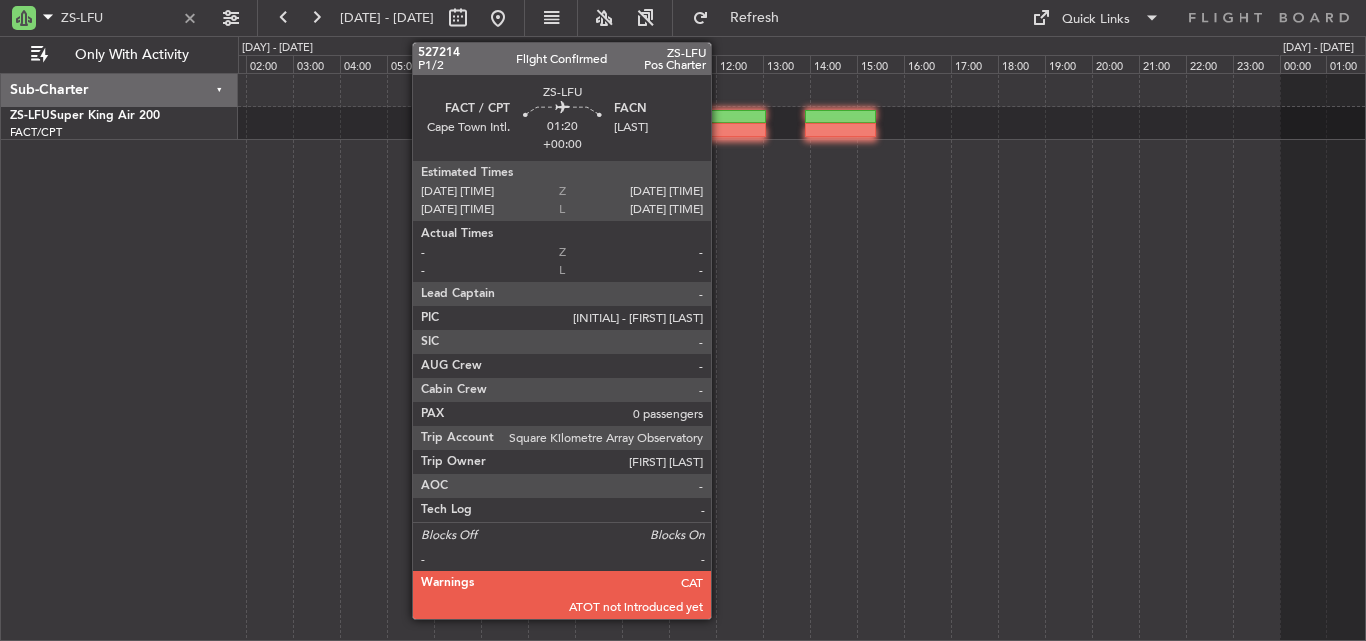 click 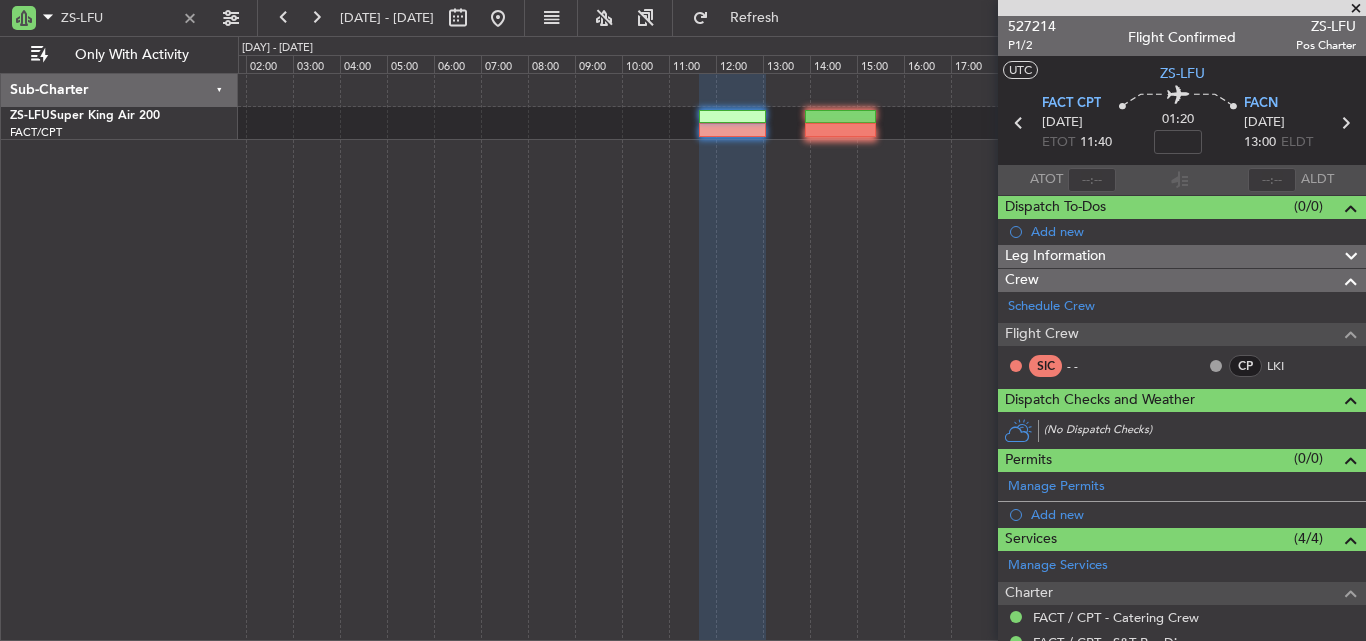 click at bounding box center (1356, 9) 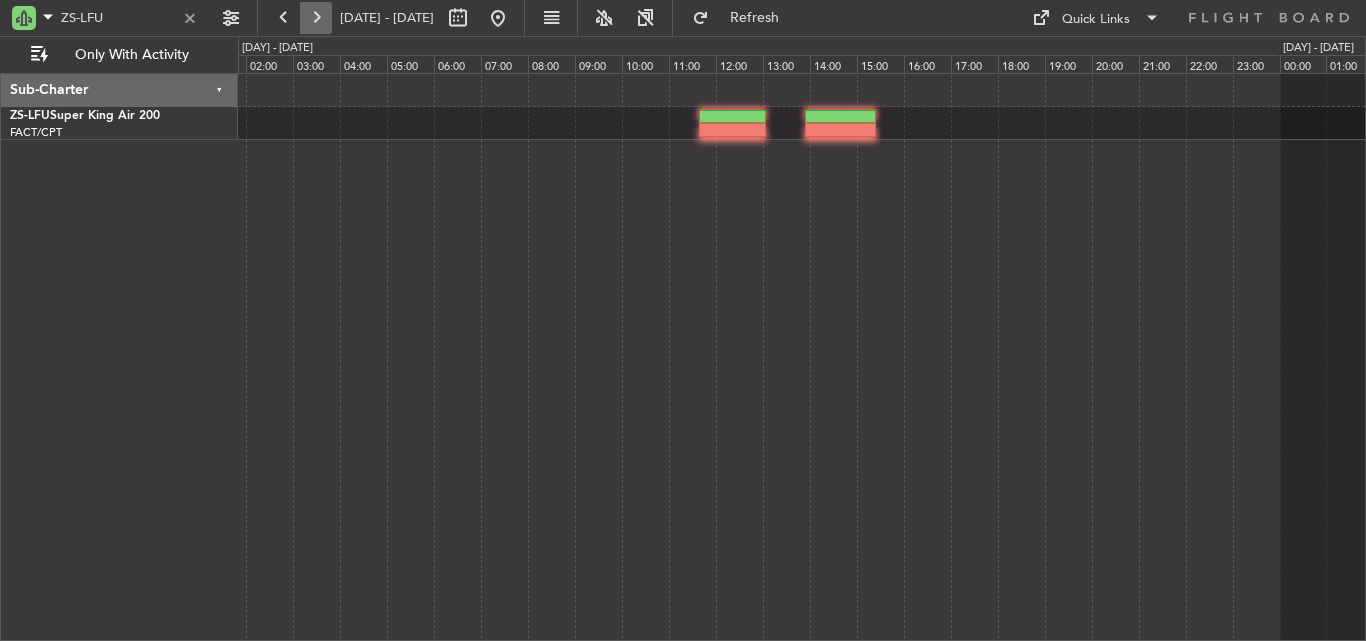 click at bounding box center (316, 18) 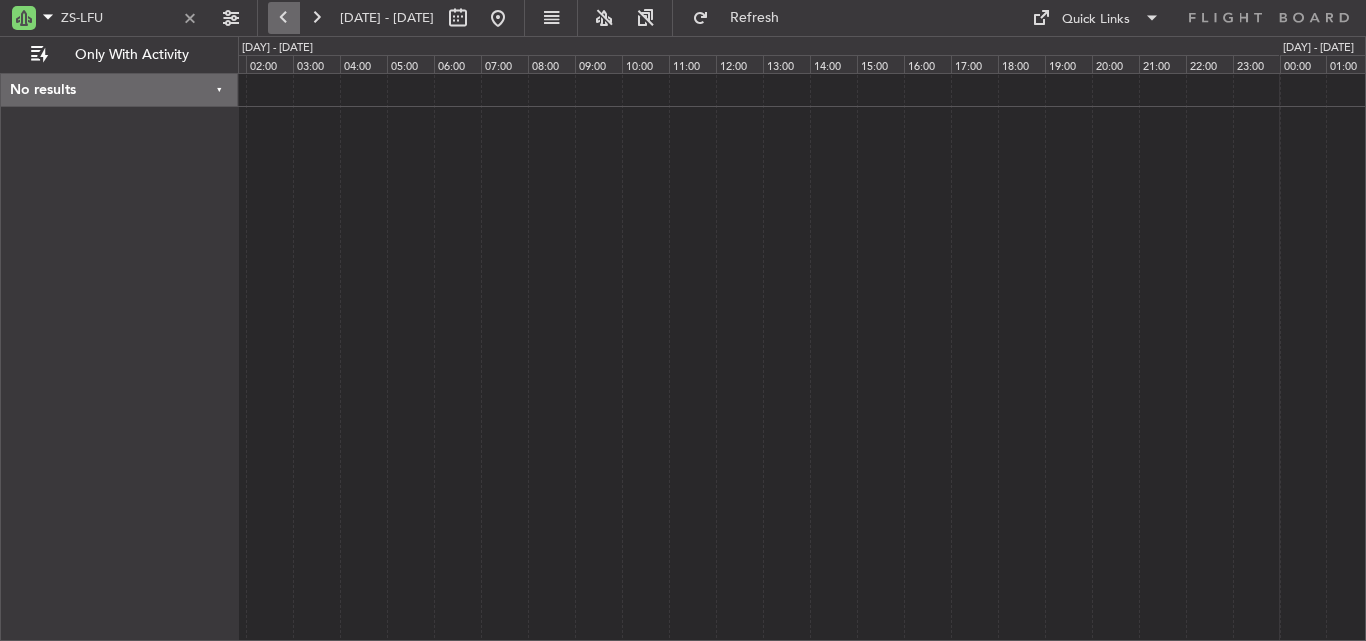 click at bounding box center [284, 18] 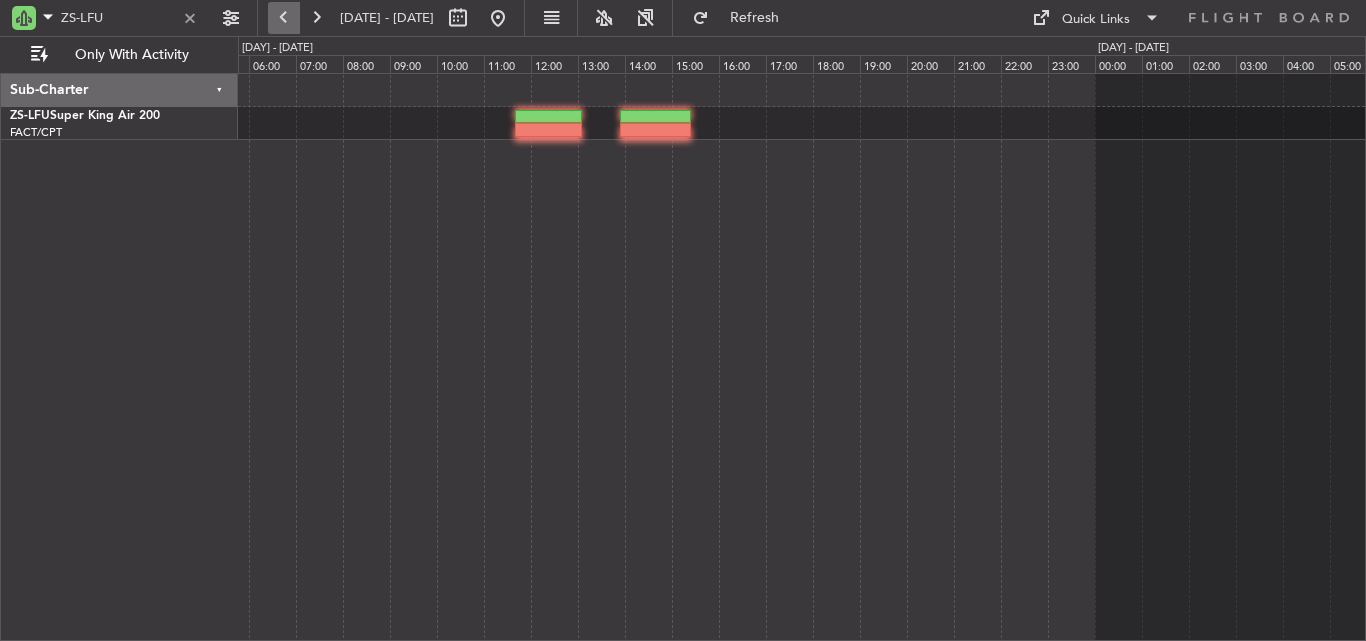 click at bounding box center (284, 18) 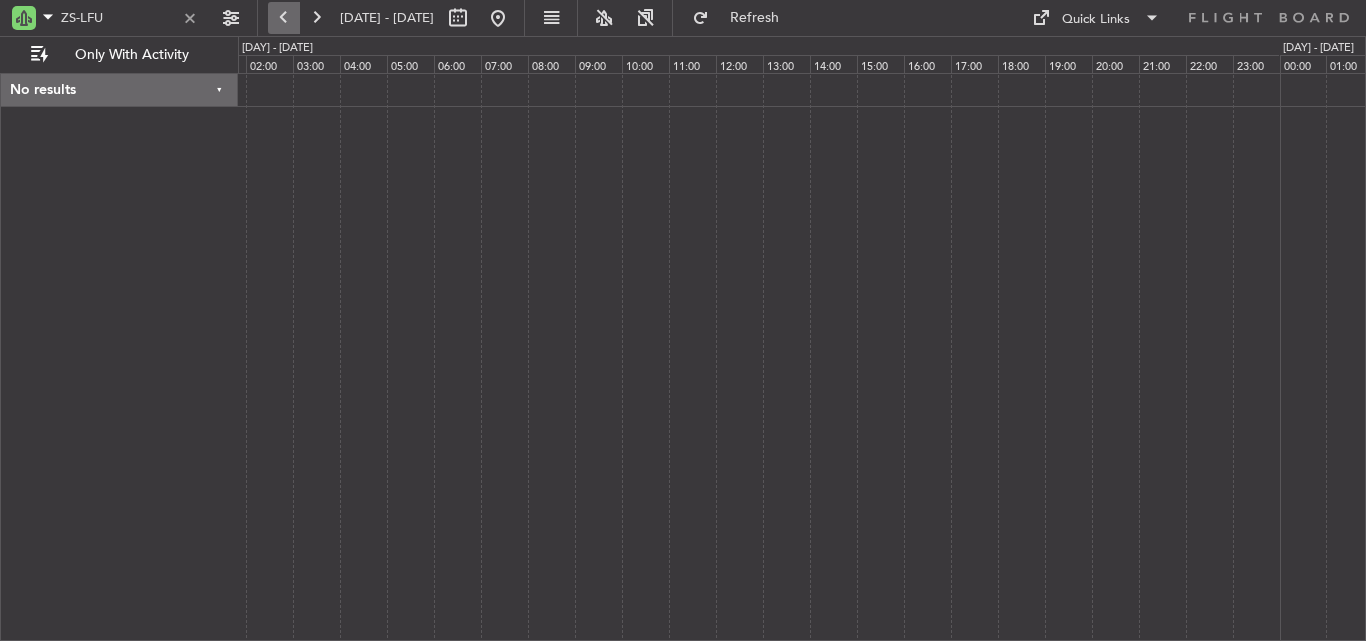 click at bounding box center (284, 18) 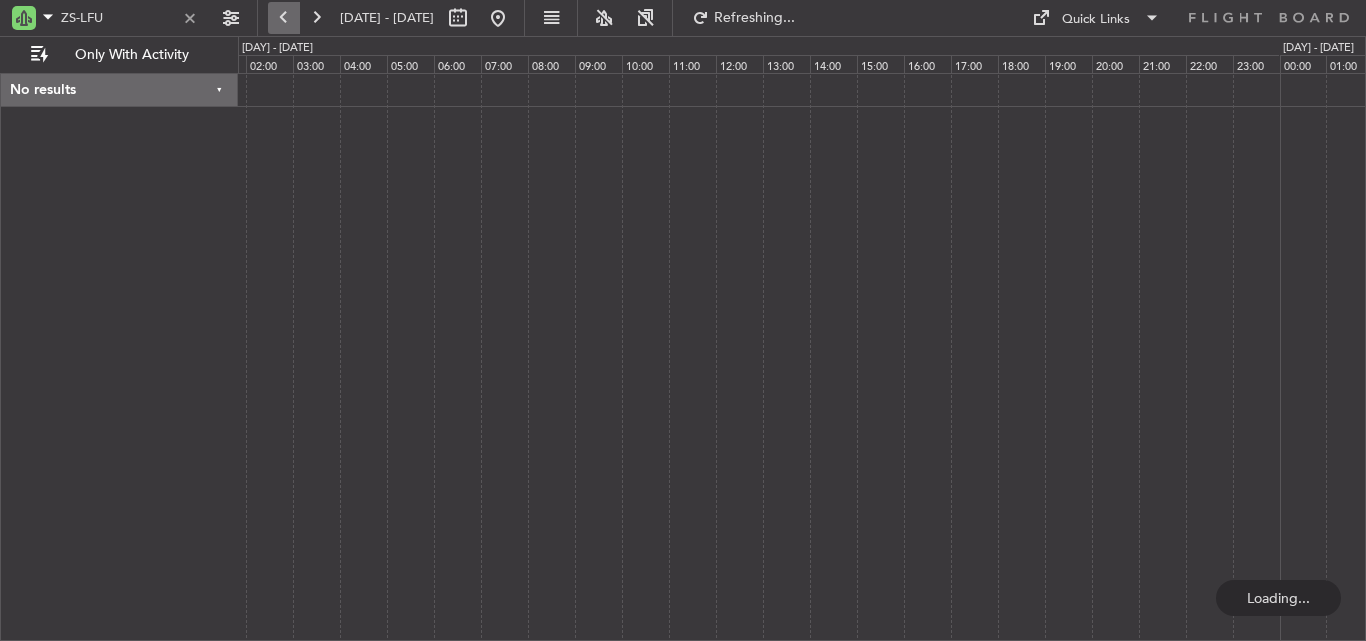 click at bounding box center (284, 18) 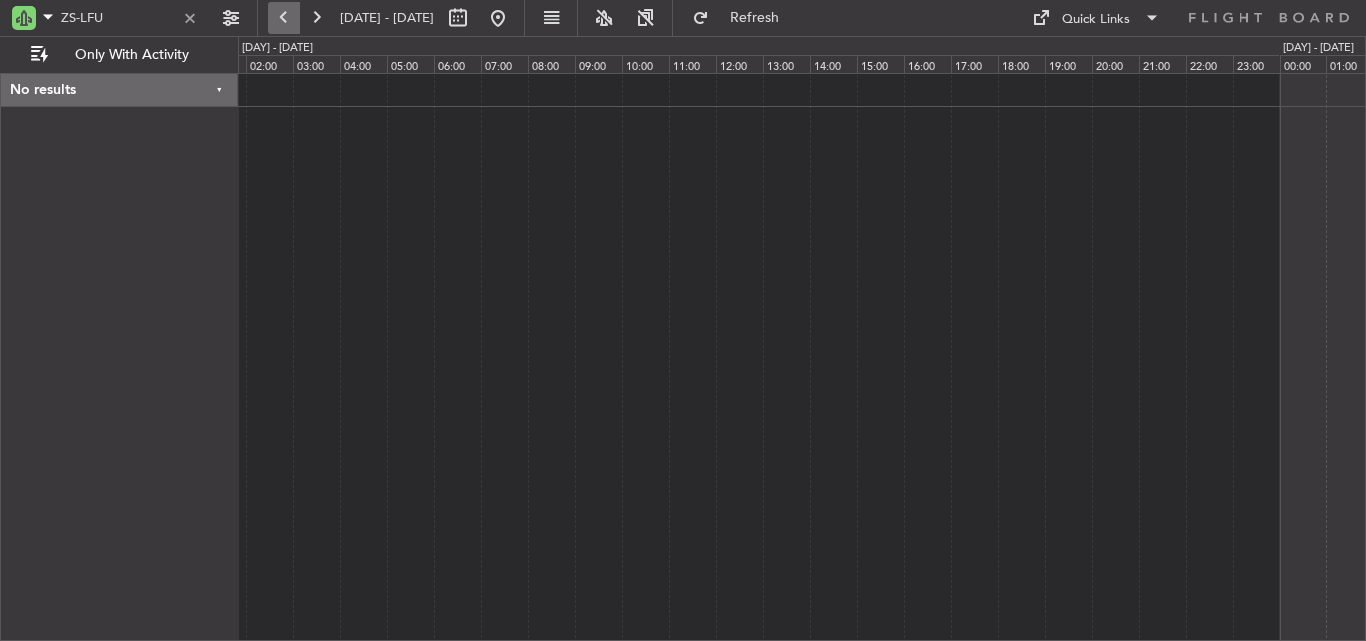 click at bounding box center [284, 18] 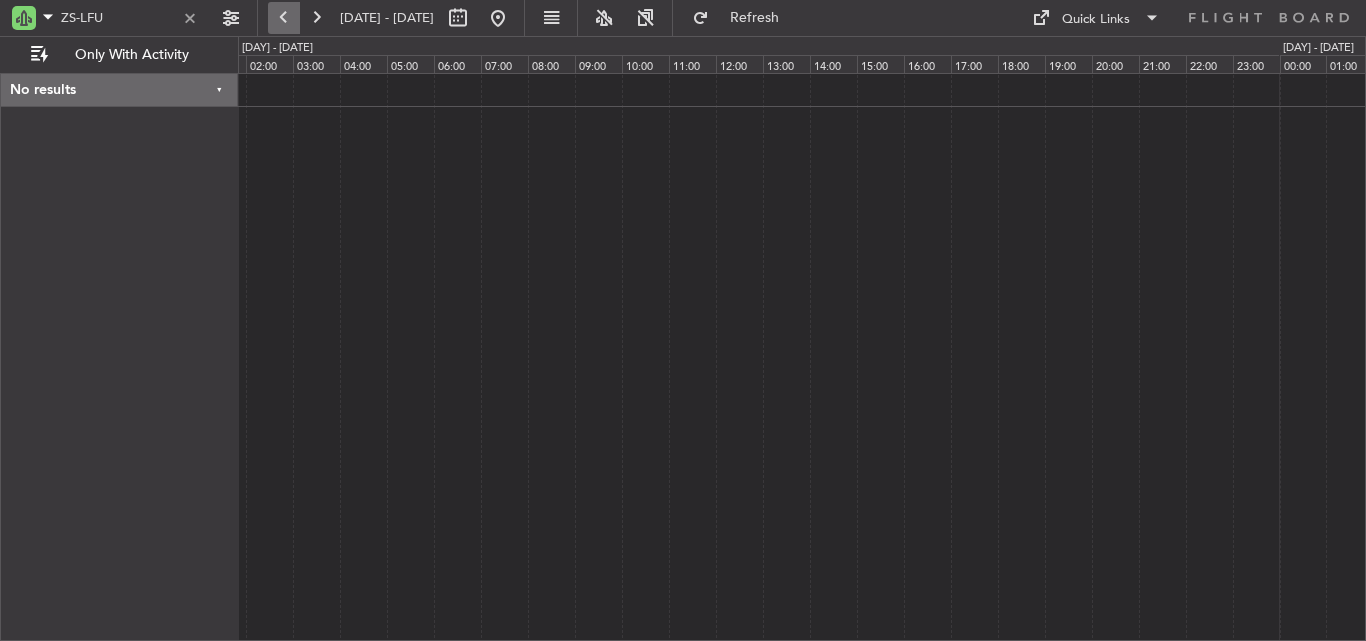 click at bounding box center (284, 18) 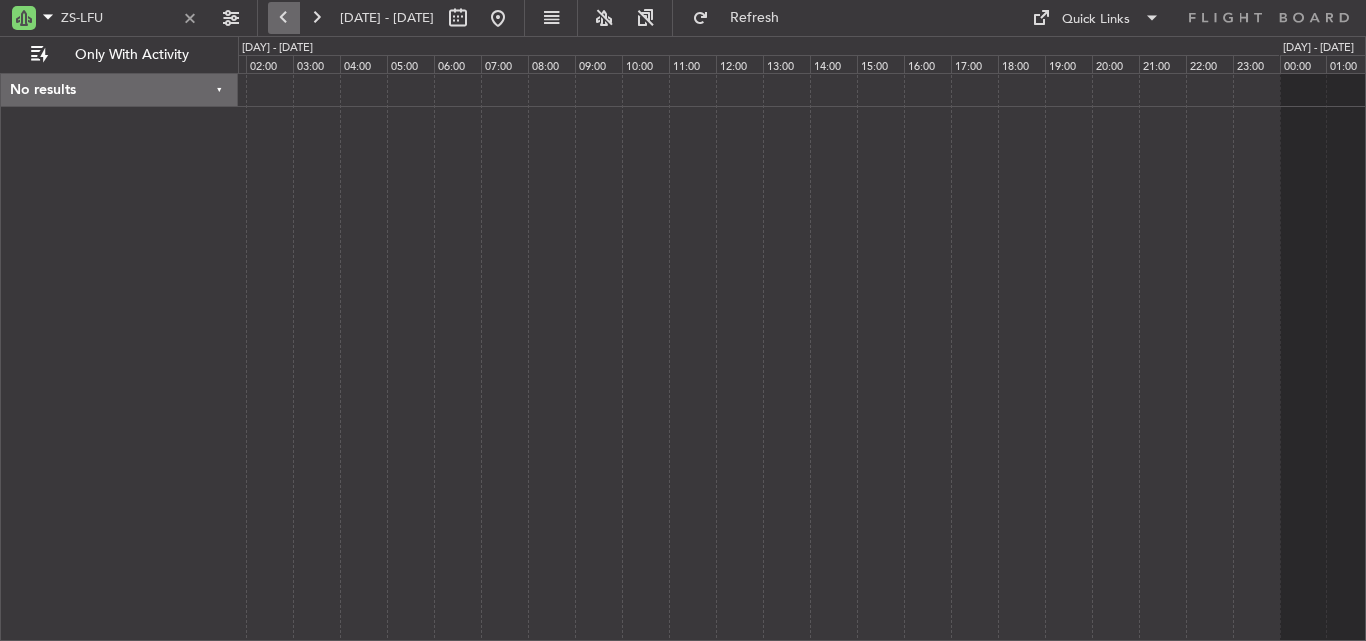 click at bounding box center [284, 18] 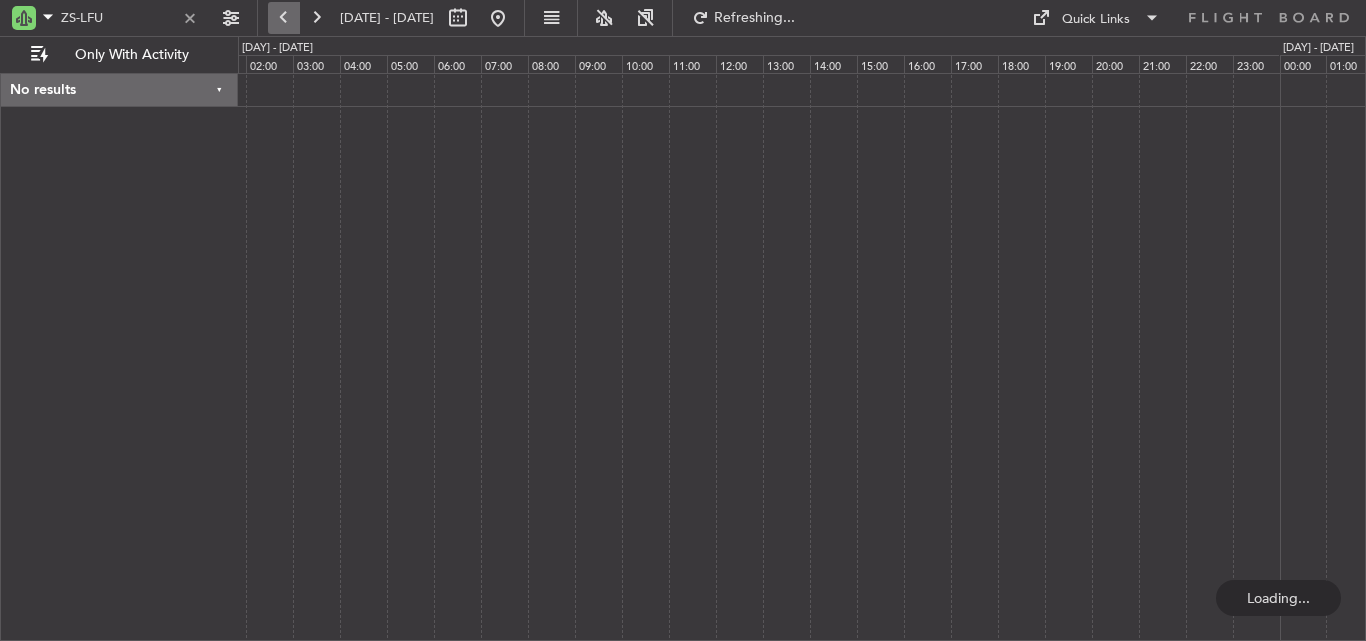 click at bounding box center (284, 18) 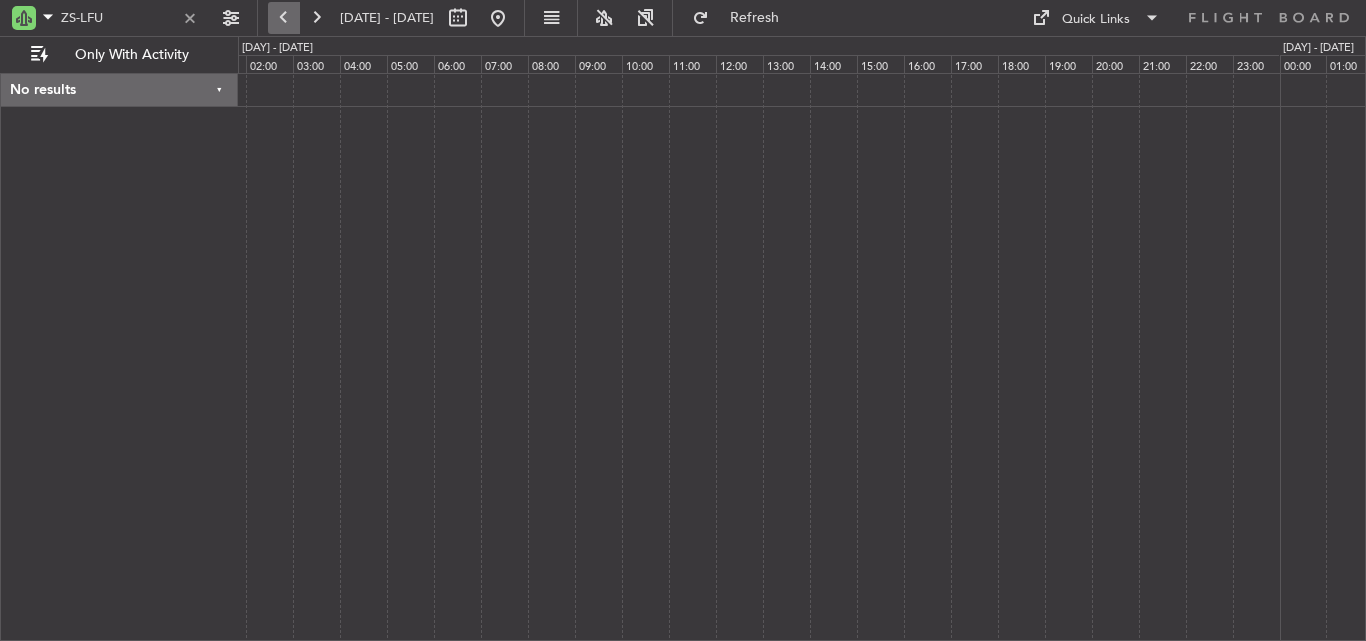 click at bounding box center [284, 18] 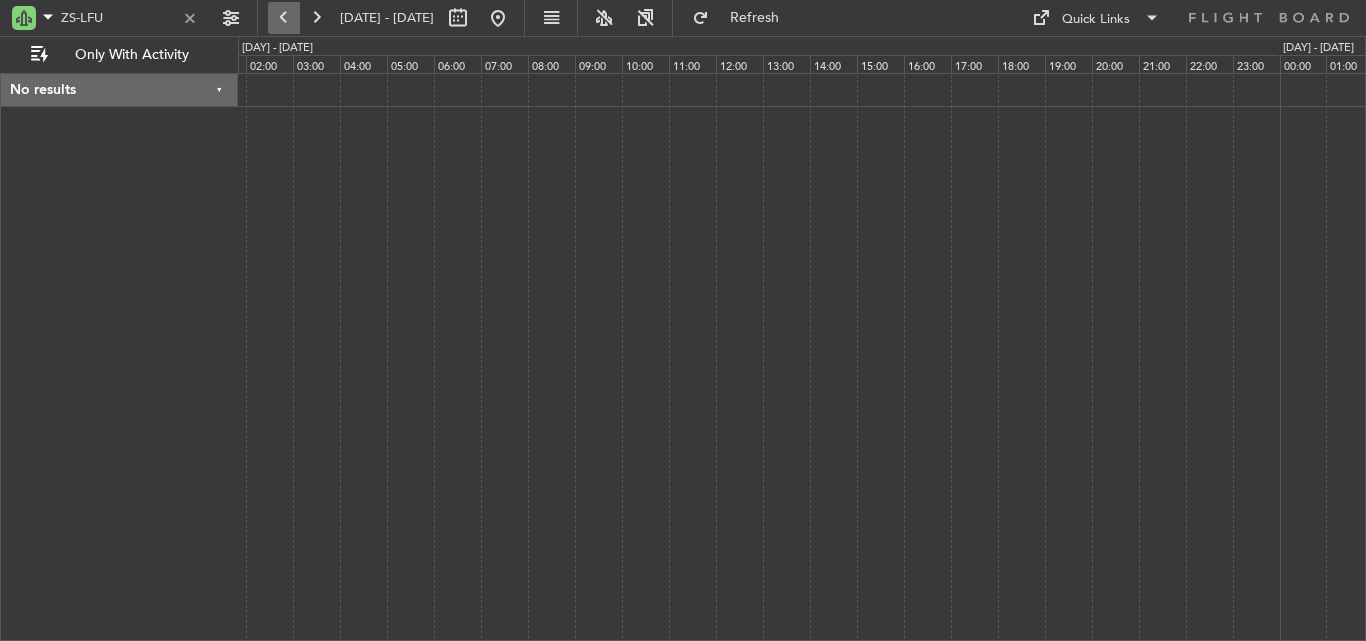 click at bounding box center (284, 18) 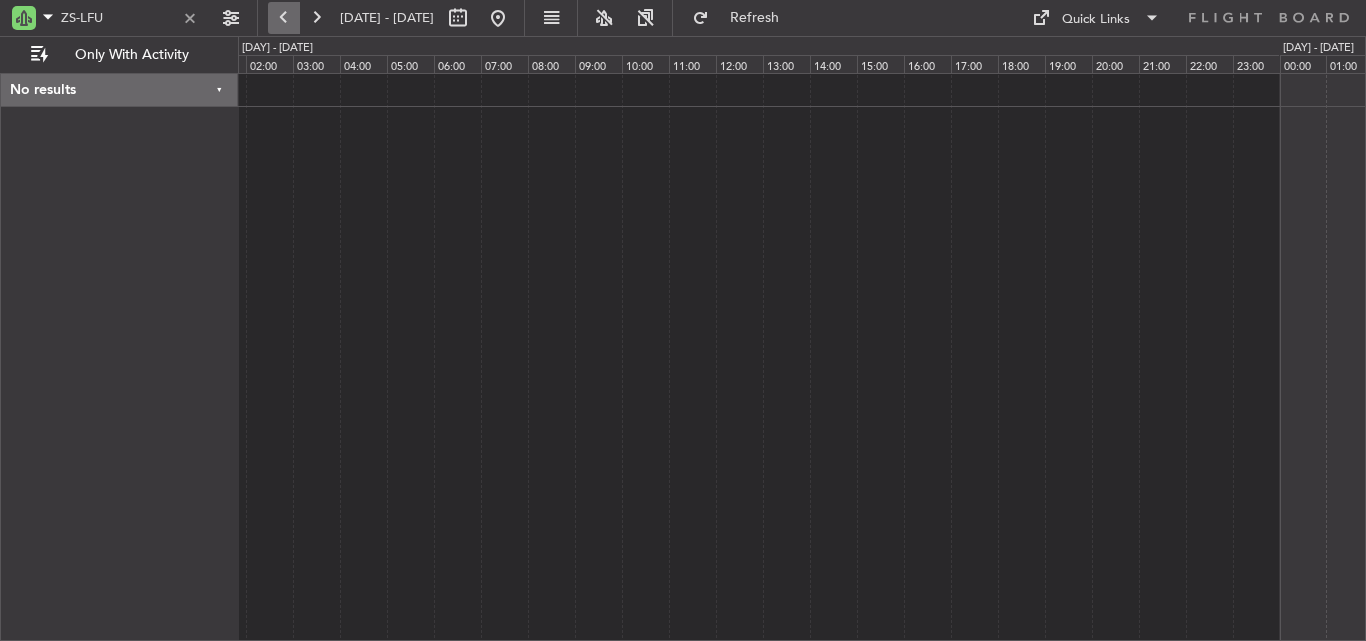 click at bounding box center [284, 18] 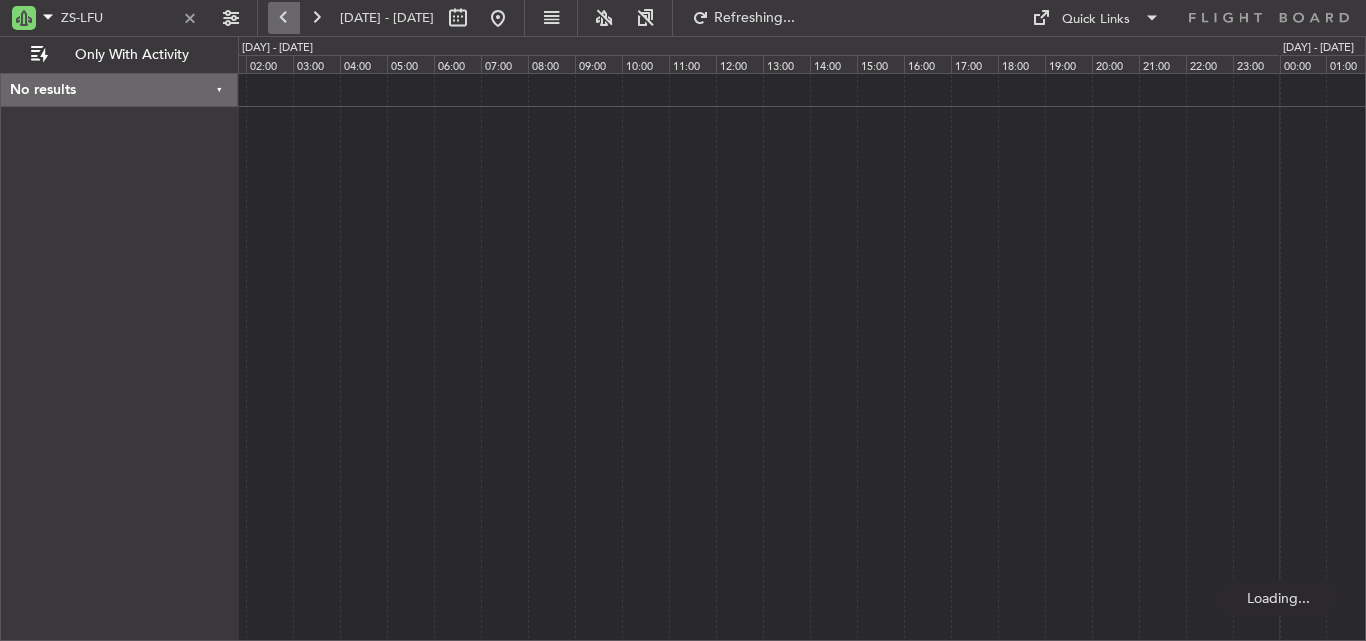 click at bounding box center (284, 18) 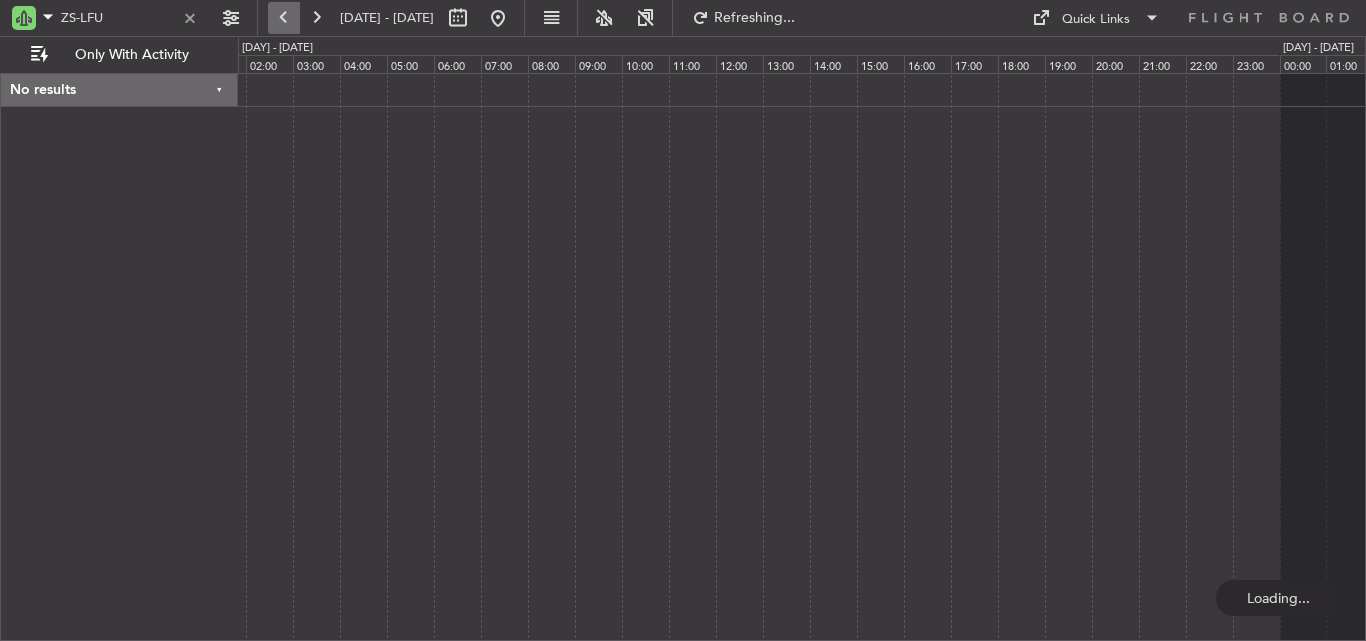 click at bounding box center (284, 18) 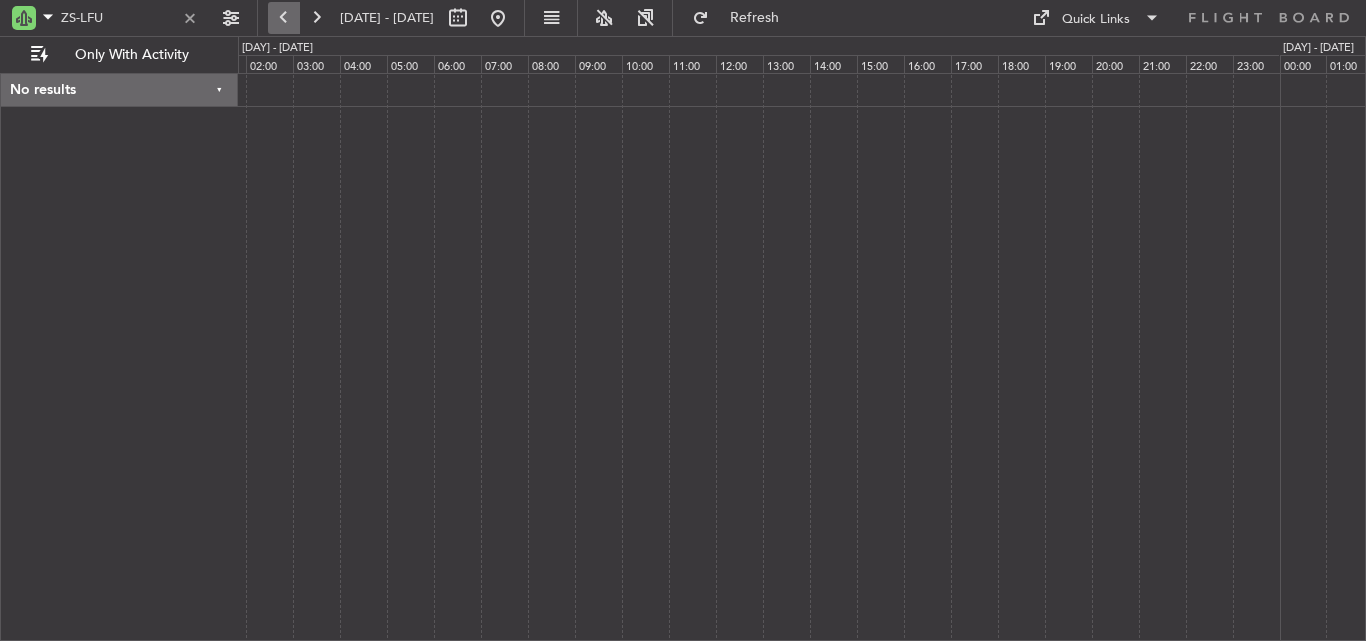 click at bounding box center (284, 18) 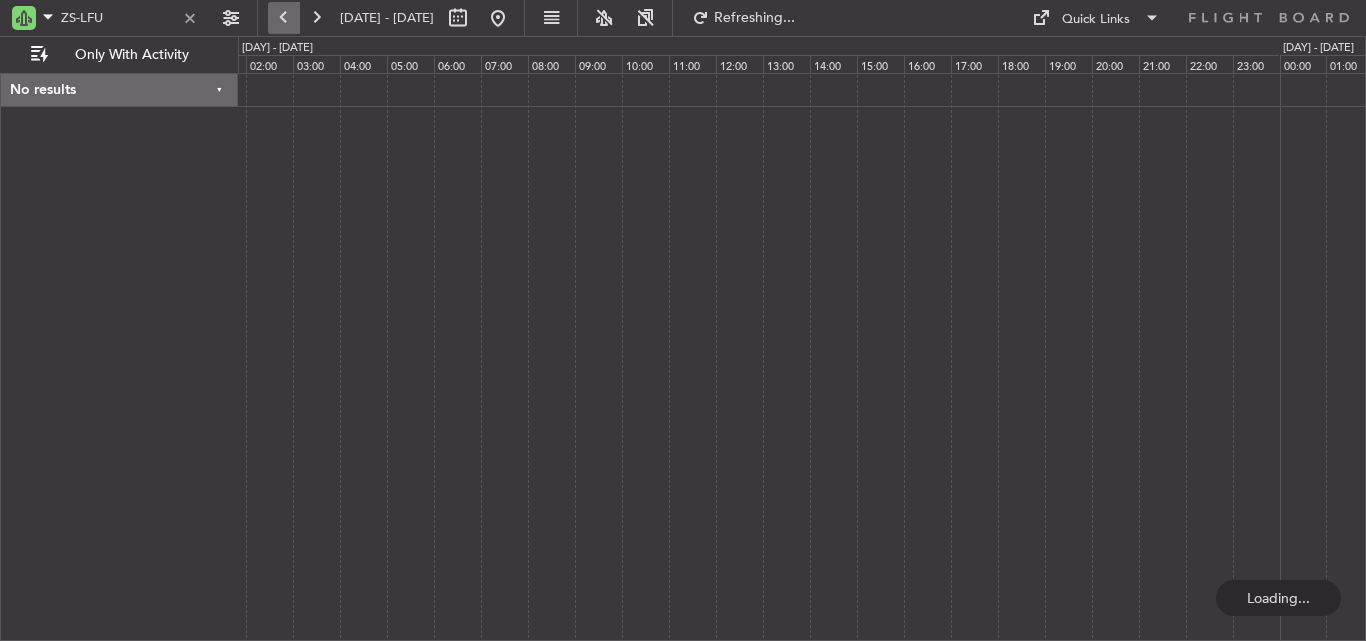 click at bounding box center (284, 18) 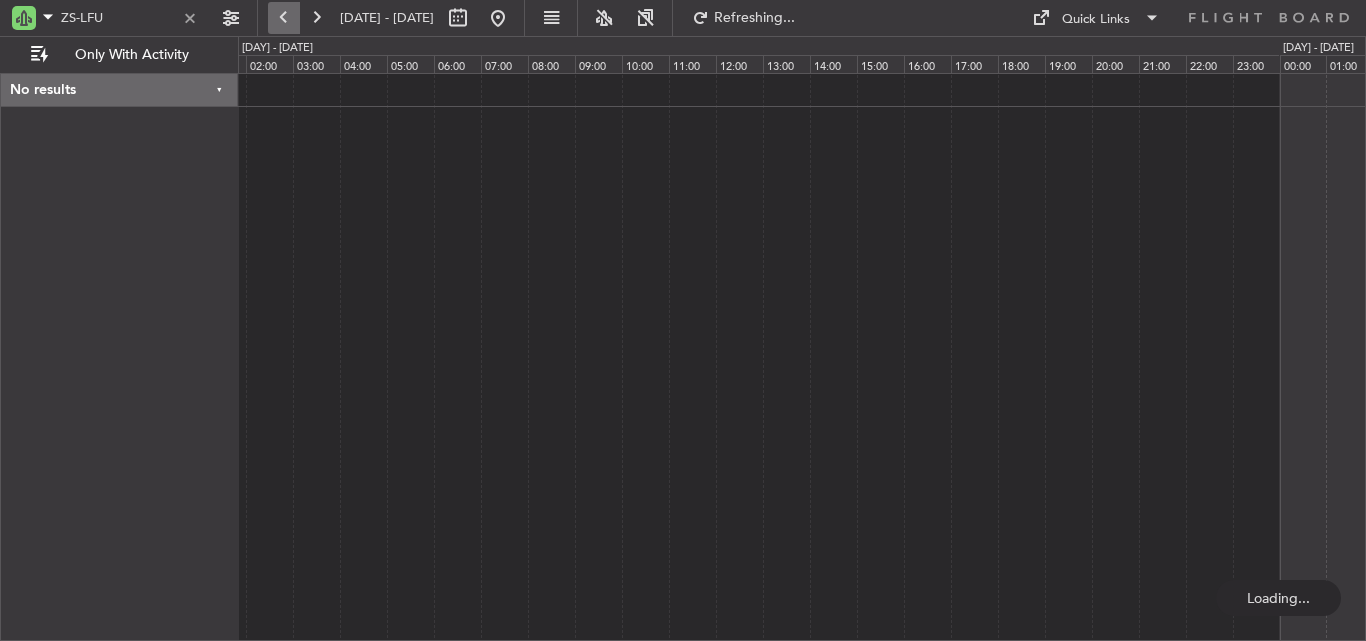 click at bounding box center [284, 18] 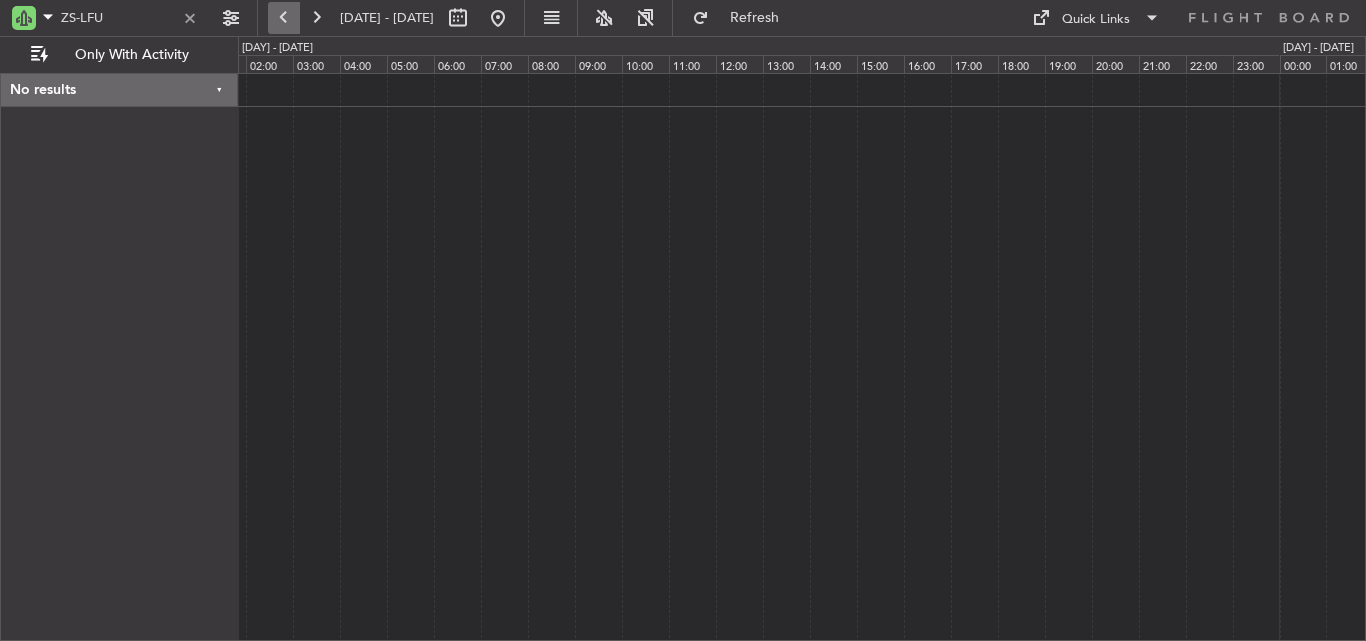 click at bounding box center [284, 18] 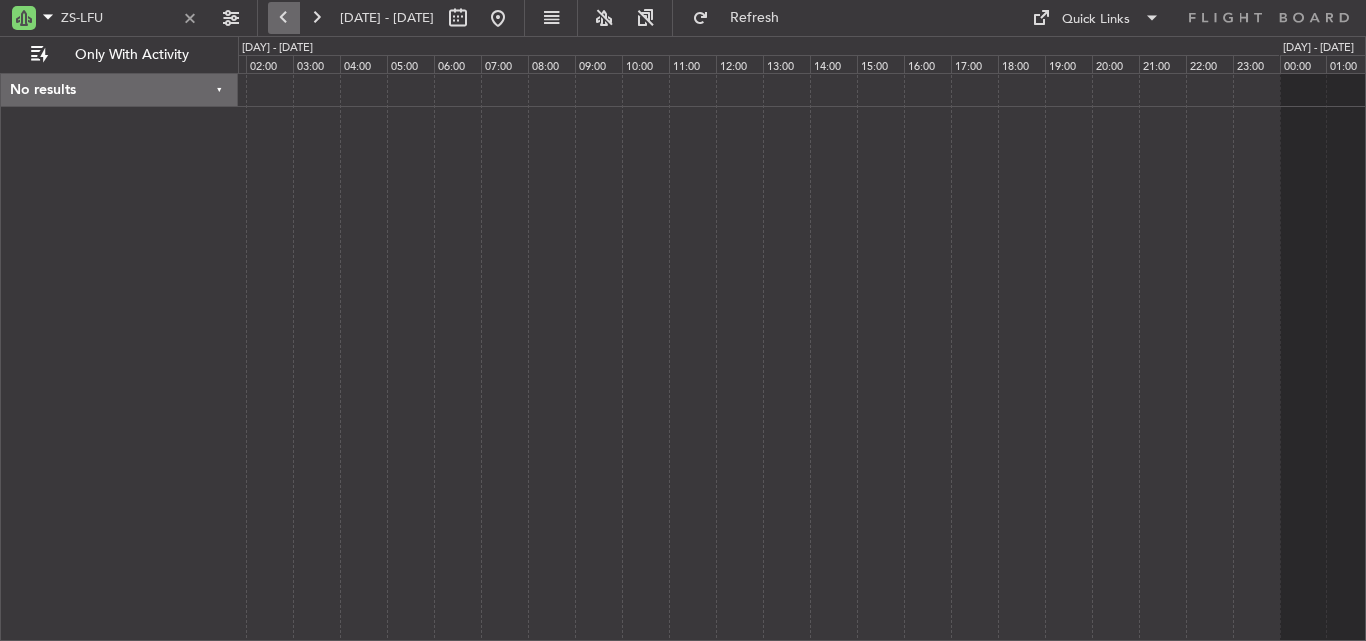 click at bounding box center [284, 18] 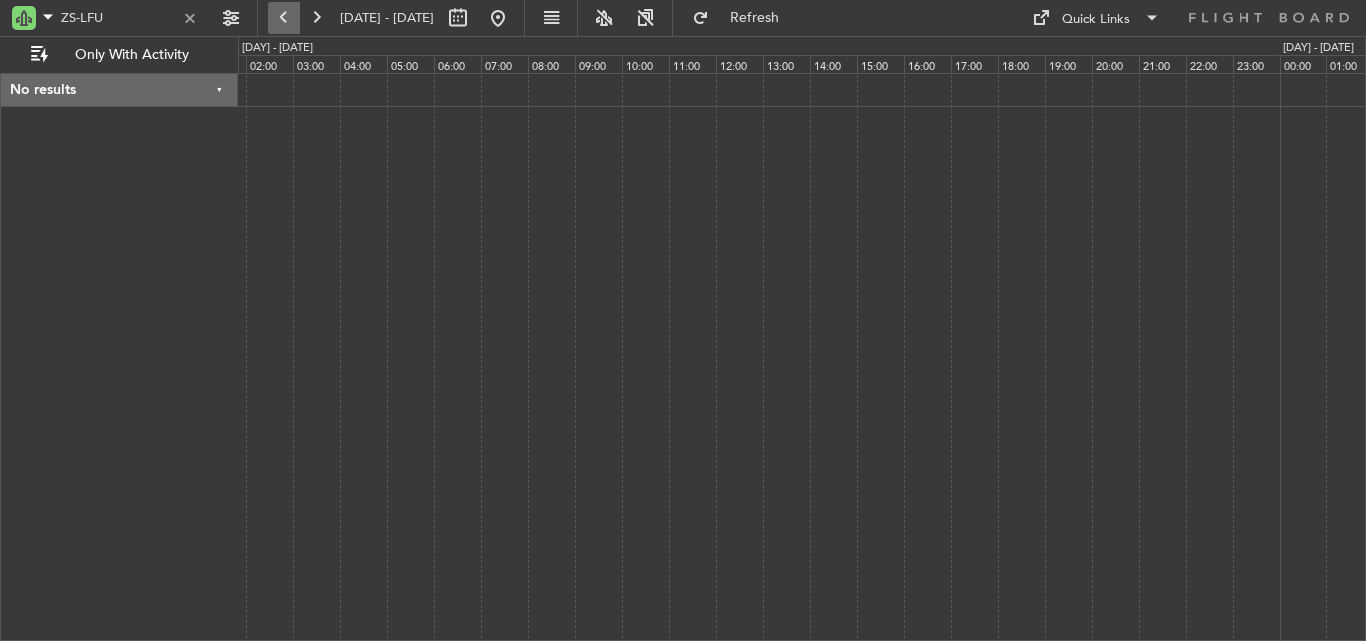 click at bounding box center [284, 18] 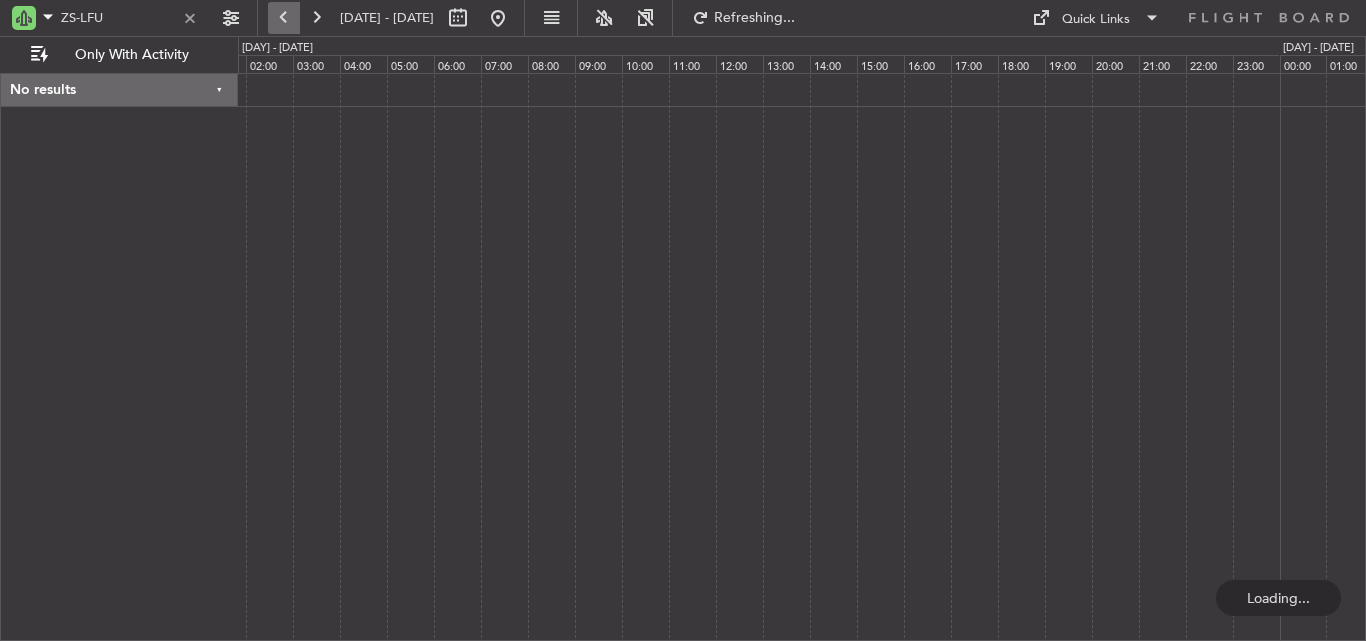 click at bounding box center (284, 18) 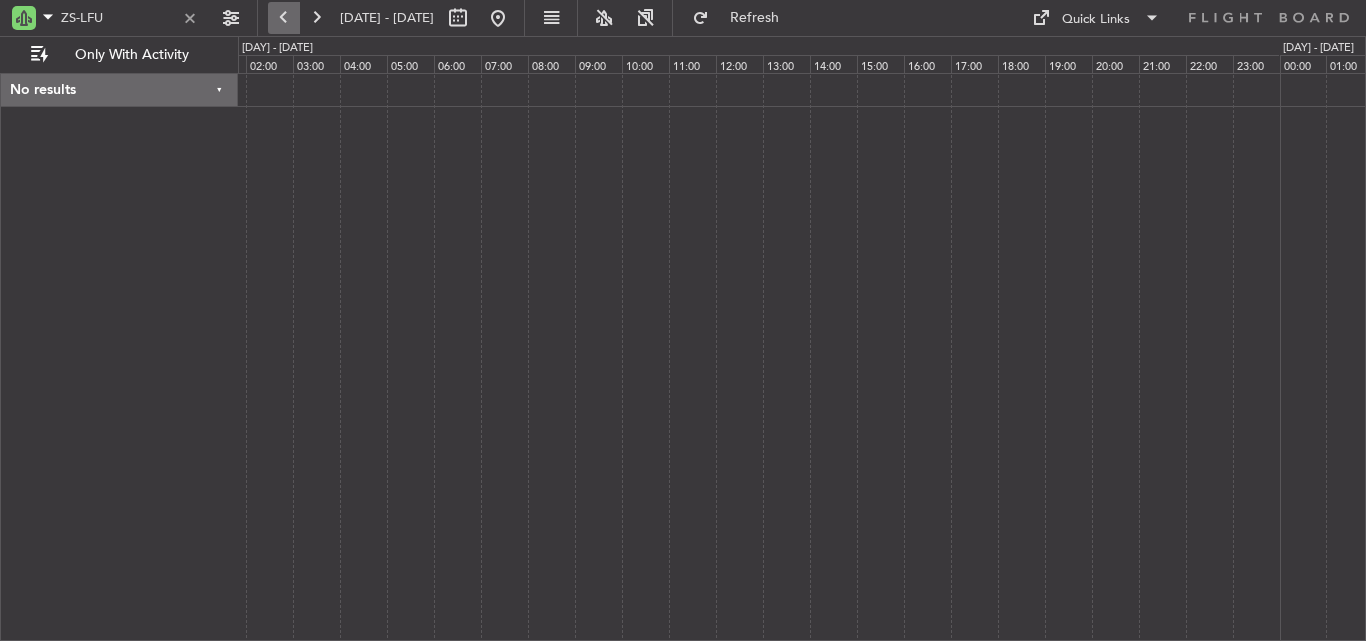 click at bounding box center (284, 18) 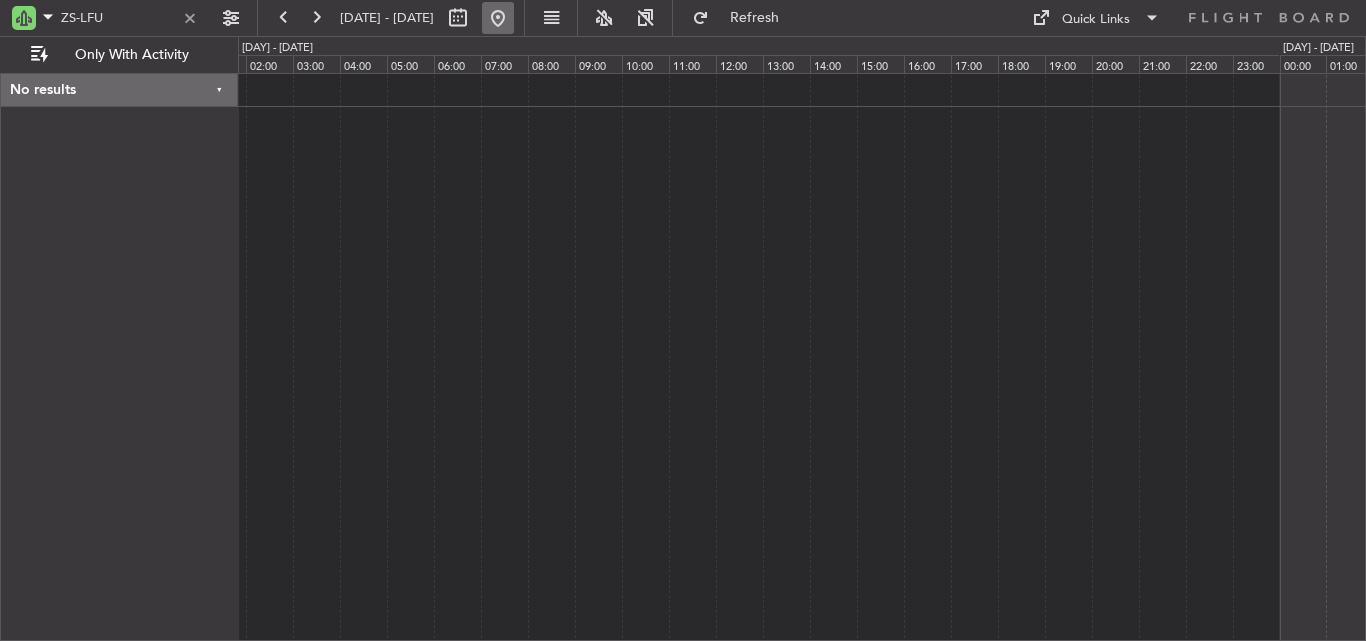 click at bounding box center [498, 18] 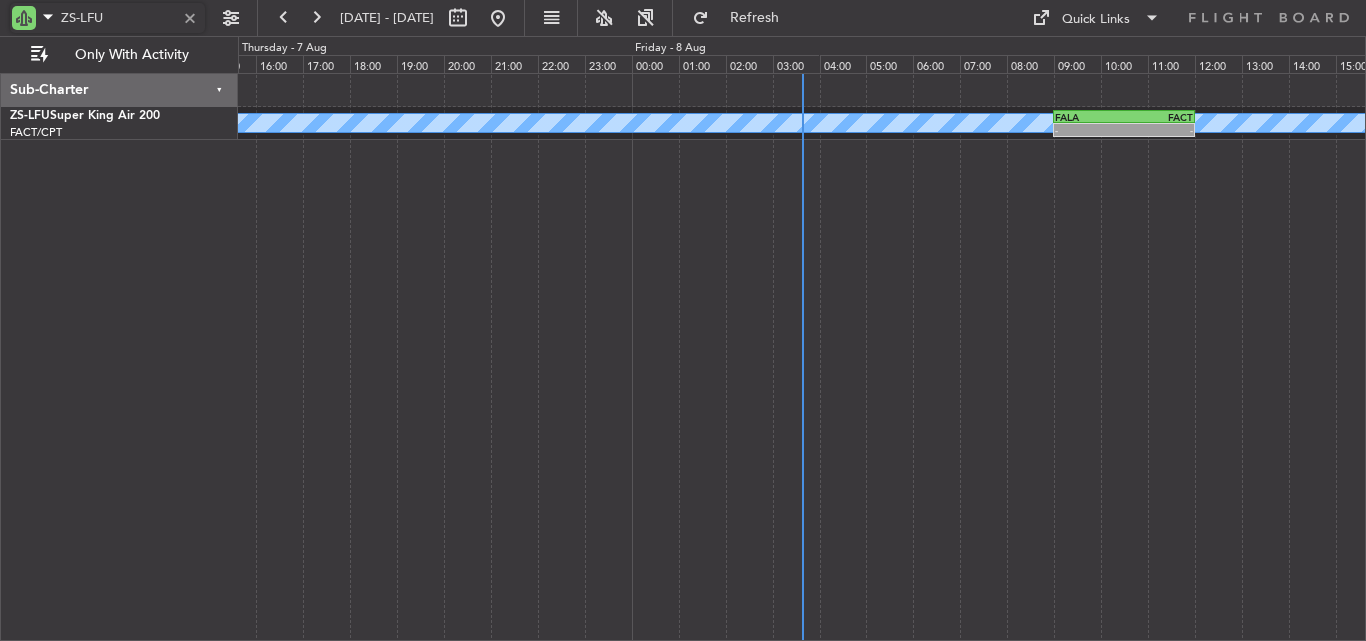 drag, startPoint x: 134, startPoint y: 15, endPoint x: 0, endPoint y: 6, distance: 134.3019 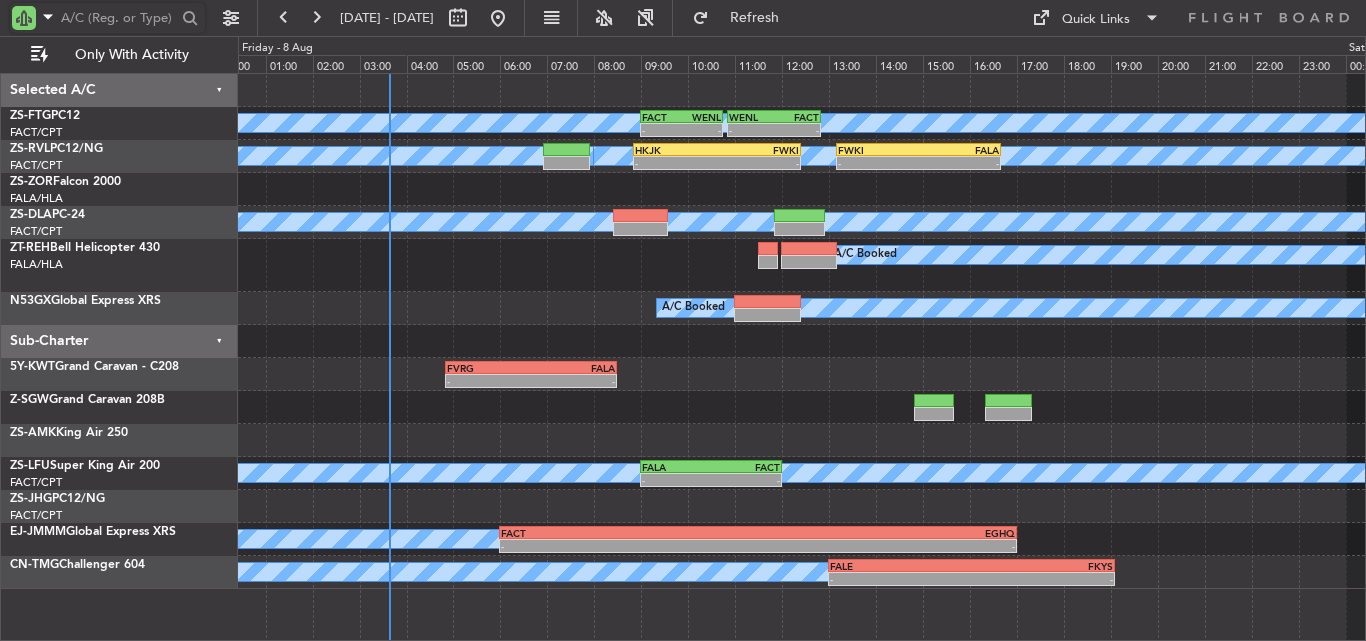 click 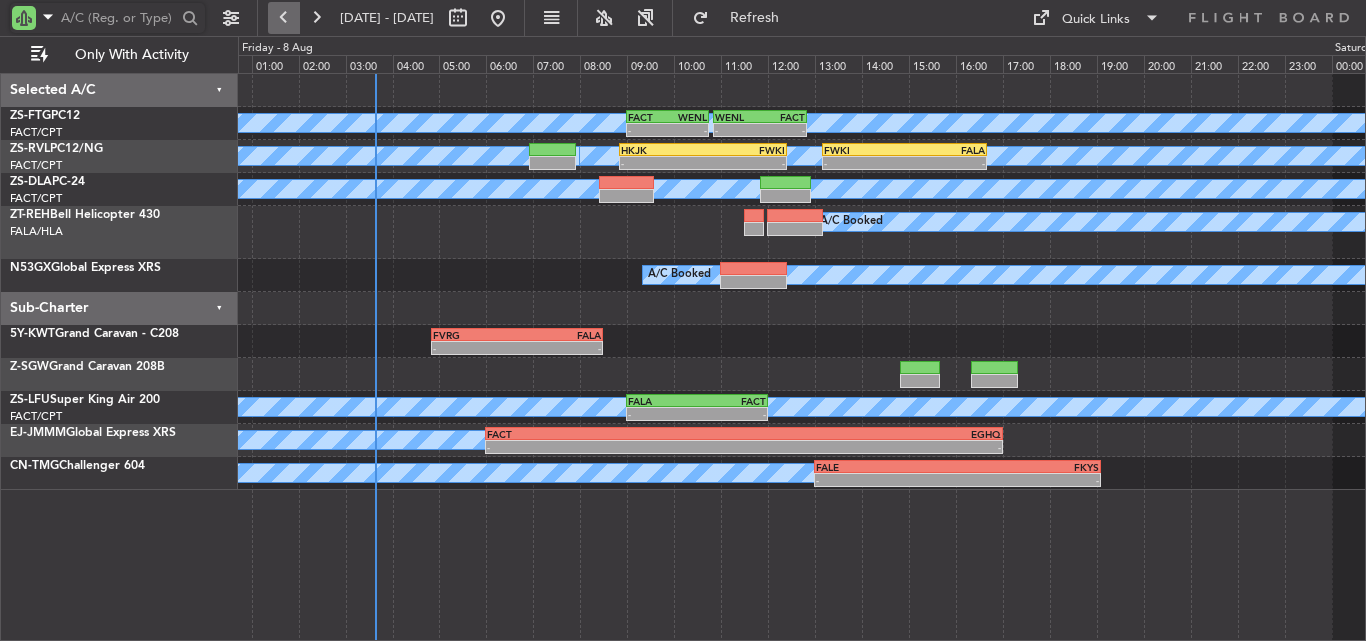 type 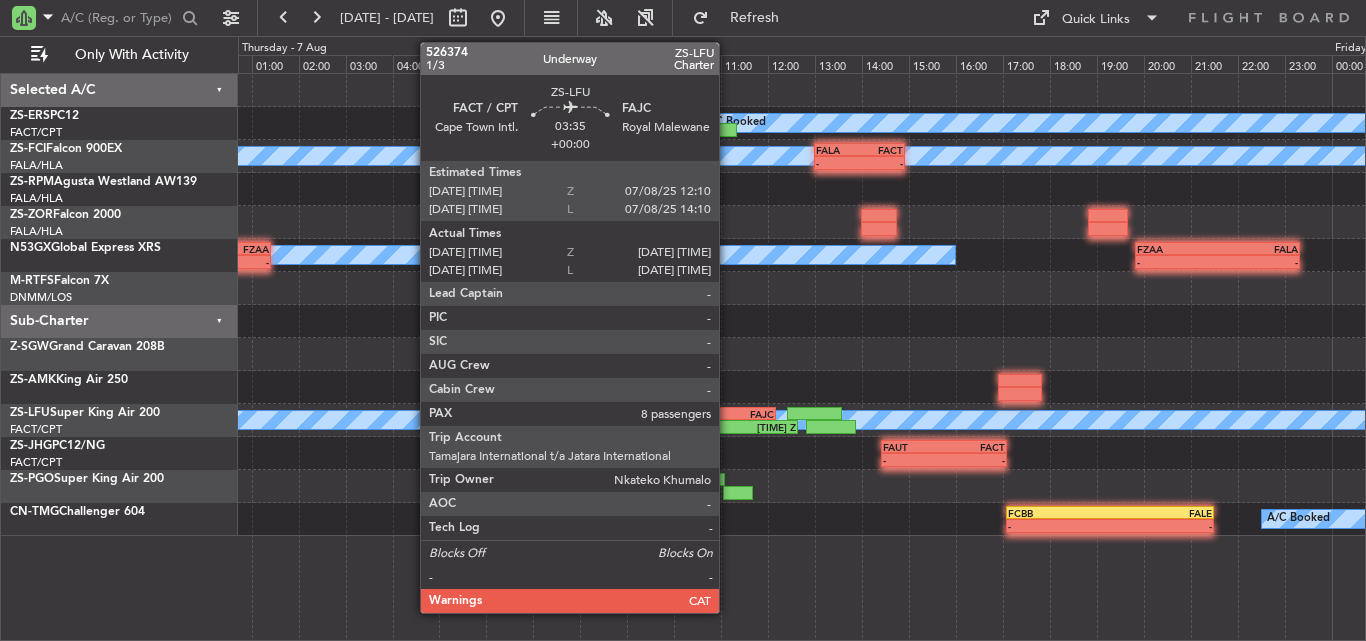click on "A/C Booked
[TIME]
[TIME]
FACT
[TIME]
FALA
[TIME]
A/C Booked
A/C Booked
-
-
FALA
[TIME]
FACT
[TIME]
A/C Booked
FZAA
[TIME]
FALA
[TIME]
-
-
-
-
FALA
[TIME]
FZAA
[TIME]
-
-
-
-
EGGW
[TIME]
BIRK
[TIME]
A/C Booked
[TIME]
[TIME]
-" 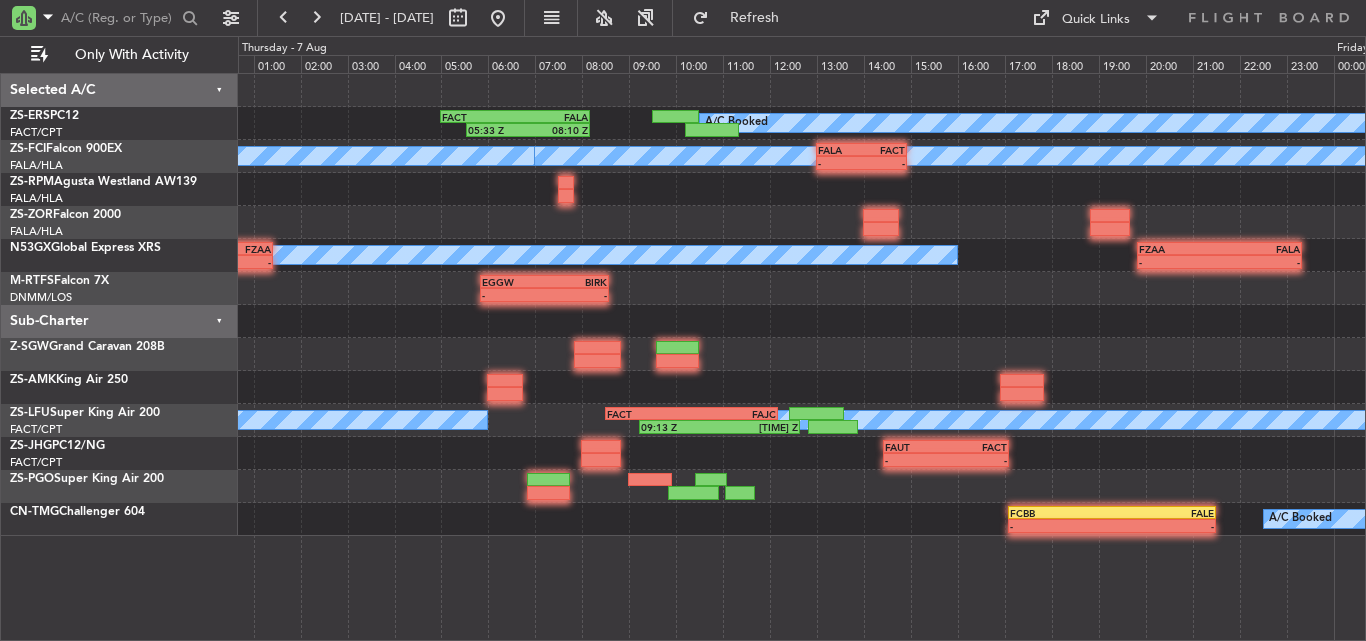 click on "[TIME] Z" 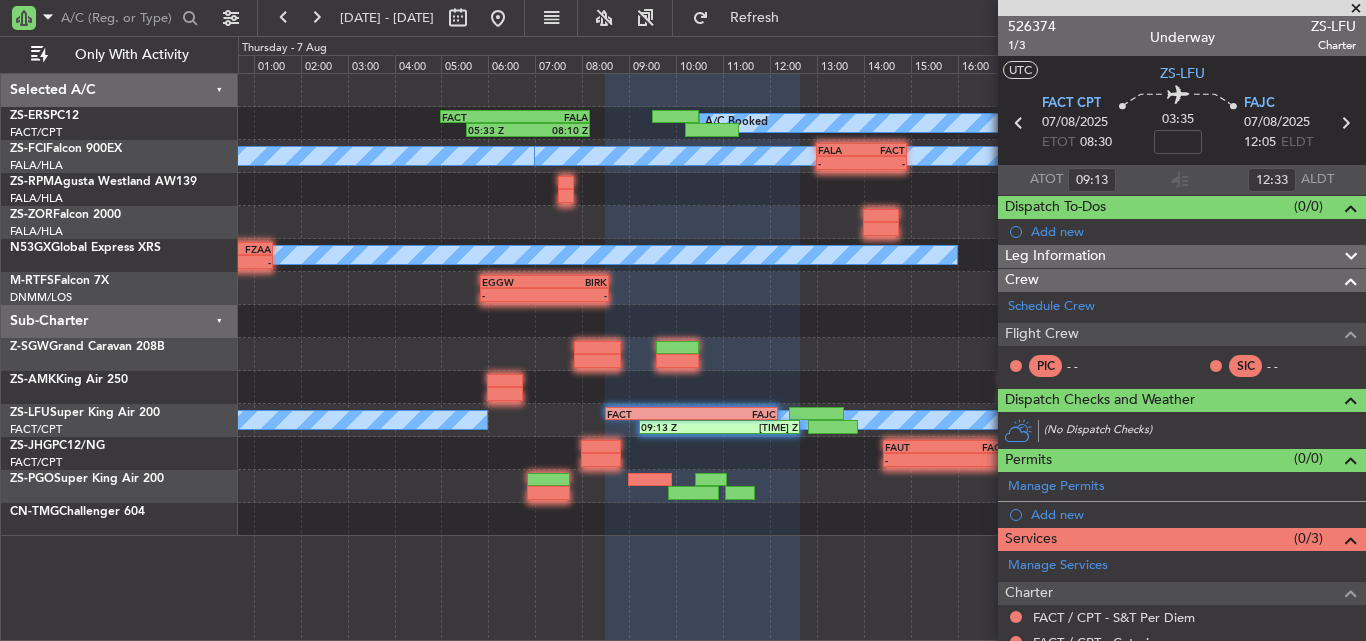 click at bounding box center (1356, 9) 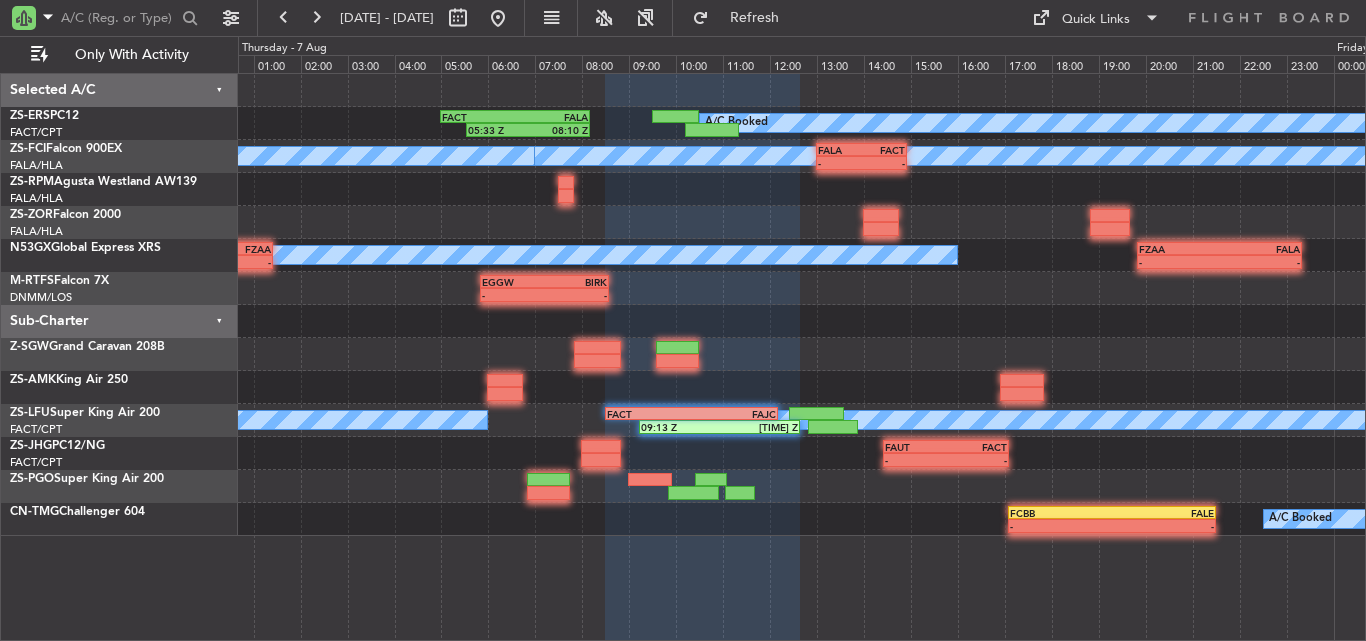 type on "0" 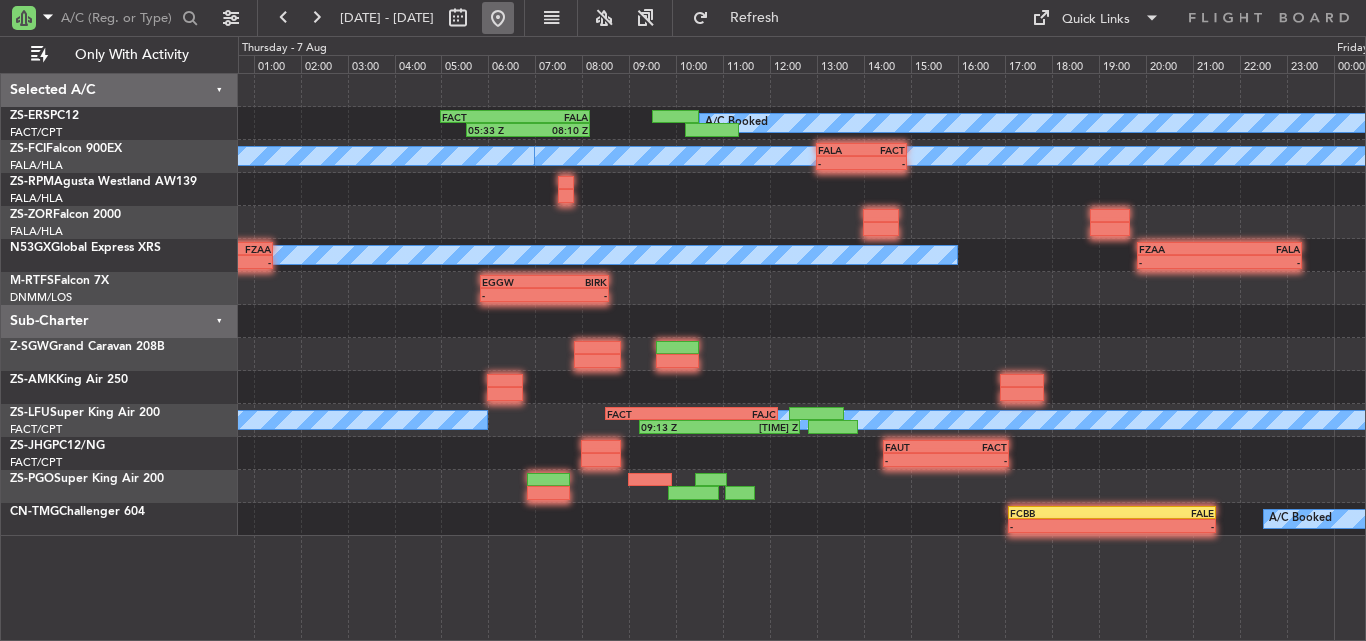 click at bounding box center [498, 18] 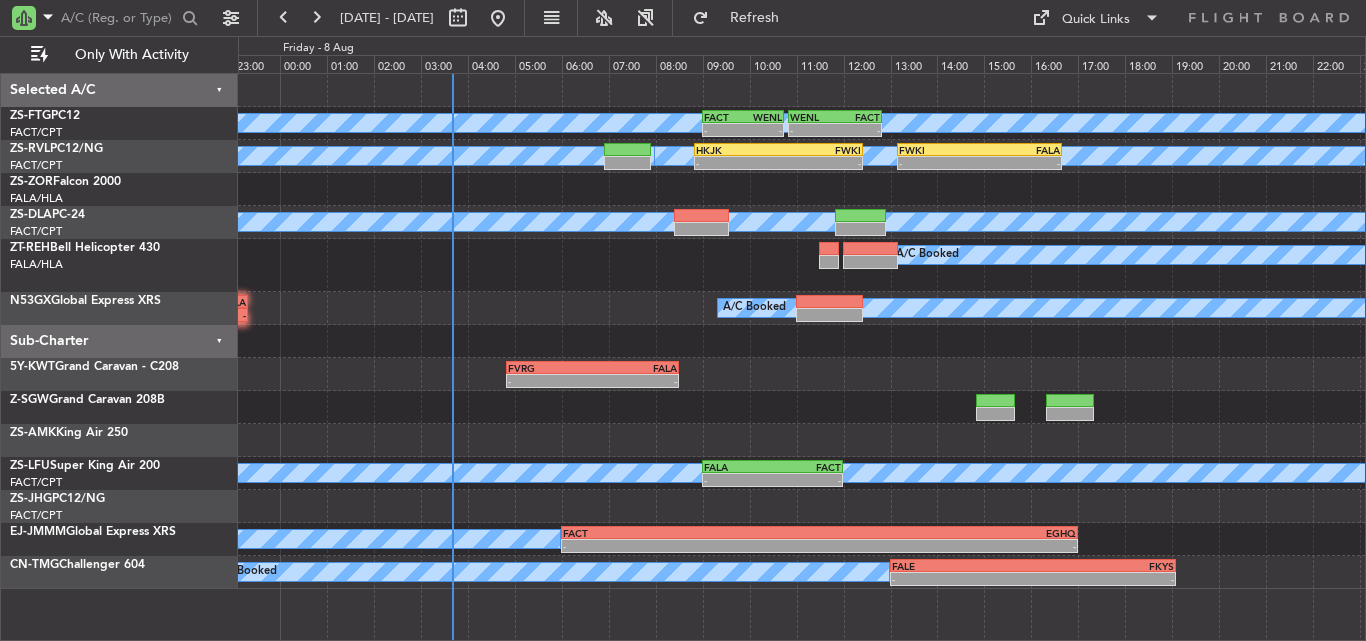 click on "A/C Booked
-
-
FACT
[TIME] Z
WENL
[TIME] Z
-
-
WENL
[TIME] Z
FACT
[TIME] Z
A/C Booked
A/C Booked
A/C Booked
A/C Booked
A/C Booked
A/C Booked
A/C Booked
-
-
HKJK
[TIME] Z
FWKI
[TIME] Z
-
-
FWKI
[TIME] Z
FALA
[TIME] Z
A/CUnavailable
A/C Booked
-
-
FZAA
[TIME]" 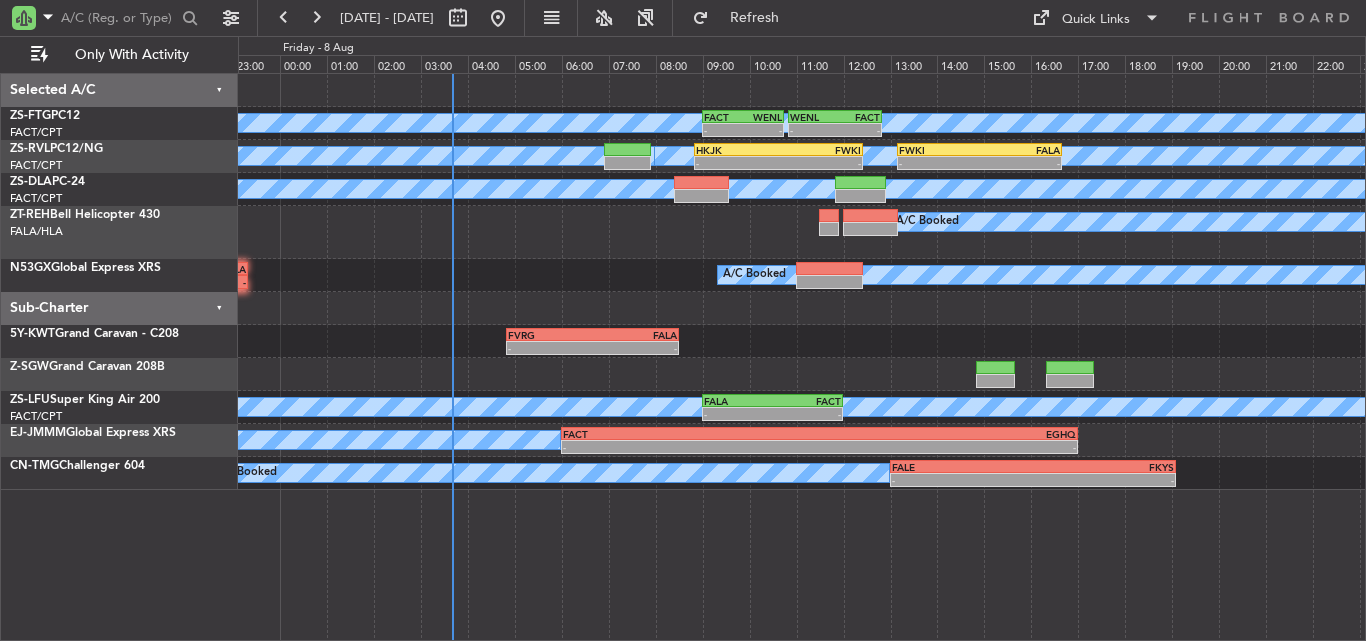 click on "-
-
FZAA
[TIME]
FALA
[TIME]
A/C Booked
A/C Booked" 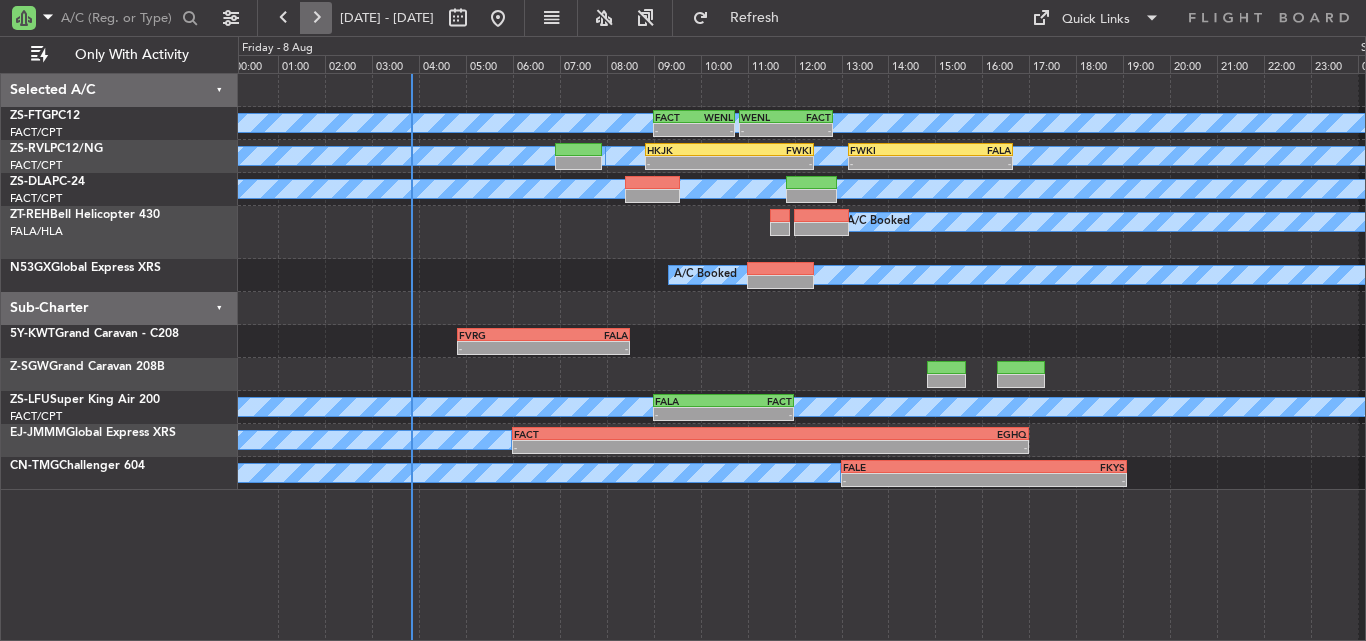 click at bounding box center (316, 18) 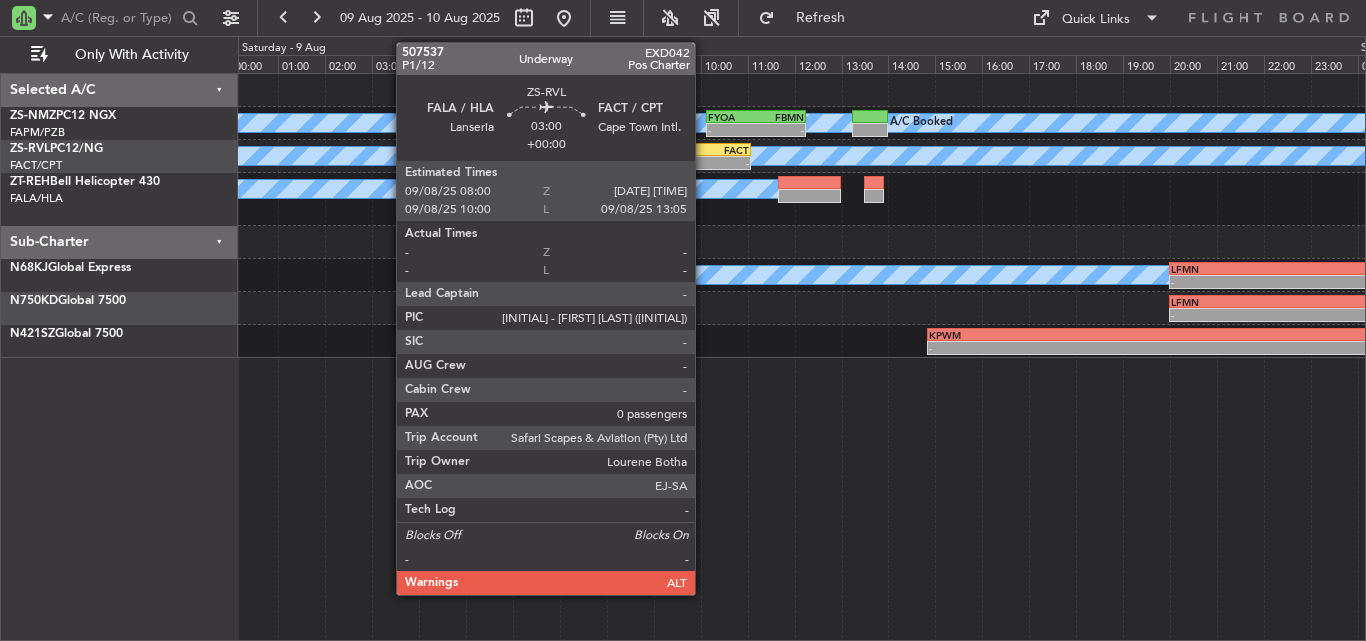 click on "-
-" 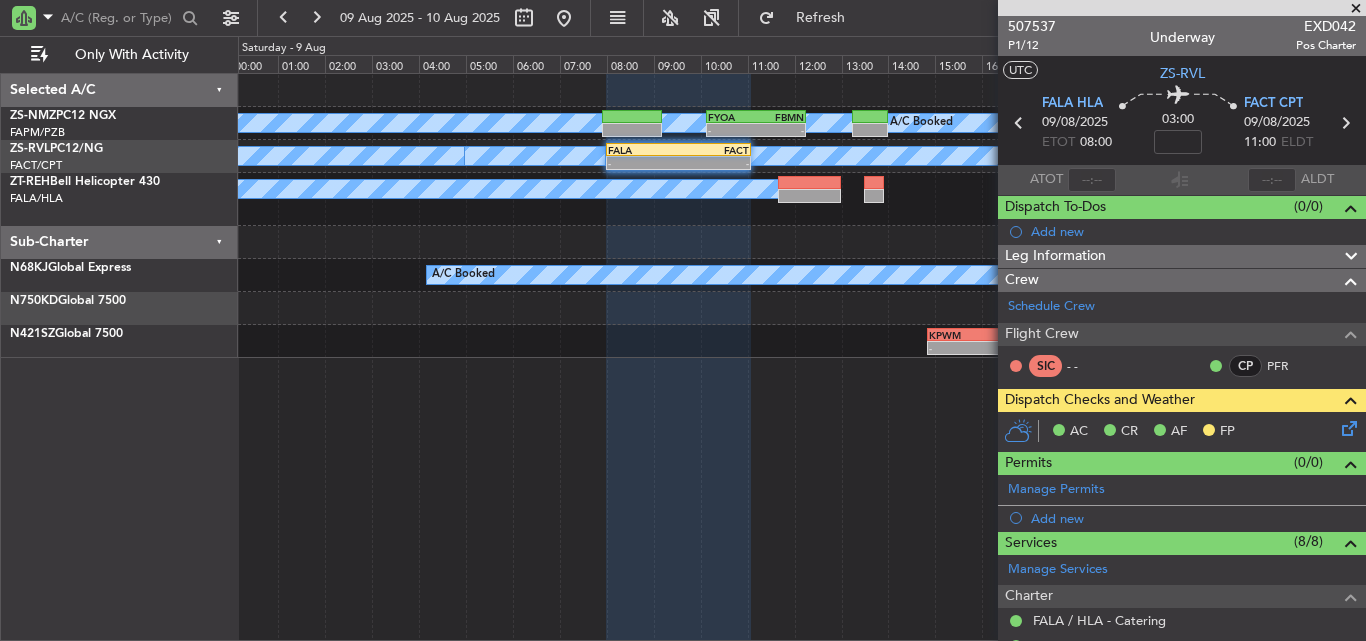 click at bounding box center [1356, 9] 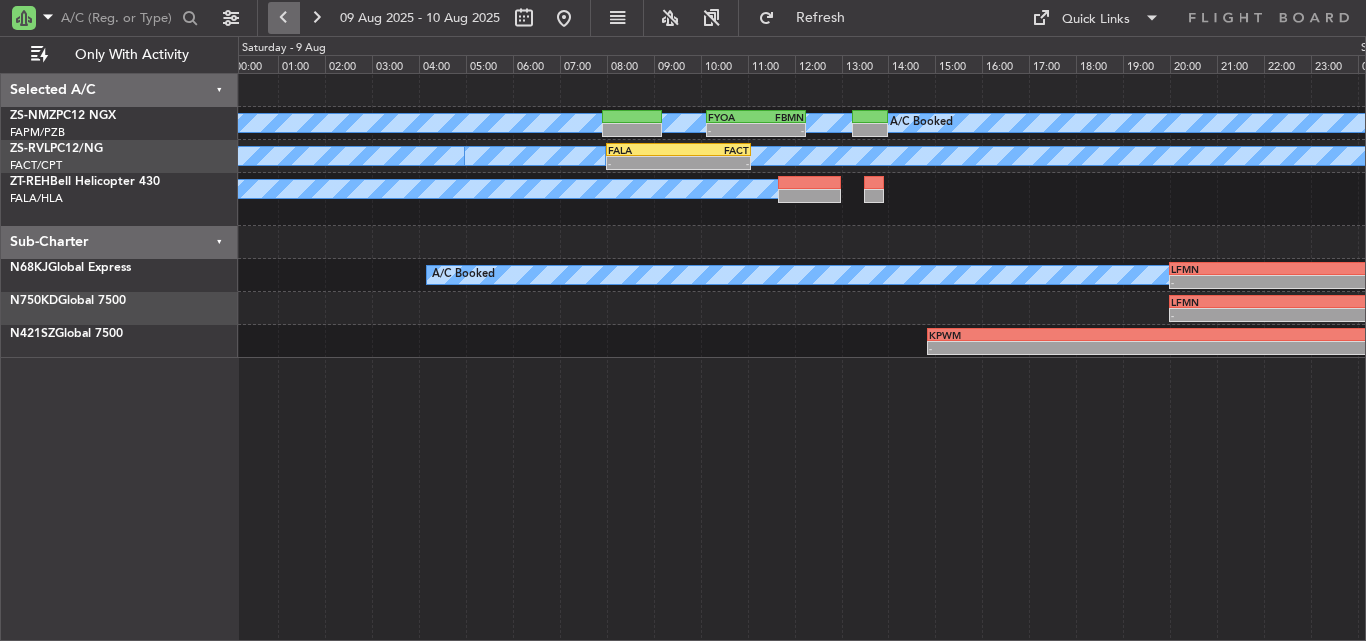click at bounding box center (284, 18) 